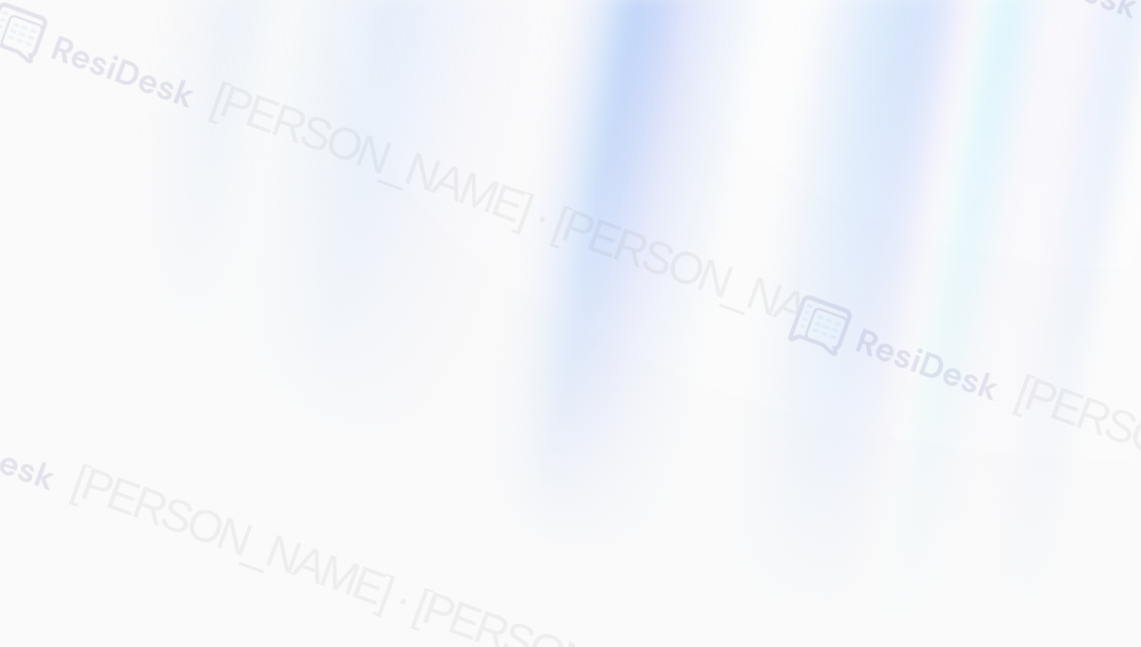 scroll, scrollTop: 0, scrollLeft: 0, axis: both 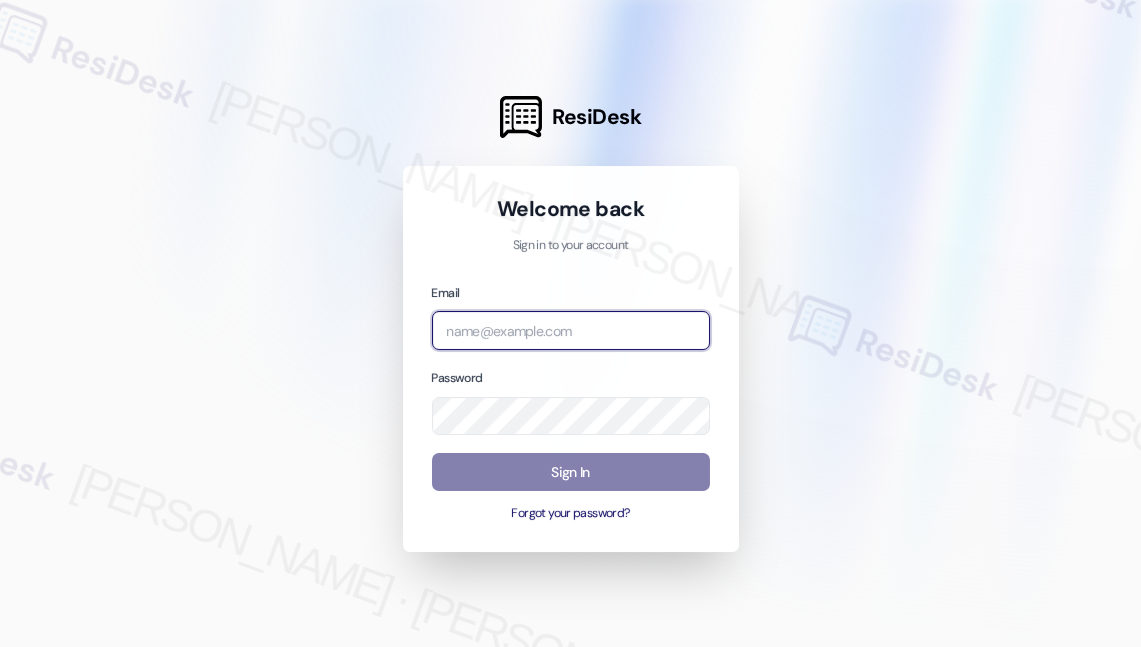 click at bounding box center [571, 330] 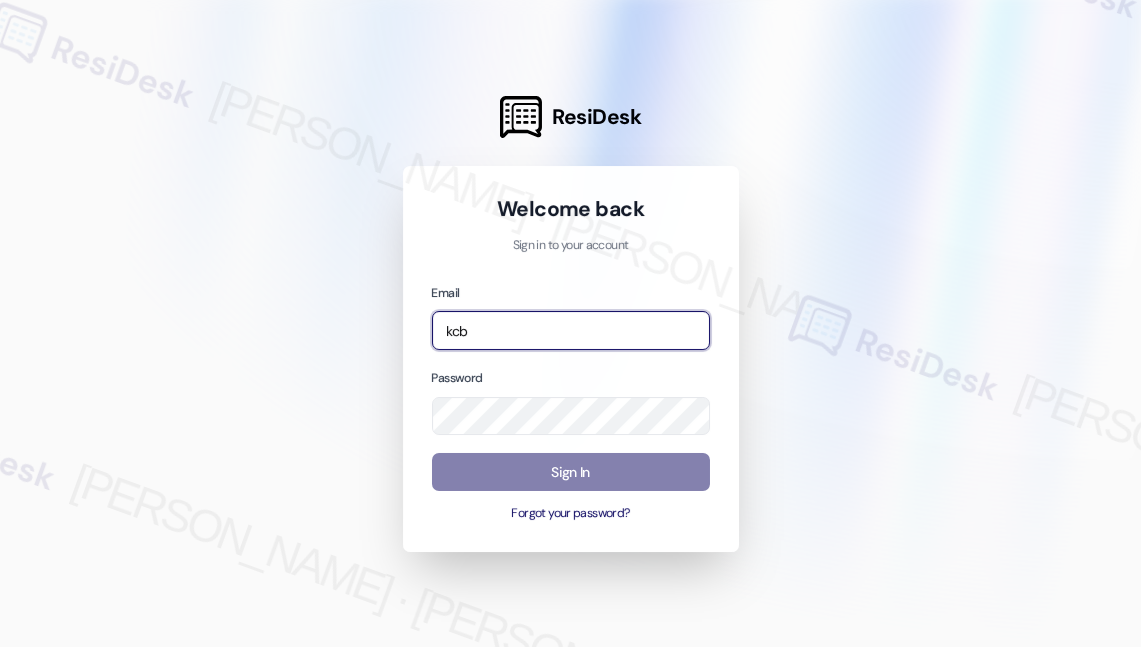 type on "automated-surveys-kcb_lincoln-katrina.lopez@kcb_lincoln.com" 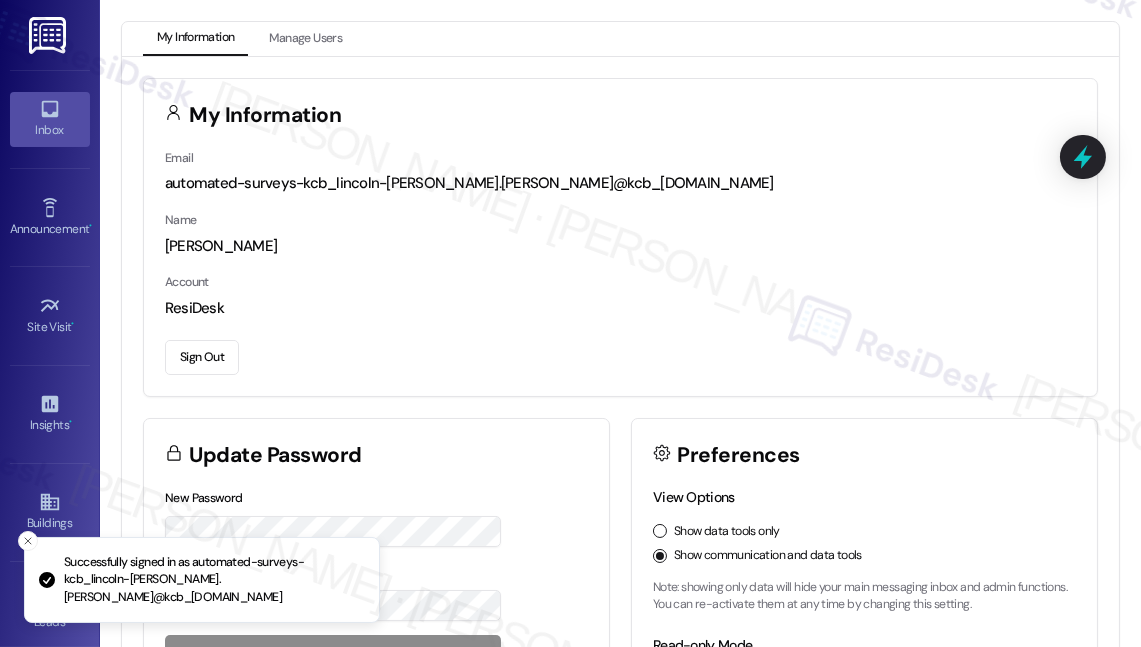 click on "Inbox" at bounding box center (50, 130) 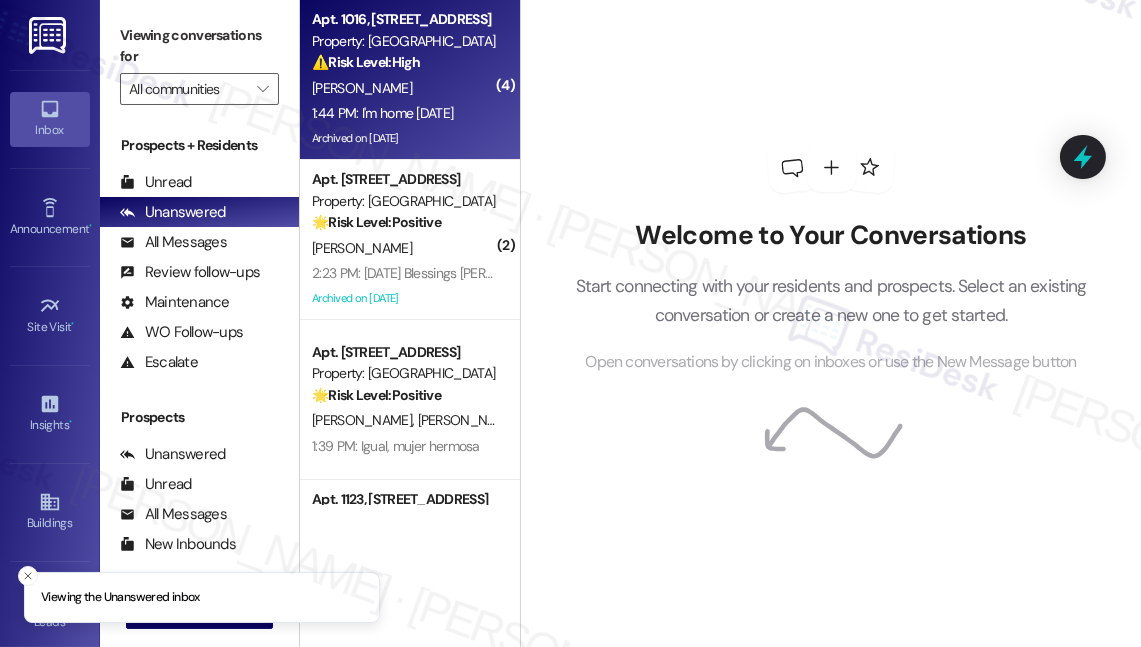click on "[PERSON_NAME]" at bounding box center (404, 88) 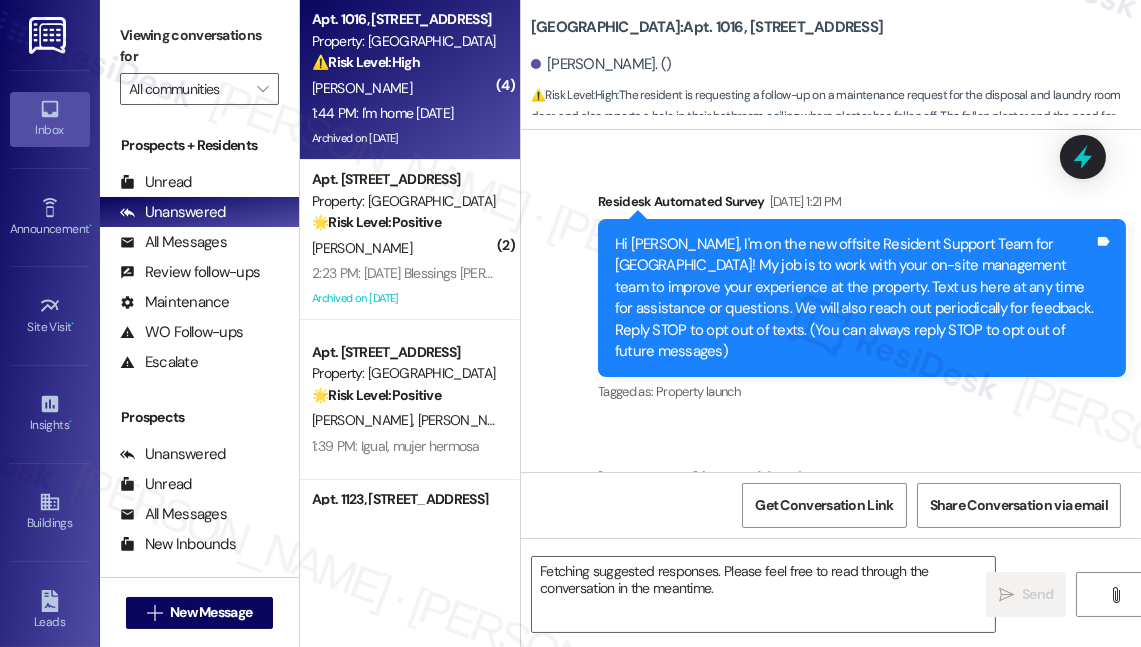 scroll, scrollTop: 135, scrollLeft: 0, axis: vertical 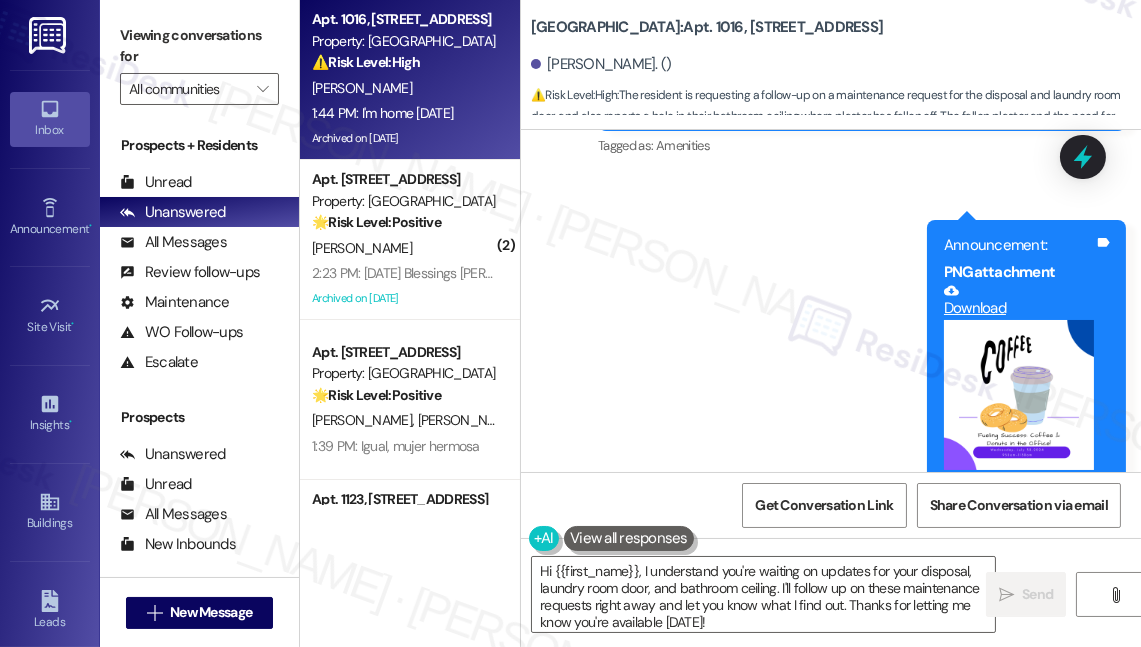 drag, startPoint x: 587, startPoint y: 182, endPoint x: 678, endPoint y: 208, distance: 94.641426 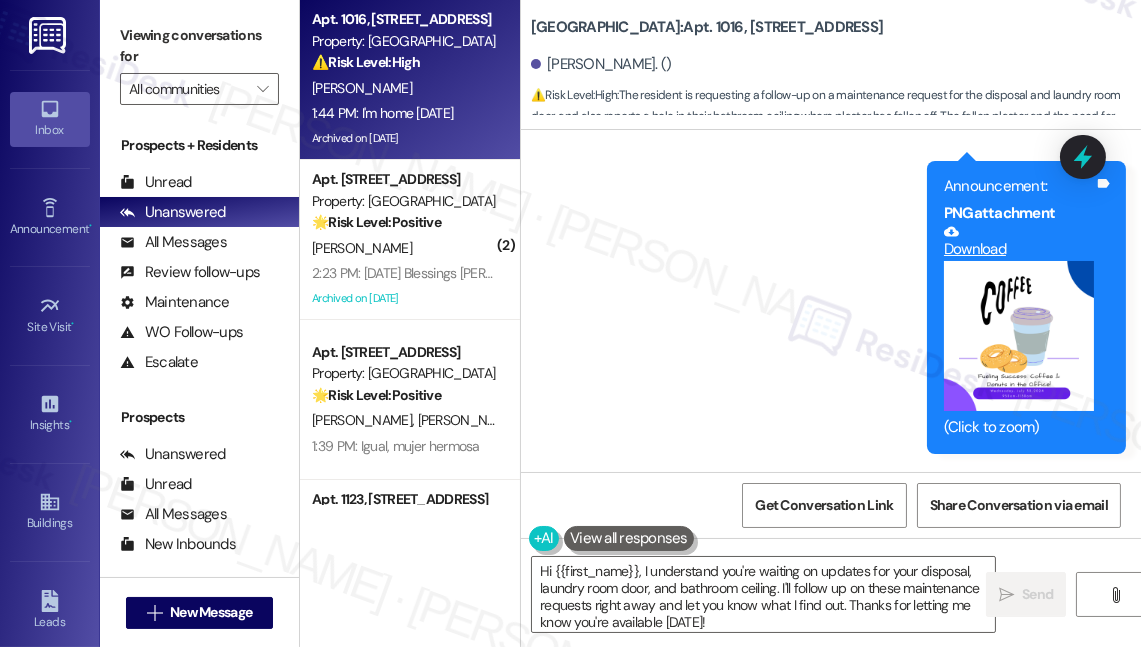 scroll, scrollTop: 65597, scrollLeft: 0, axis: vertical 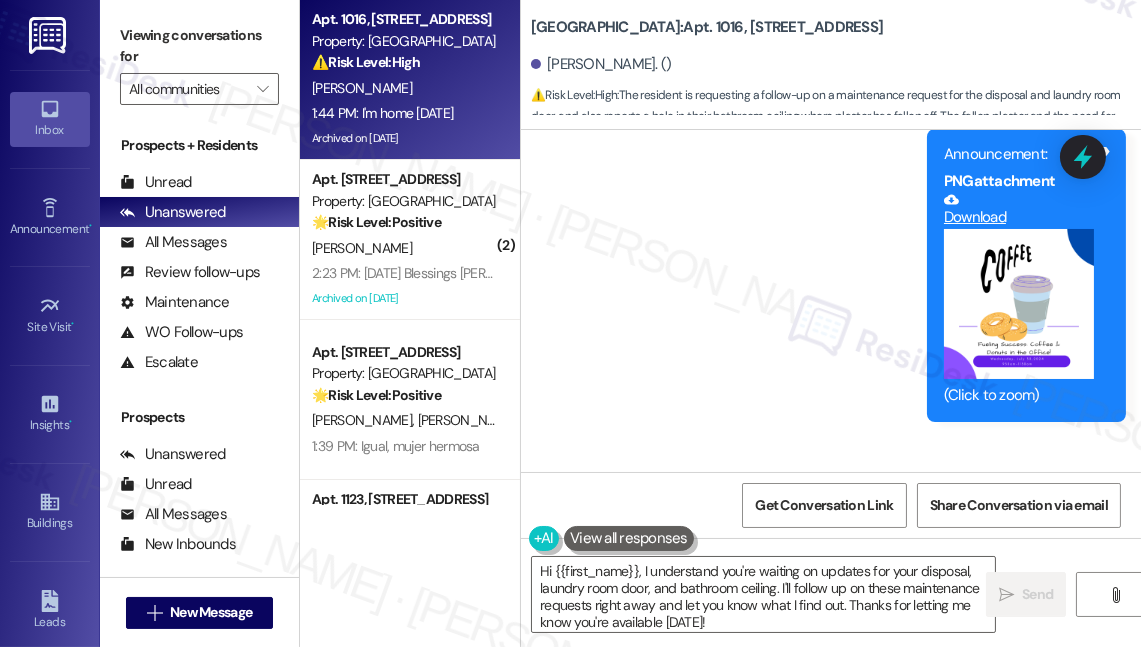click on "I also have a hole in my bathroom ceiling where plaster has fallen off" at bounding box center [781, 838] 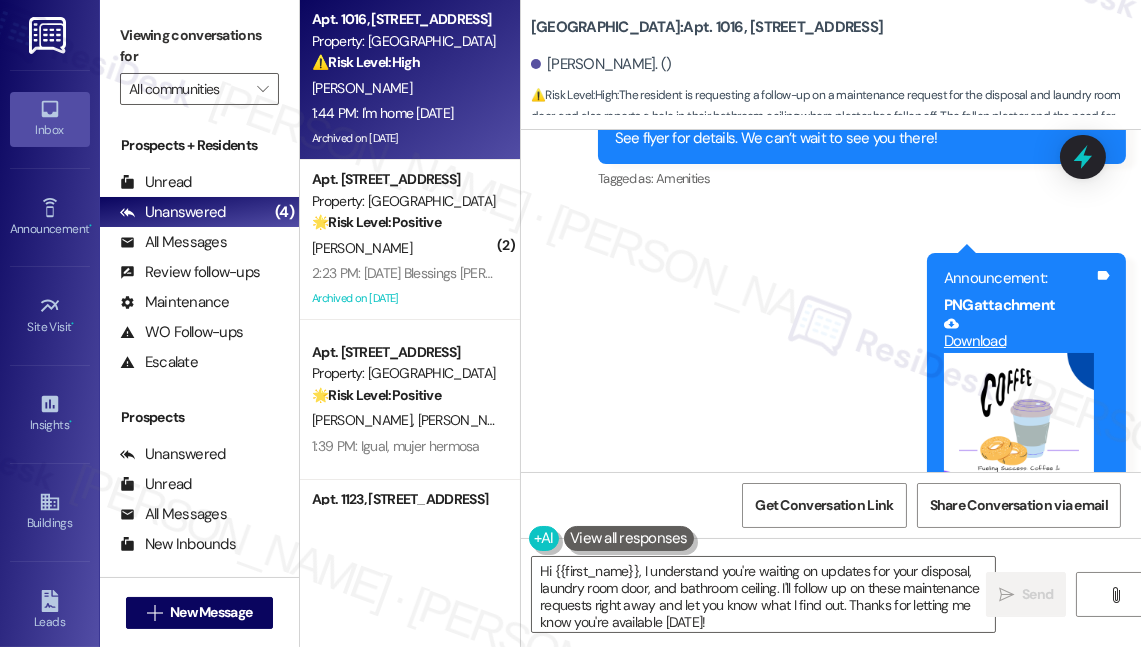 scroll, scrollTop: 65324, scrollLeft: 0, axis: vertical 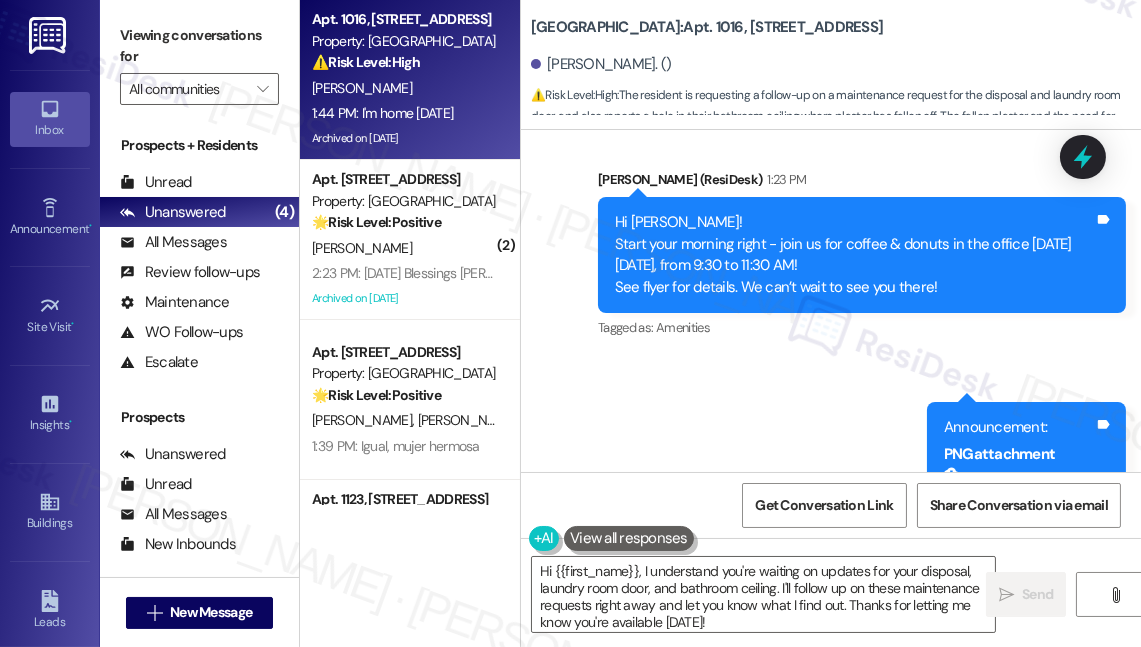 click on "I need a follow up on my maintenance request for the disposal and laundry room door" at bounding box center [807, 959] 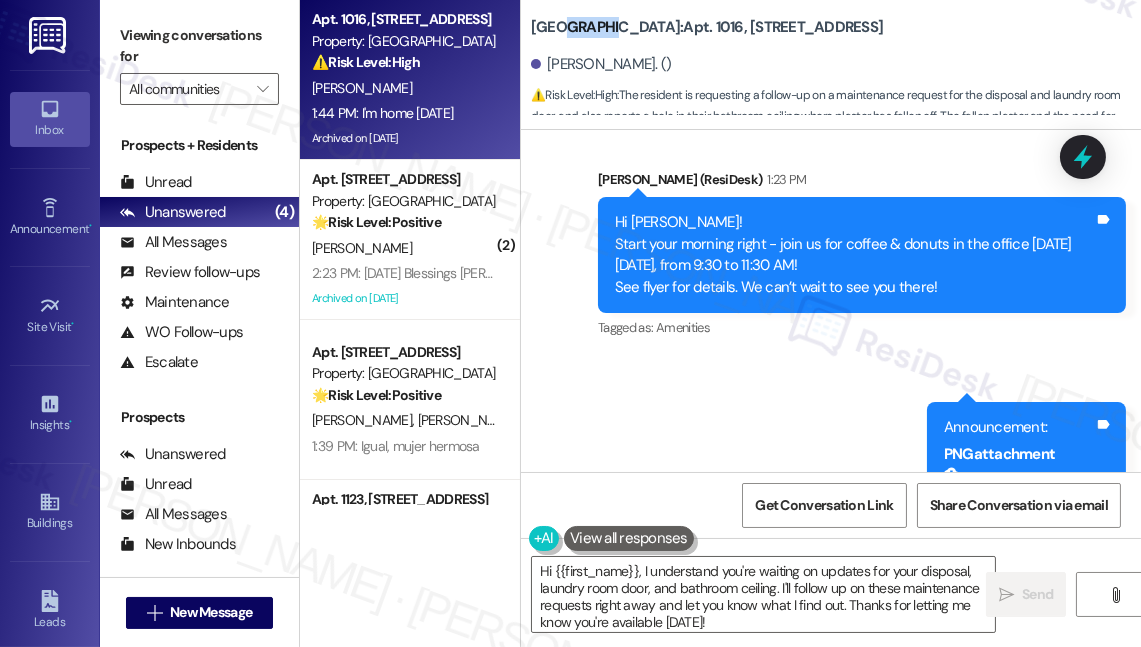 drag, startPoint x: 553, startPoint y: 22, endPoint x: 597, endPoint y: 19, distance: 44.102154 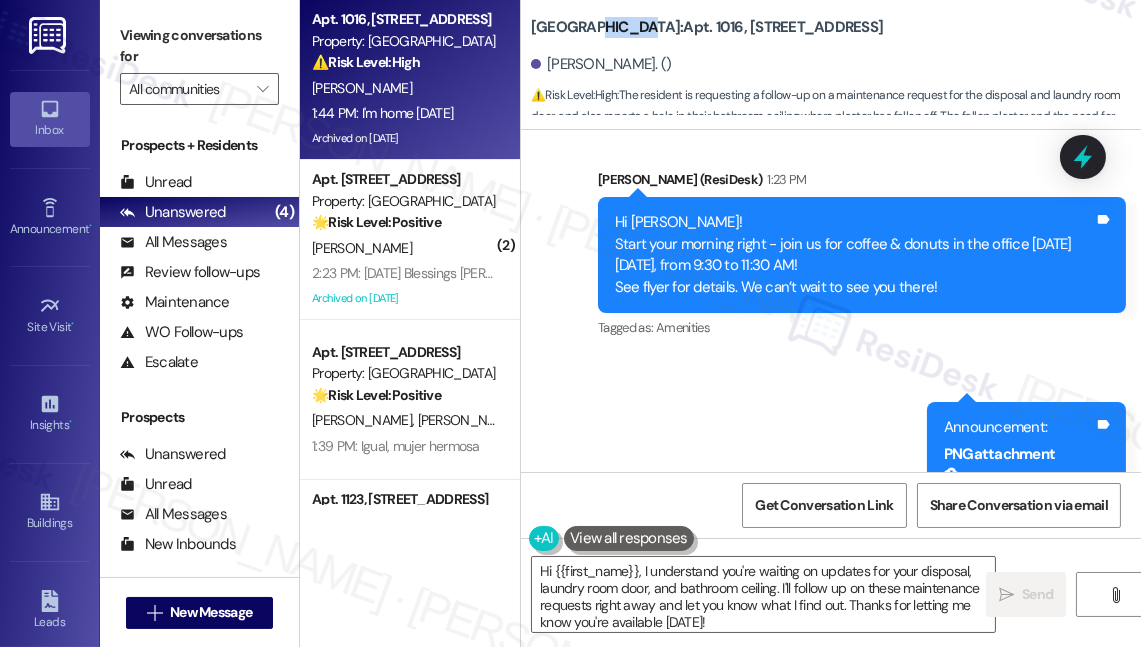 click on "Village Square:  Apt. 1016, 5959 Watership Lane" at bounding box center (707, 27) 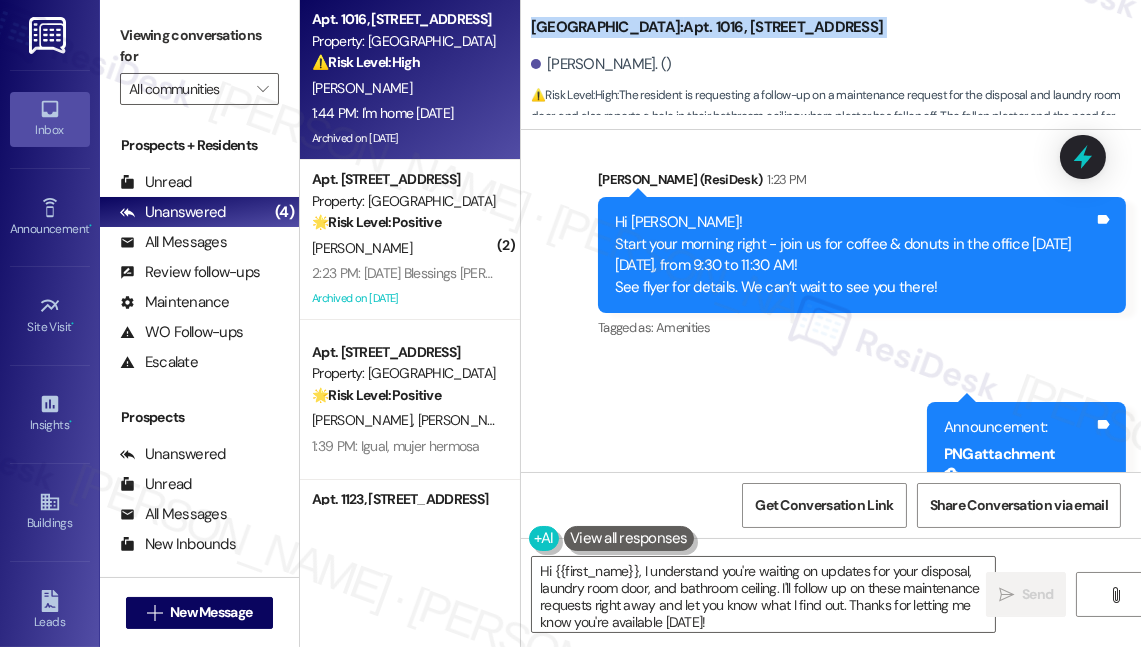 click on "Village Square:  Apt. 1016, 5959 Watership Lane" at bounding box center [707, 27] 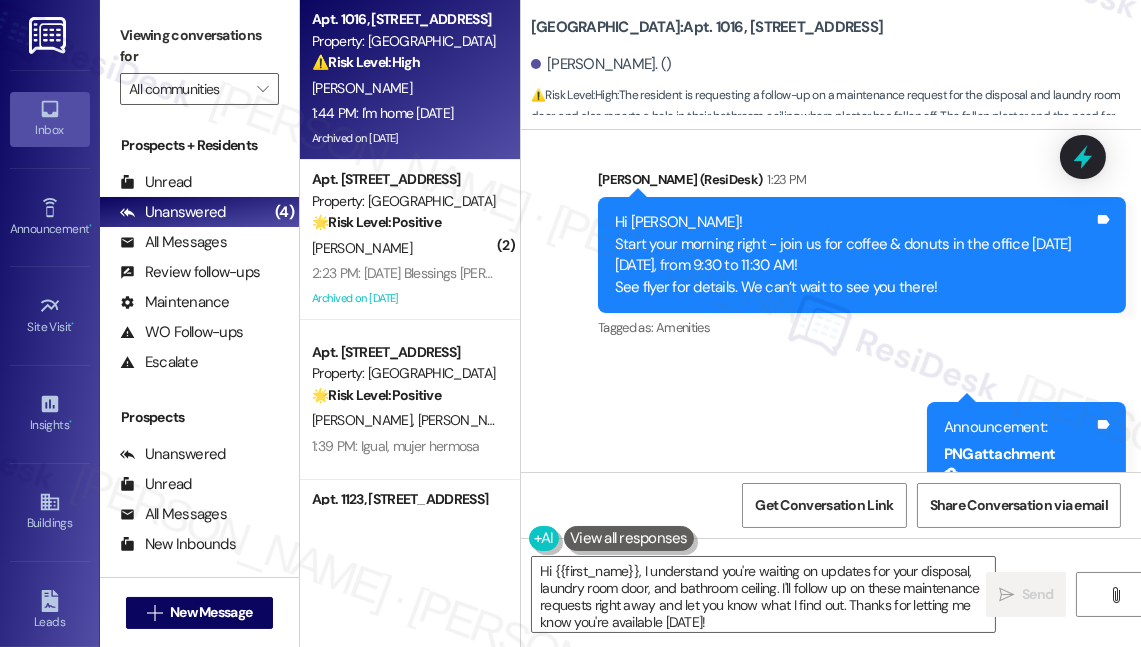 click on "I need a follow up on my maintenance request for the disposal and laundry room door" at bounding box center (807, 959) 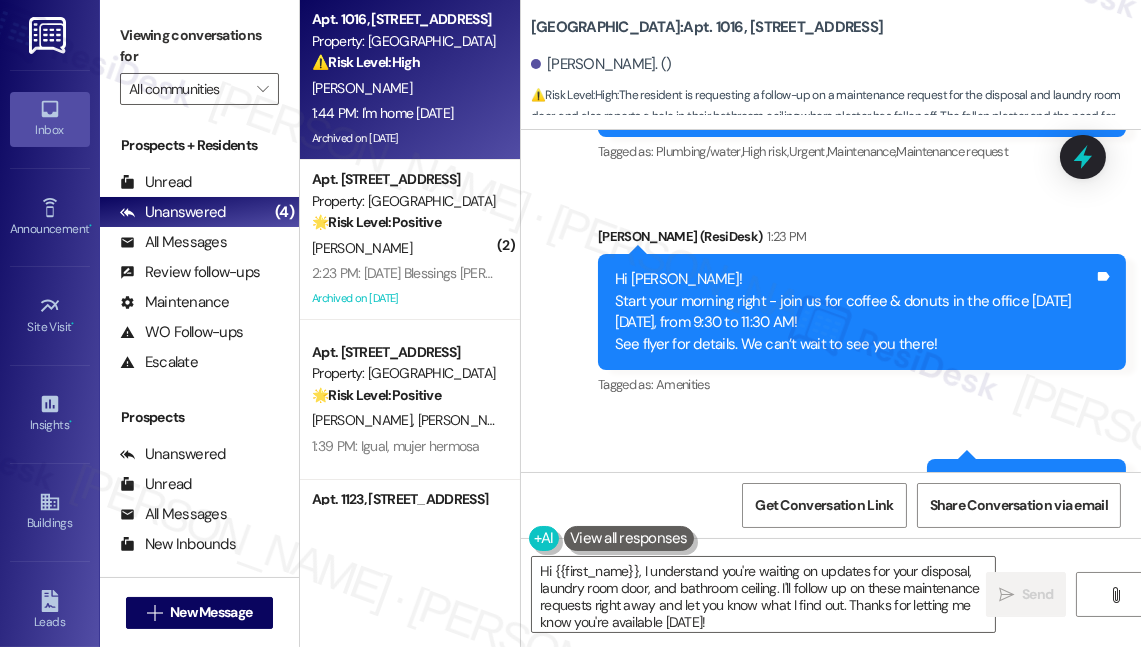 scroll, scrollTop: 65415, scrollLeft: 0, axis: vertical 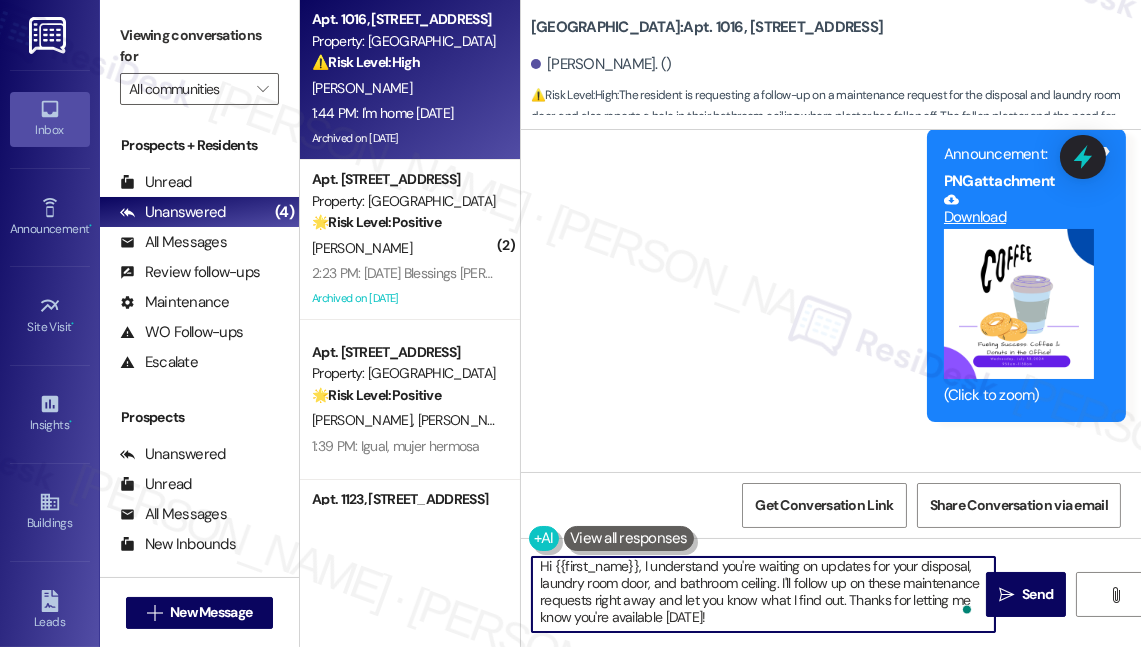 drag, startPoint x: 778, startPoint y: 580, endPoint x: 848, endPoint y: 619, distance: 80.13114 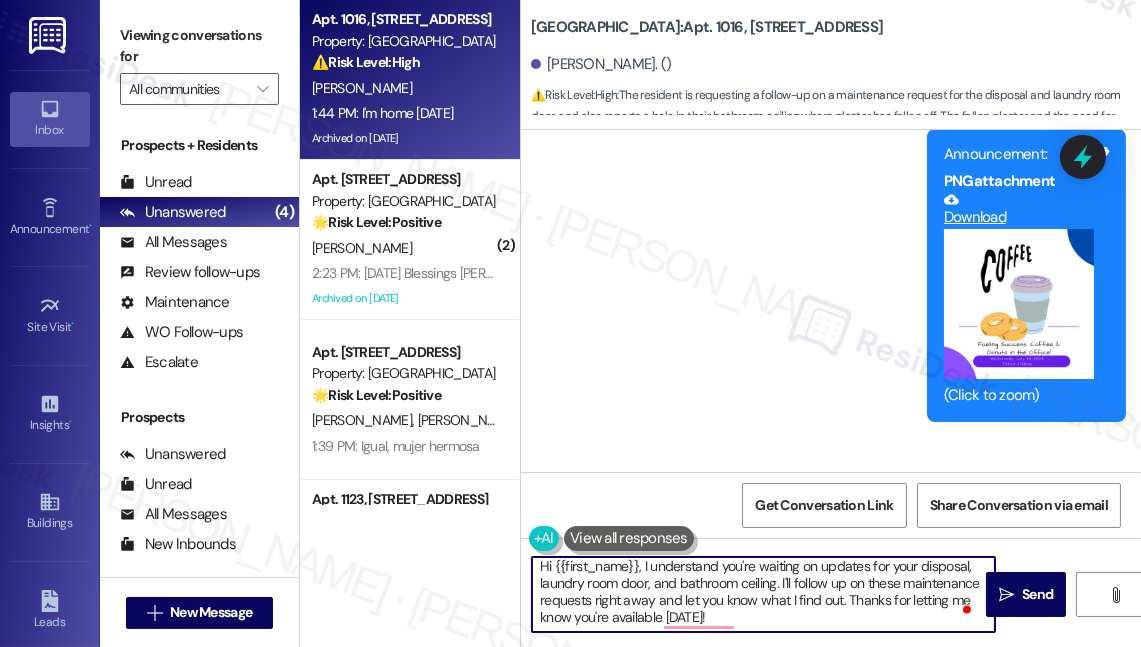 scroll, scrollTop: 5, scrollLeft: 0, axis: vertical 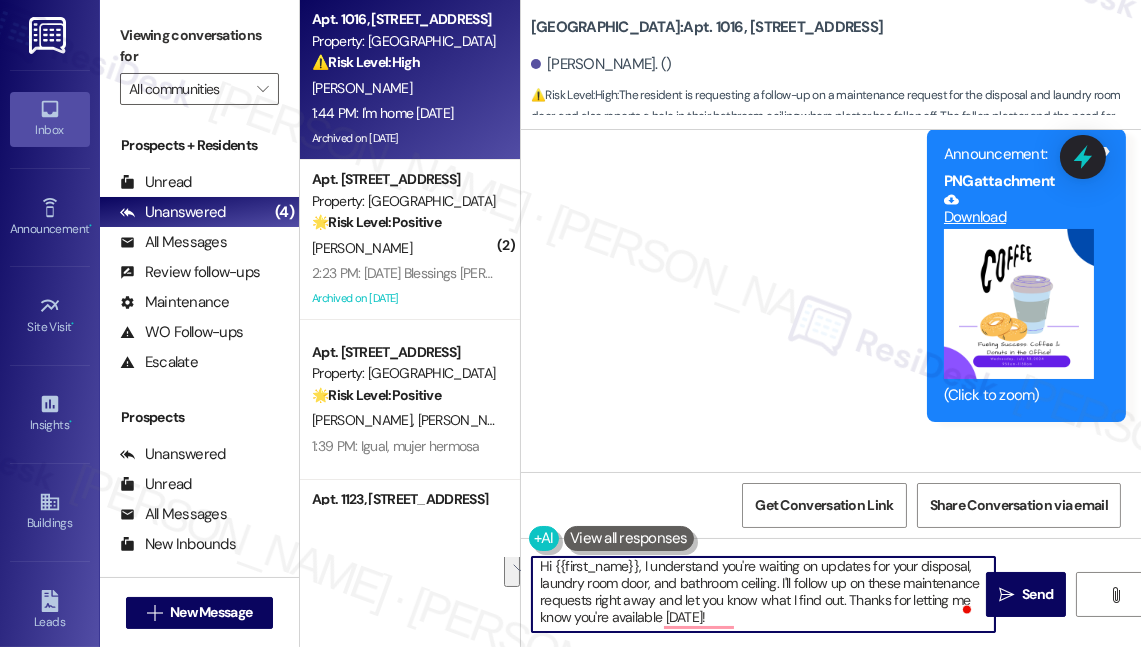 drag, startPoint x: 850, startPoint y: 603, endPoint x: 781, endPoint y: 582, distance: 72.12489 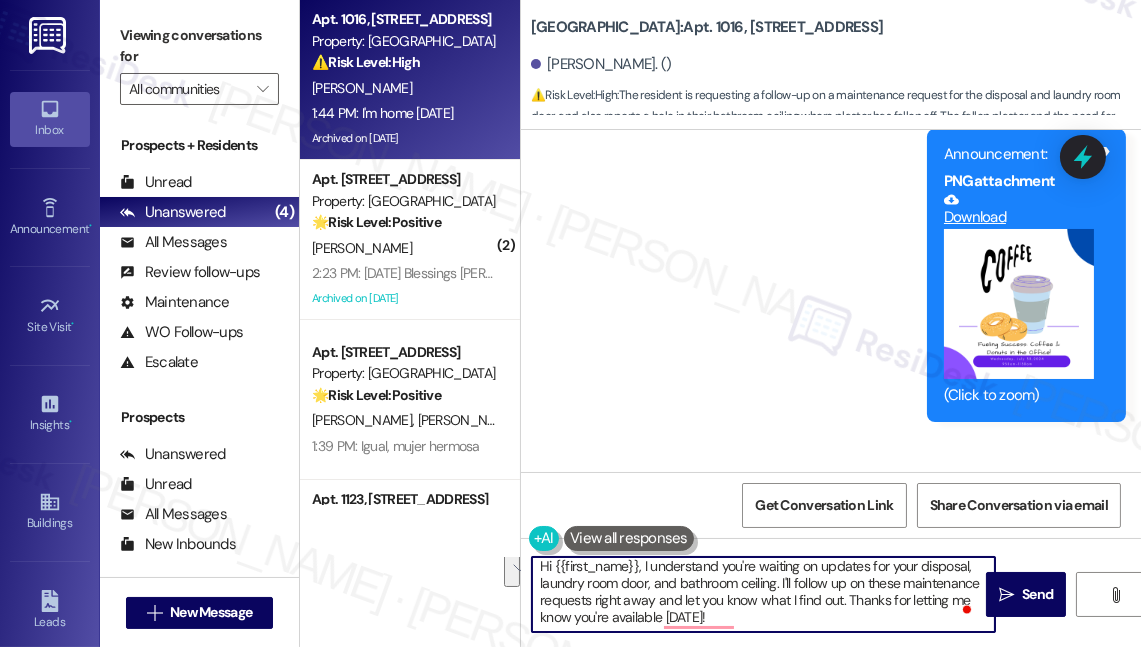 click on "Hi {{first_name}}, I understand you're waiting on updates for your disposal, laundry room door, and bathroom ceiling. I'll follow up on these maintenance requests right away and let you know what I find out. Thanks for letting me know you're available Wednesday!" at bounding box center [763, 594] 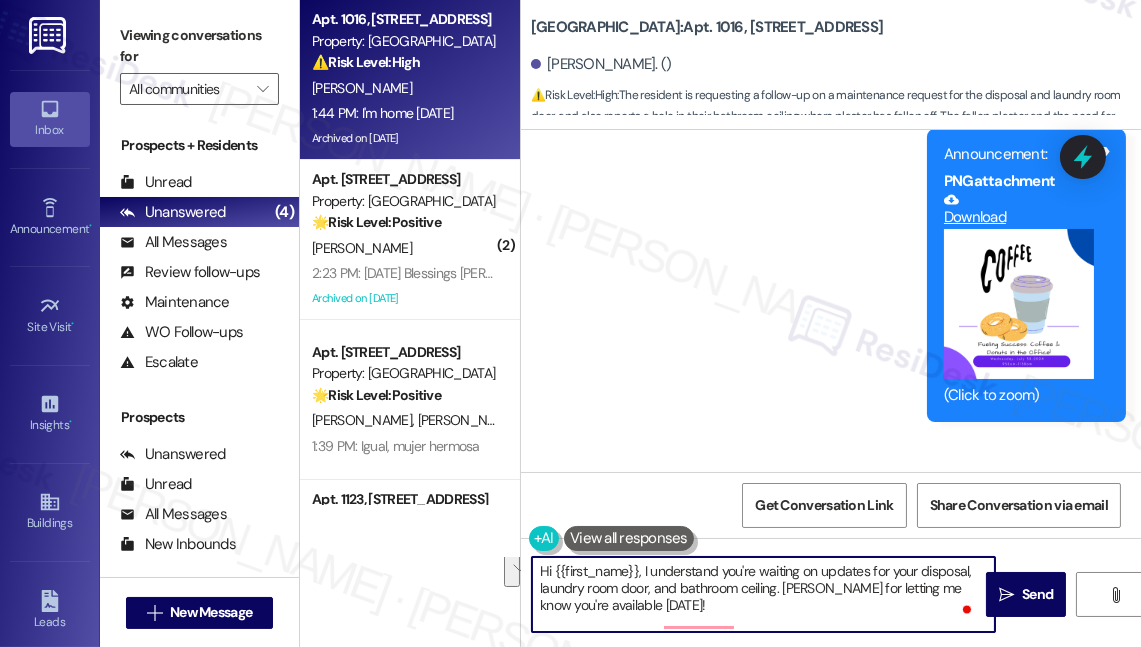 scroll, scrollTop: 0, scrollLeft: 0, axis: both 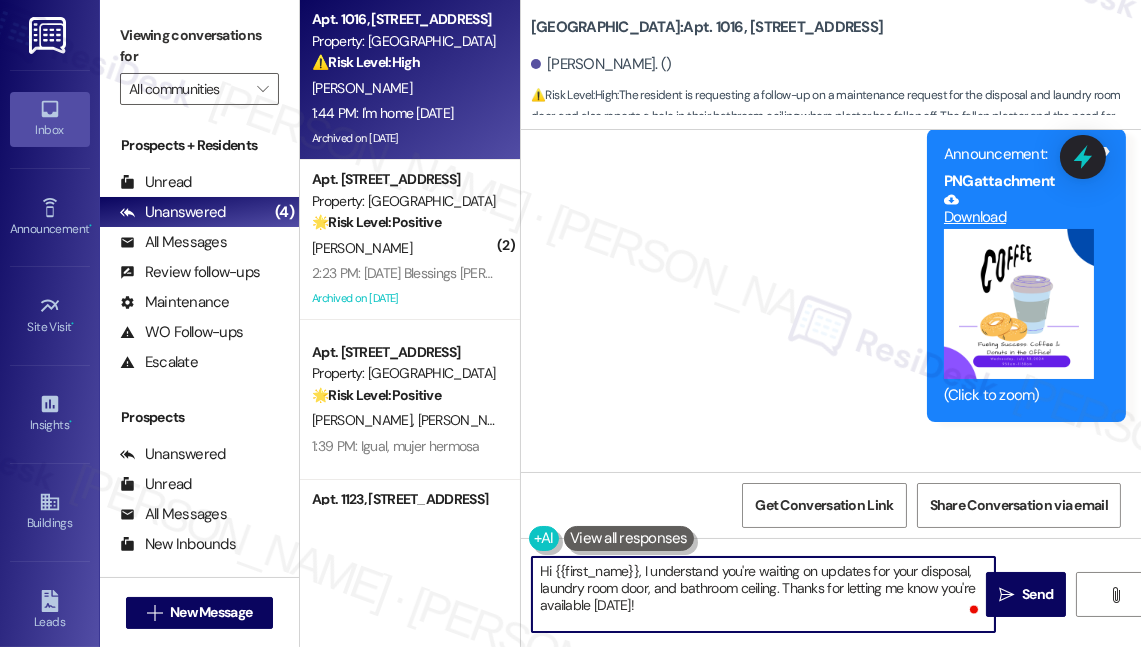 click on "Hi {{first_name}}, I understand you're waiting on updates for your disposal, laundry room door, and bathroom ceiling. Thanks for letting me know you're available Wednesday!" at bounding box center (763, 594) 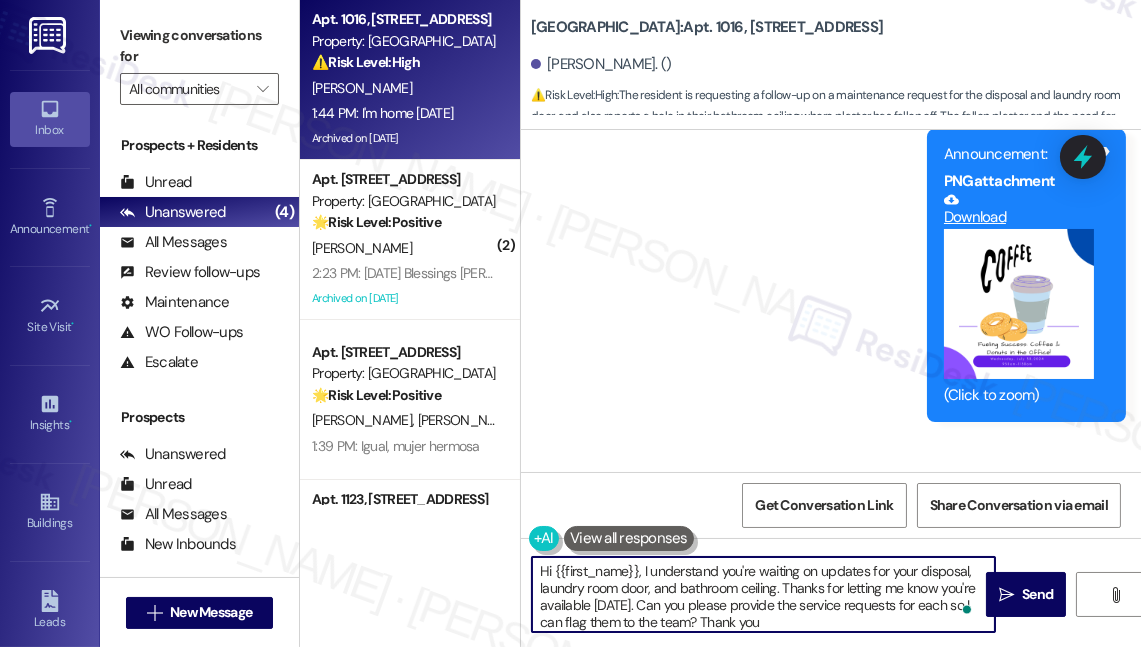 click on "Hi {{first_name}}, I understand you're waiting on updates for your disposal, laundry room door, and bathroom ceiling. Thanks for letting me know you're available on Wednesday. Can you please provide the service requests for each so I can flag them to the team? Thank you" at bounding box center (763, 594) 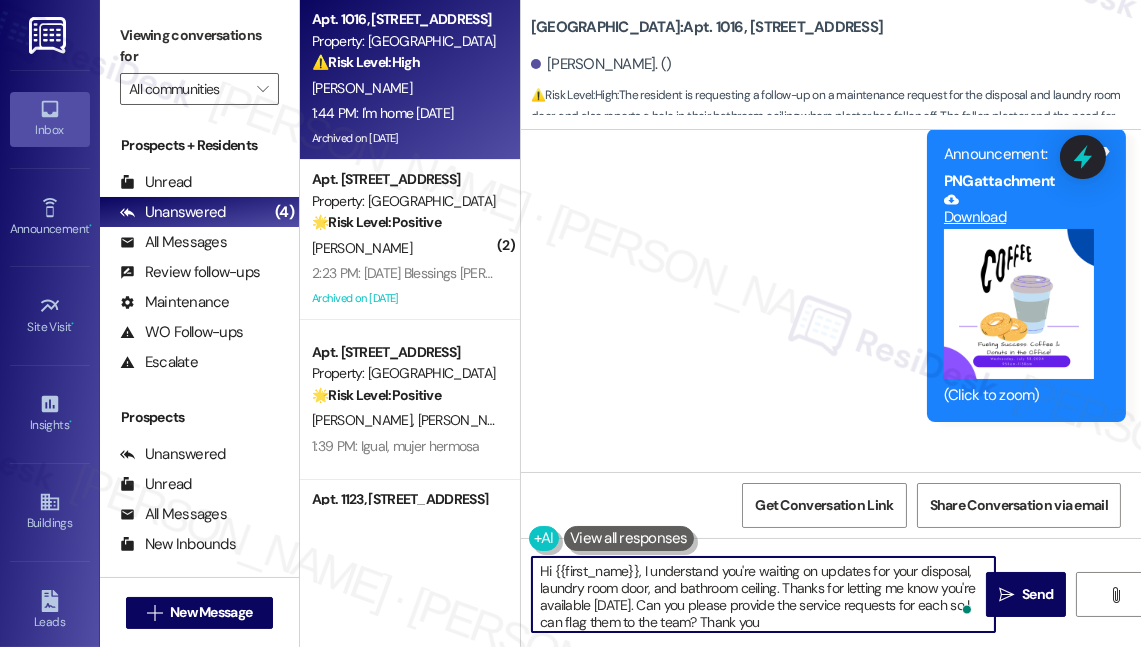 click on "Hi {{first_name}}, I understand you're waiting on updates for your disposal, laundry room door, and bathroom ceiling. Thanks for letting me know you're available on Wednesday. Can you please provide the service requests for each so I can flag them to the team? Thank you" at bounding box center [763, 594] 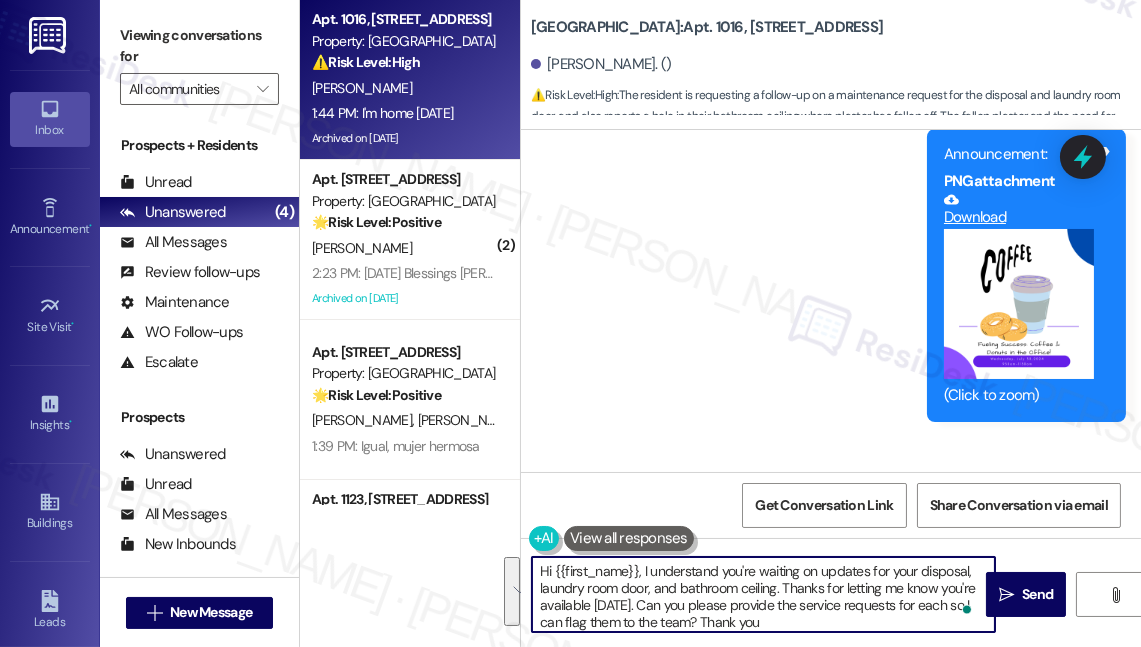 click on "Hi {{first_name}}, I understand you're waiting on updates for your disposal, laundry room door, and bathroom ceiling. Thanks for letting me know you're available on Wednesday. Can you please provide the service requests for each so I can flag them to the team? Thank you" at bounding box center [763, 594] 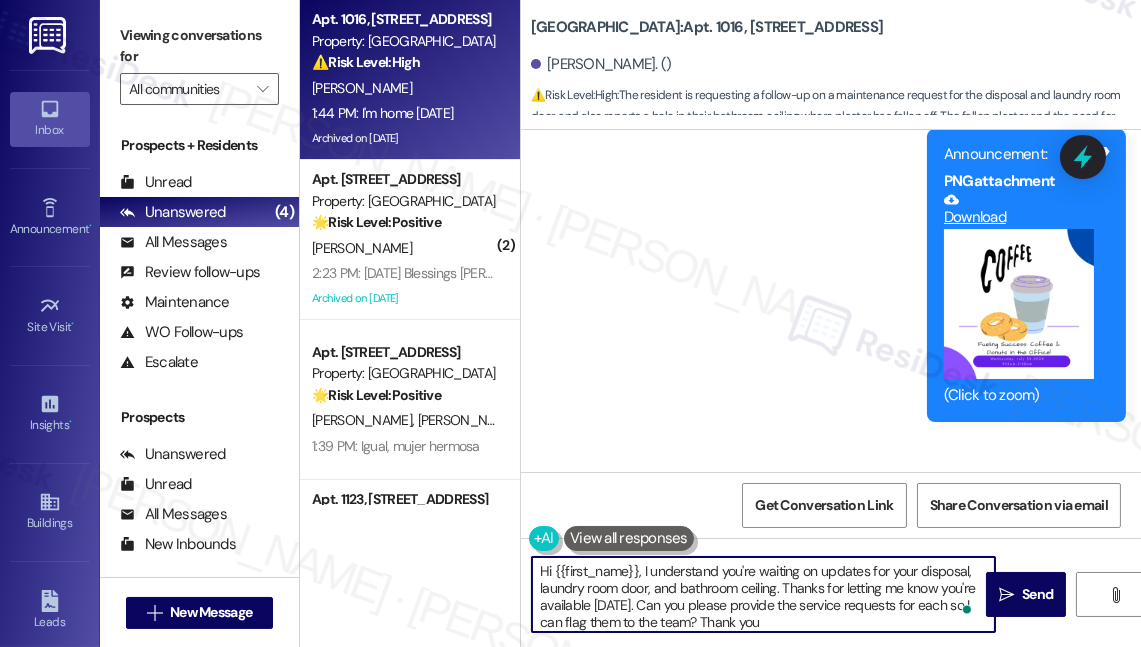 click on "Hi {{first_name}}, I understand you're waiting on updates for your disposal, laundry room door, and bathroom ceiling. Thanks for letting me know you're available on Wednesday. Can you please provide the service requests for each so I can flag them to the team? Thank you" at bounding box center [763, 594] 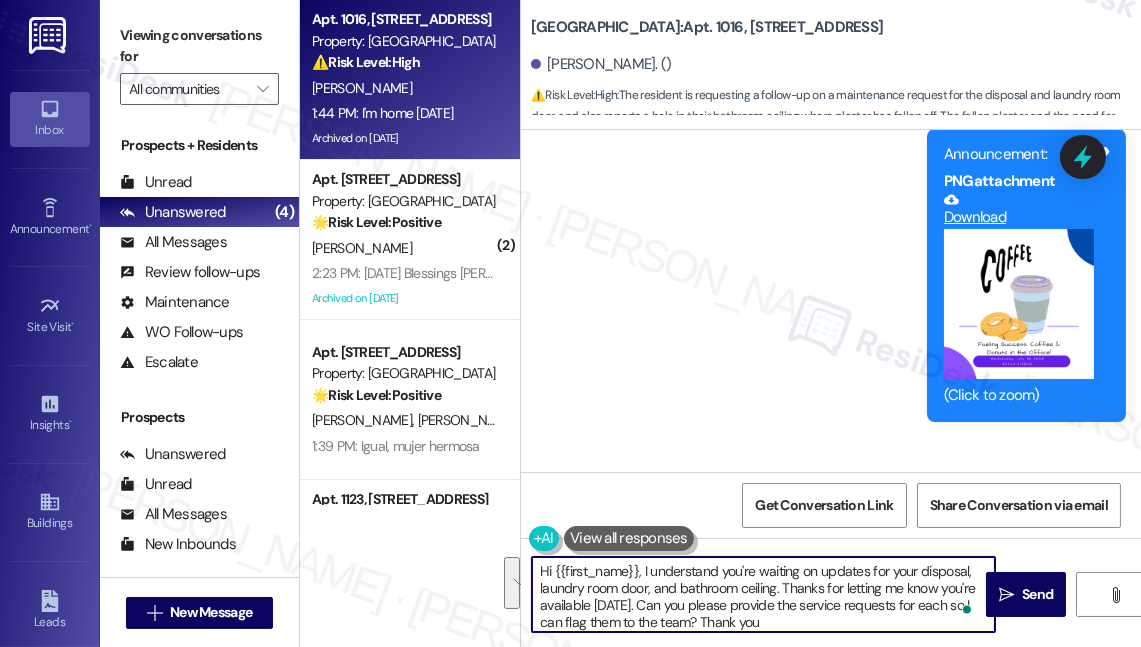 drag, startPoint x: 684, startPoint y: 607, endPoint x: 782, endPoint y: 574, distance: 103.40696 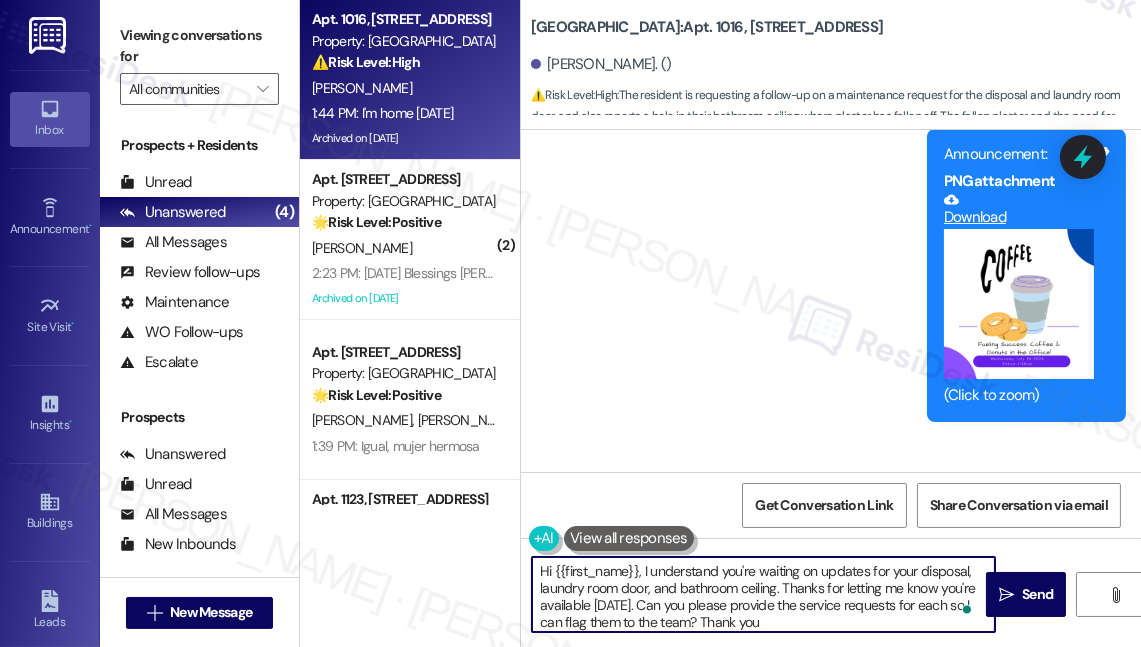 click on "Hi {{first_name}}, I understand you're waiting on updates for your disposal, laundry room door, and bathroom ceiling. Thanks for letting me know you're available on Wednesday. Can you please provide the service requests for each so I can flag them to the team? Thank you" at bounding box center (763, 594) 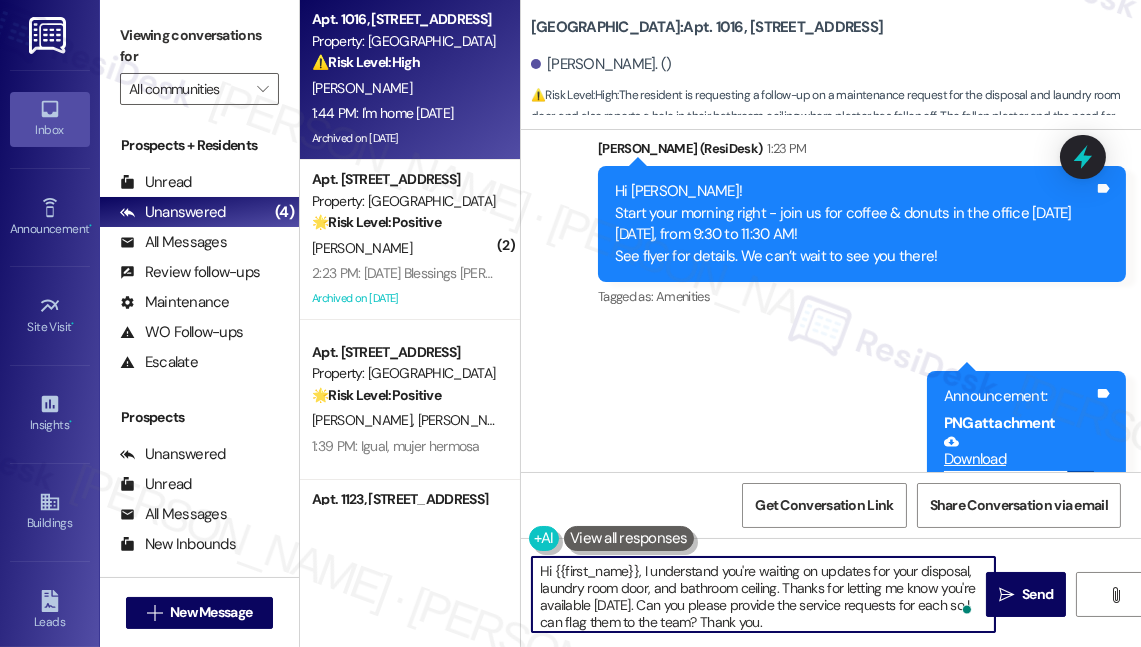 scroll, scrollTop: 65324, scrollLeft: 0, axis: vertical 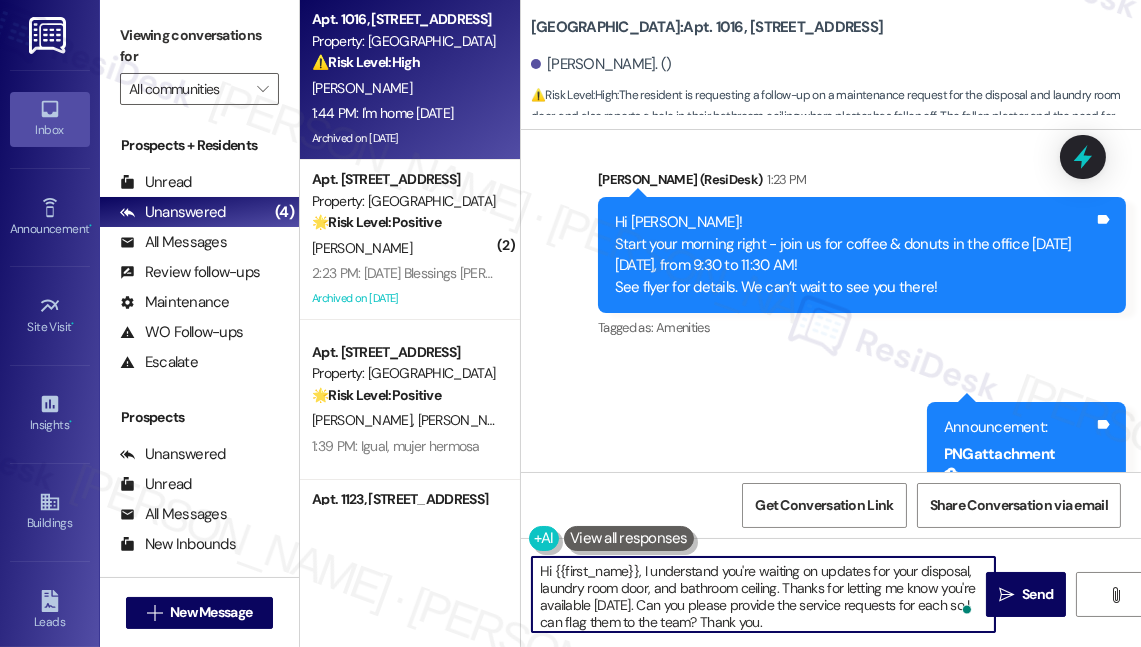 click on "Hi {{first_name}}, I understand you're waiting on updates for your disposal, laundry room door, and bathroom ceiling. Thanks for letting me know you're available on Wednesday. Can you please provide the service requests for each so I can flag them to the team? Thank you." at bounding box center [763, 594] 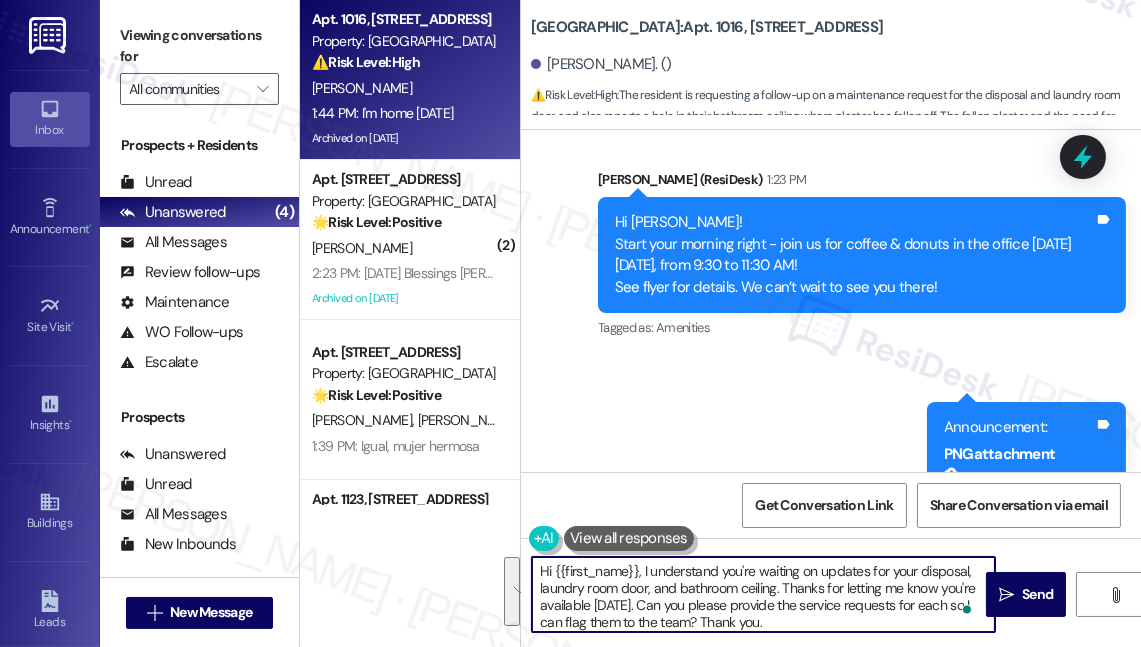 click on "Hi {{first_name}}, I understand you're waiting on updates for your disposal, laundry room door, and bathroom ceiling. Thanks for letting me know you're available on Wednesday. Can you please provide the service requests for each so I can flag them to the team? Thank you." at bounding box center [763, 594] 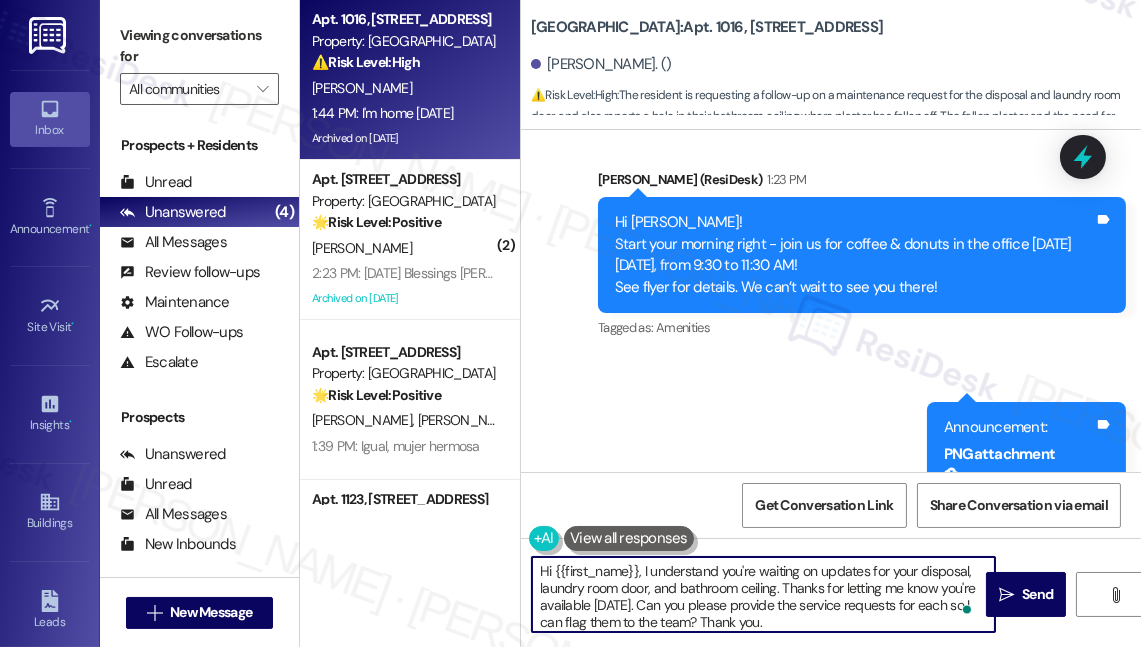click on "Hi {{first_name}}, I understand you're waiting on updates for your disposal, laundry room door, and bathroom ceiling. Thanks for letting me know you're available on Wednesday. Can you please provide the service requests for each so I can flag them to the team? Thank you." at bounding box center [763, 594] 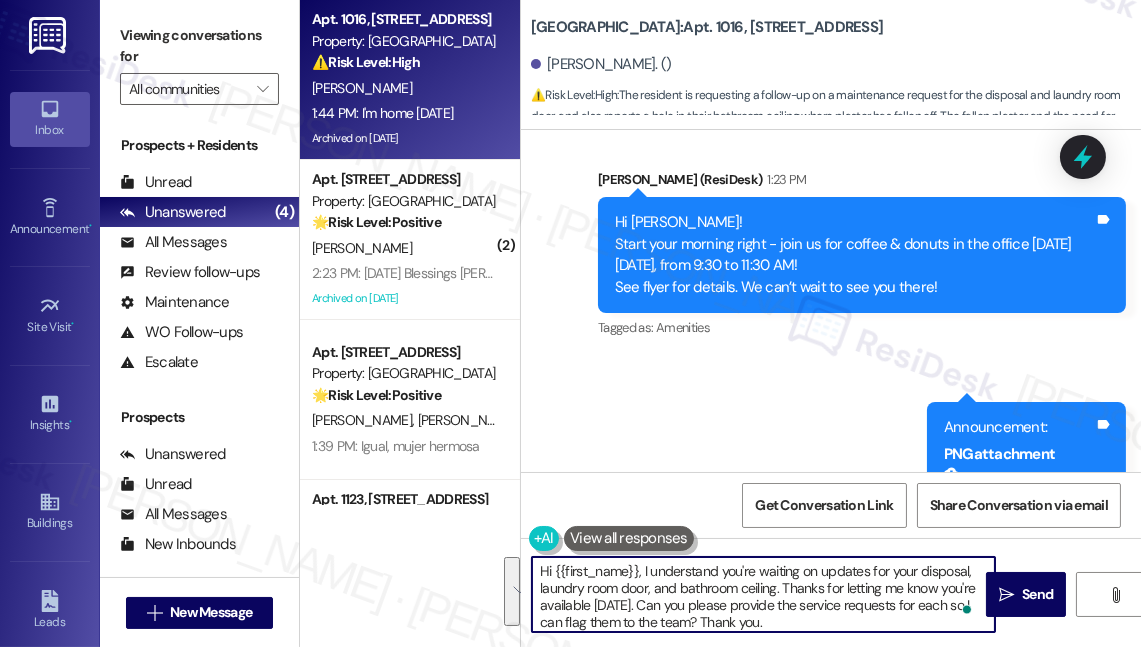 click on "Hi {{first_name}}, I understand you're waiting on updates for your disposal, laundry room door, and bathroom ceiling. Thanks for letting me know you're available on Wednesday. Can you please provide the service requests for each so I can flag them to the team? Thank you." at bounding box center (763, 594) 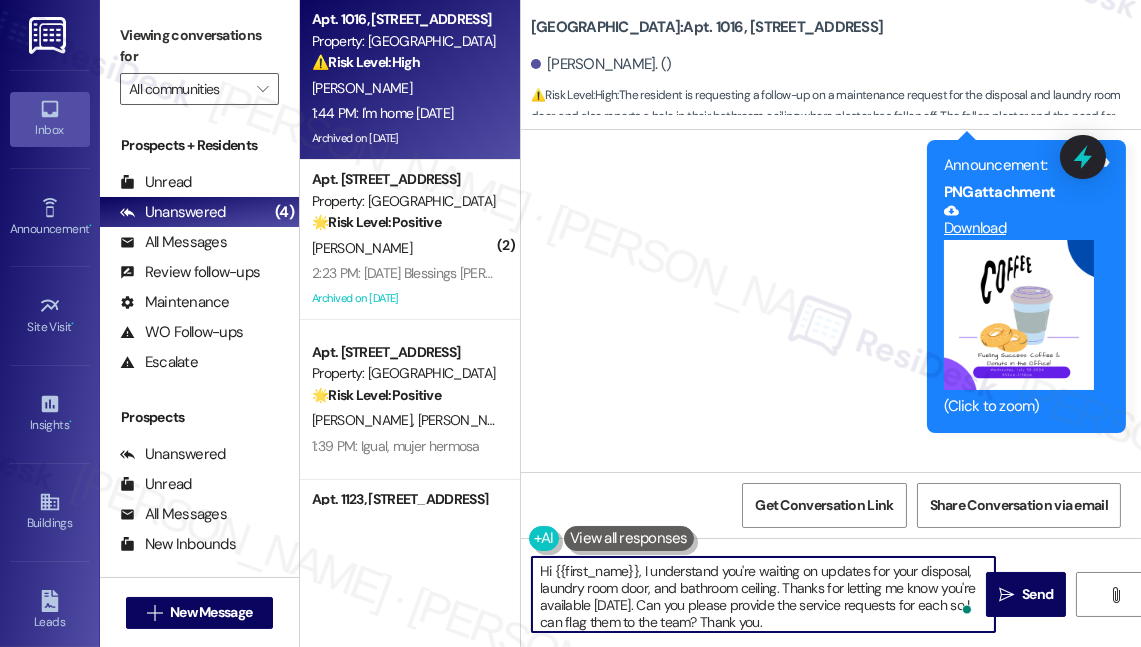 scroll, scrollTop: 65597, scrollLeft: 0, axis: vertical 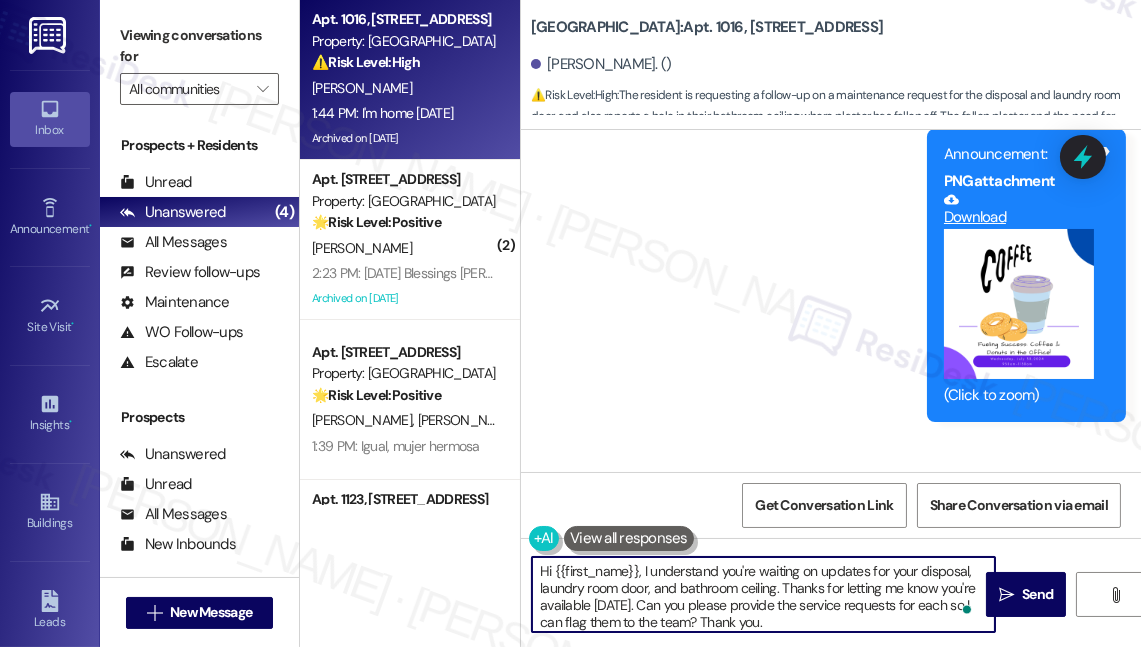 click on "Hi {{first_name}}, I understand you're waiting on updates for your disposal, laundry room door, and bathroom ceiling. Thanks for letting me know you're available on Wednesday. Can you please provide the service requests for each so I can flag them to the team? Thank you." at bounding box center [763, 594] 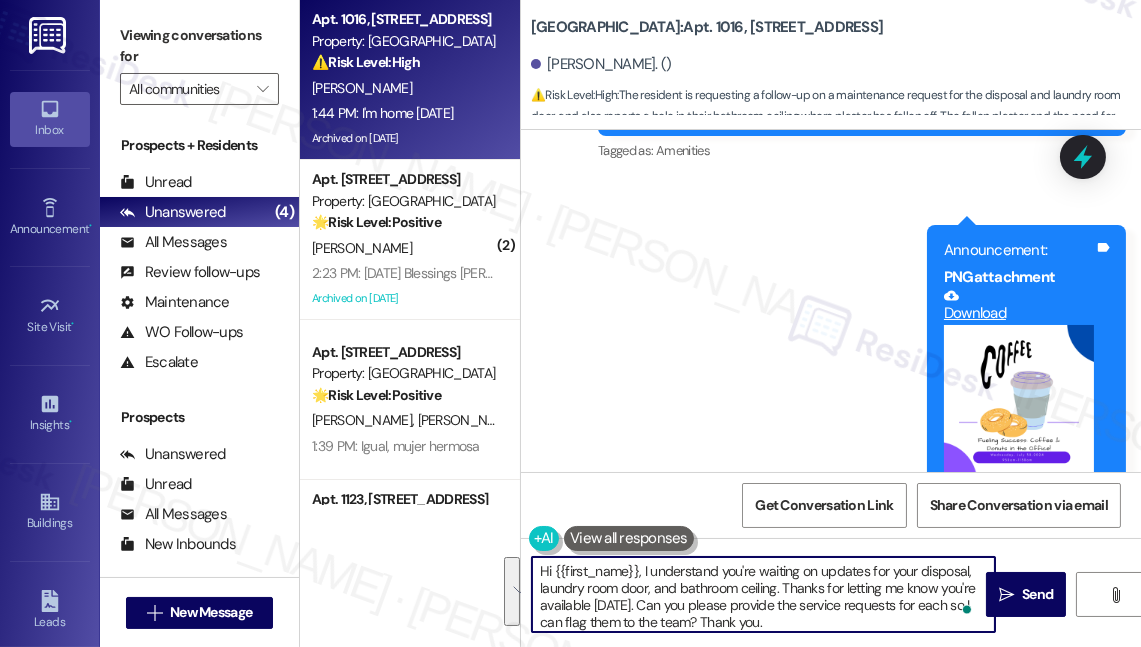 scroll, scrollTop: 65415, scrollLeft: 0, axis: vertical 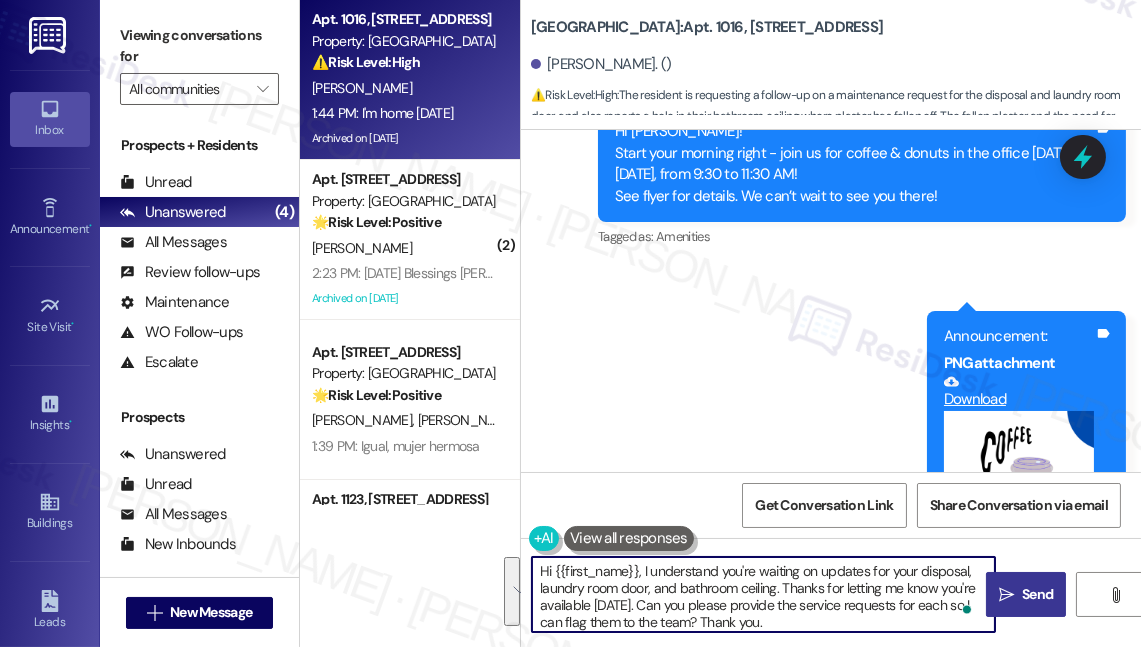 type on "Hi {{first_name}}, I understand you're waiting on updates for your disposal, laundry room door, and bathroom ceiling. Thanks for letting me know you're available on Wednesday. Can you please provide the service requests for each so I can flag them to the team? Thank you." 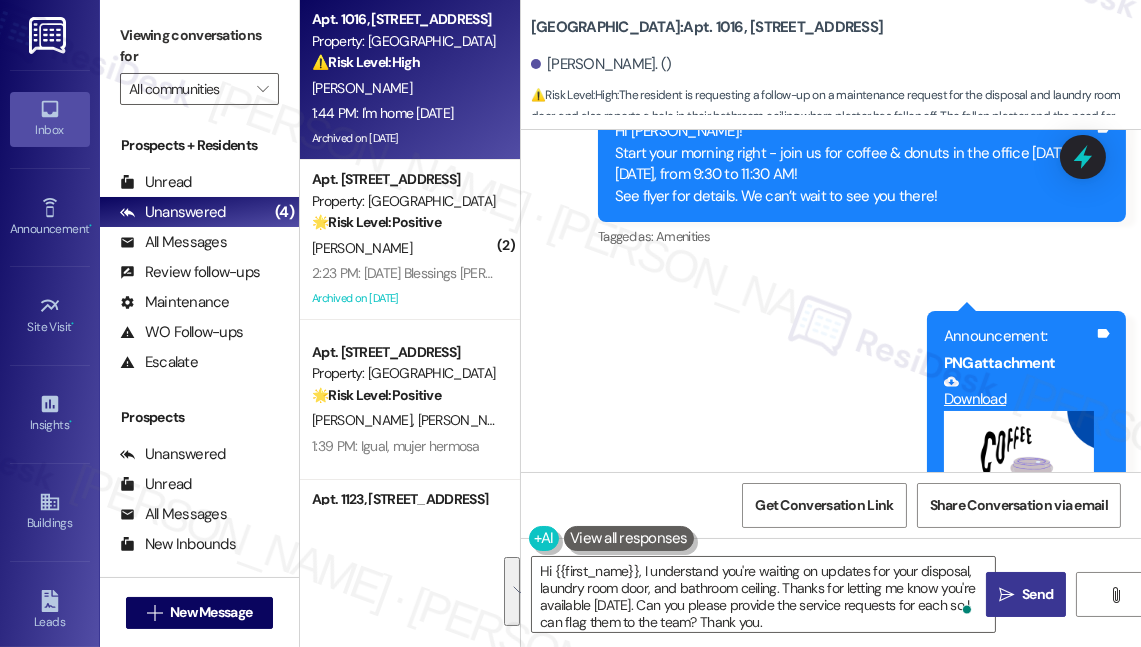 click on "" at bounding box center [1006, 595] 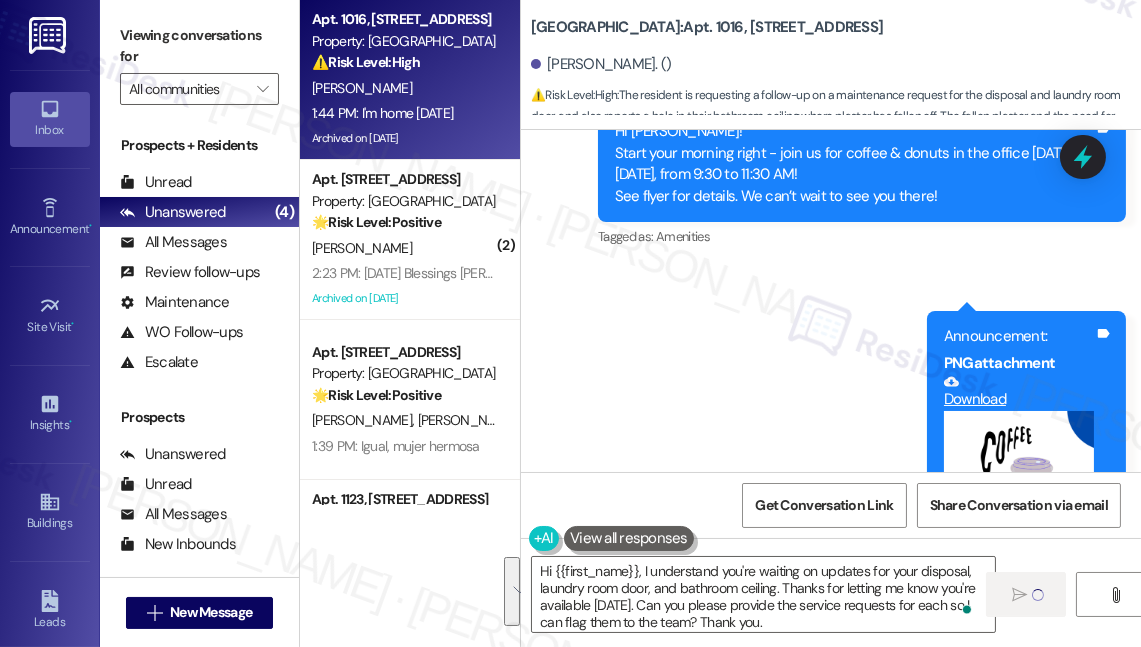 type 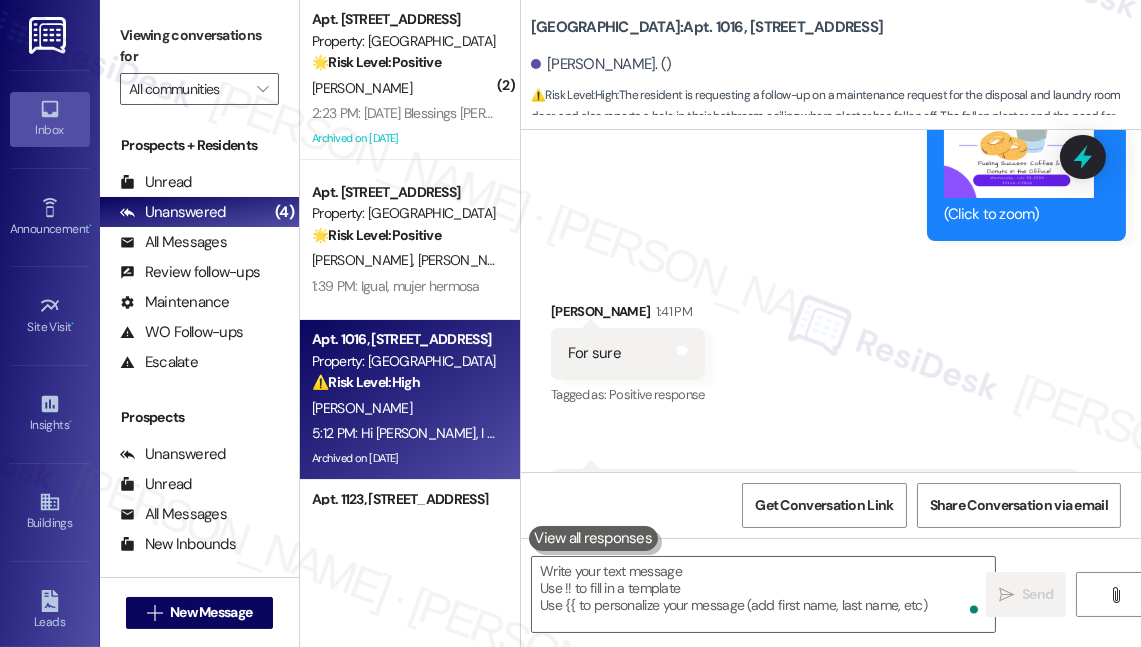 scroll, scrollTop: 65800, scrollLeft: 0, axis: vertical 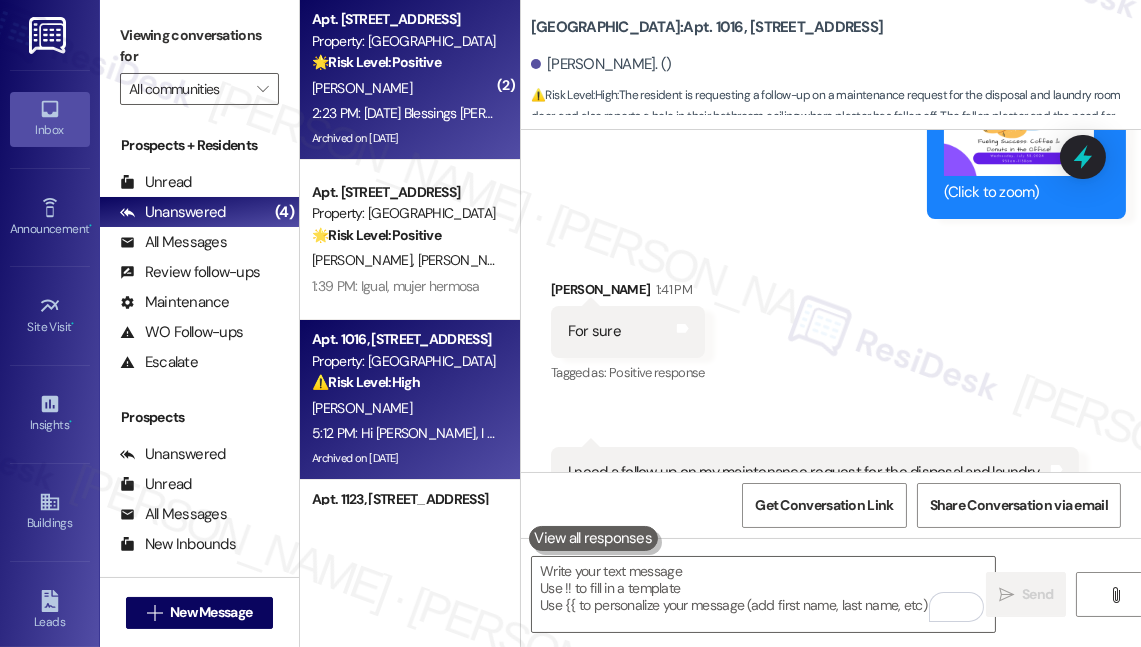 click on "R. Anthony" at bounding box center [404, 88] 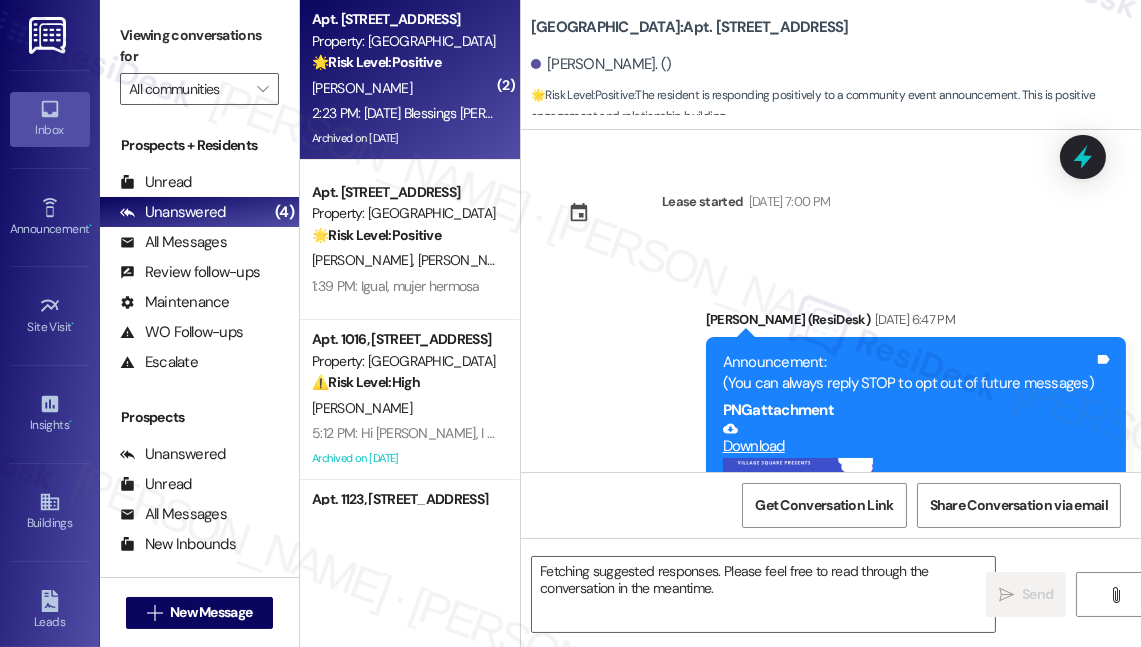 scroll, scrollTop: 27669, scrollLeft: 0, axis: vertical 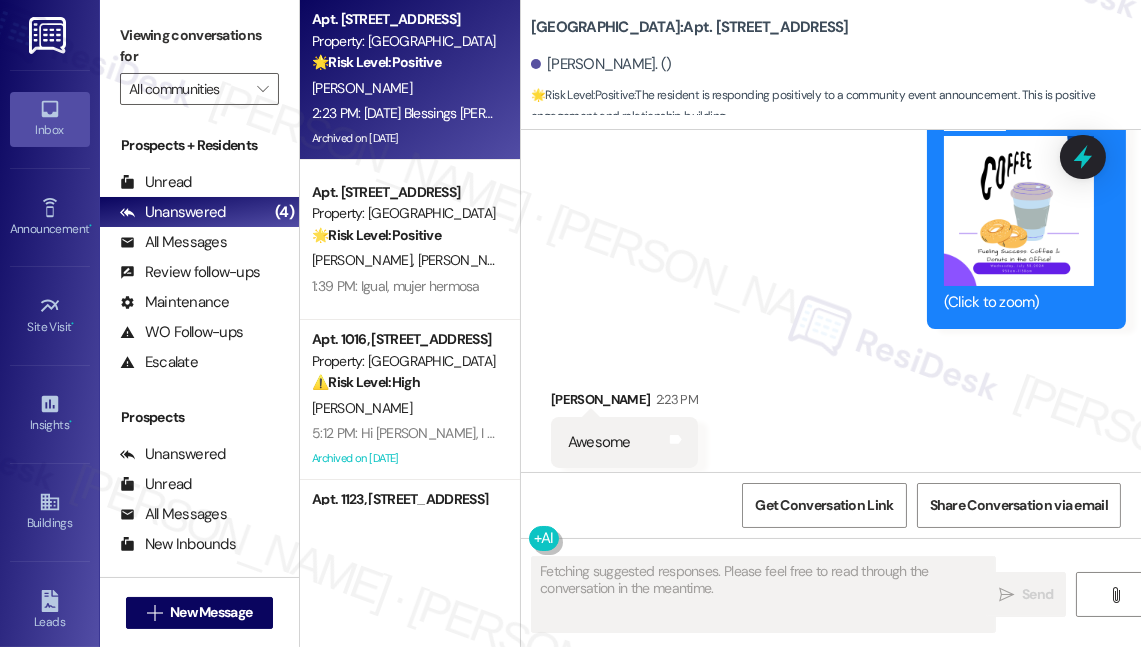 click on "Awesome" at bounding box center (599, 442) 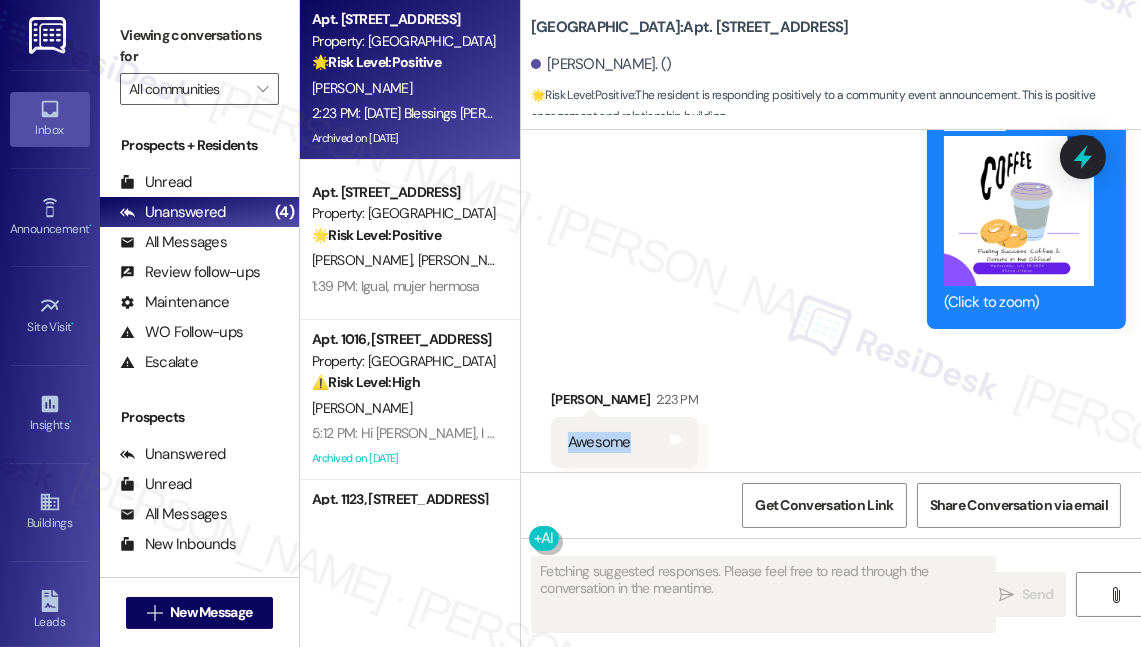 click on "Awesome" at bounding box center [599, 442] 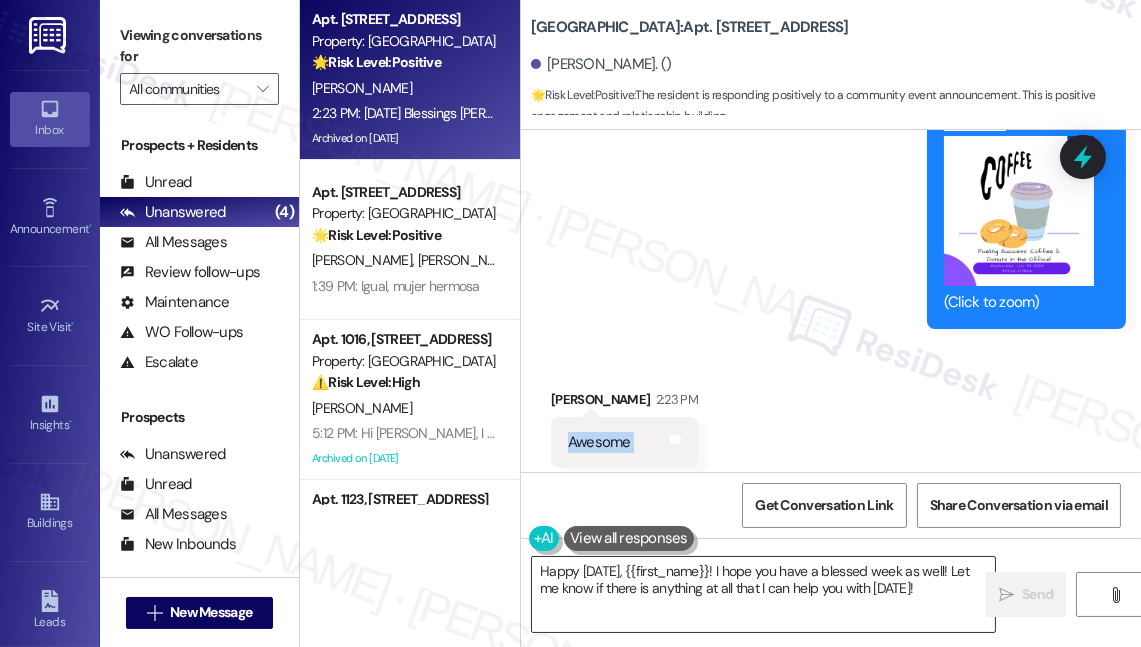 click on "Happy Monday, {{first_name}}! I hope you have a blessed week as well! Let me know if there is anything at all that I can help you with today!" at bounding box center [763, 594] 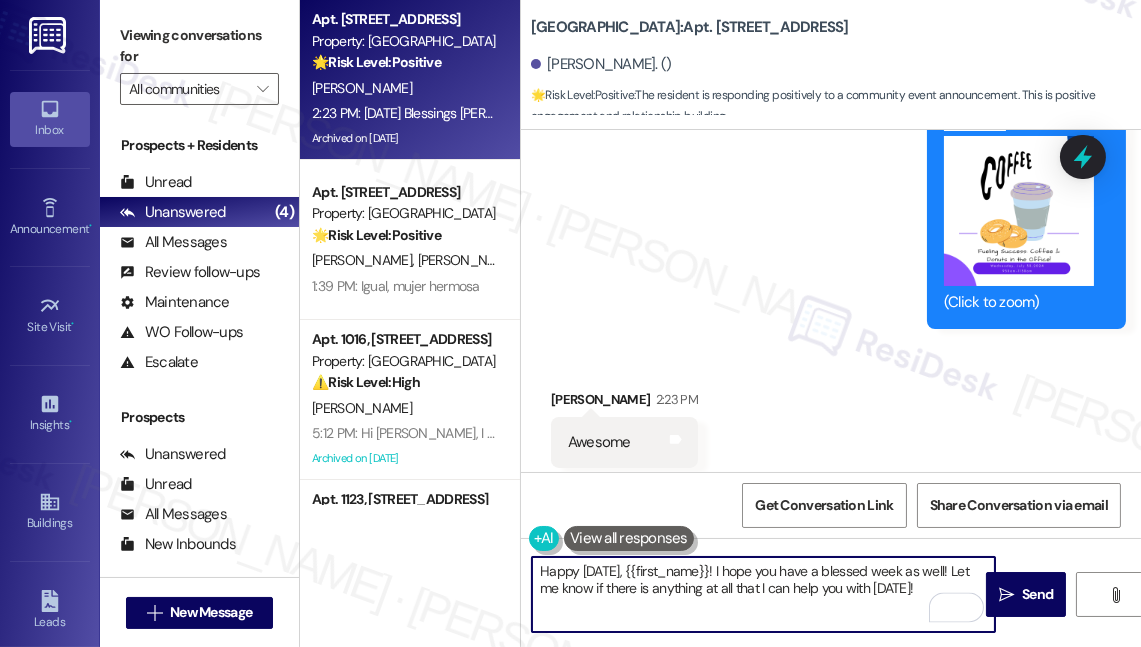 click on "Happy Monday, {{first_name}}! I hope you have a blessed week as well! Let me know if there is anything at all that I can help you with today!" at bounding box center [763, 594] 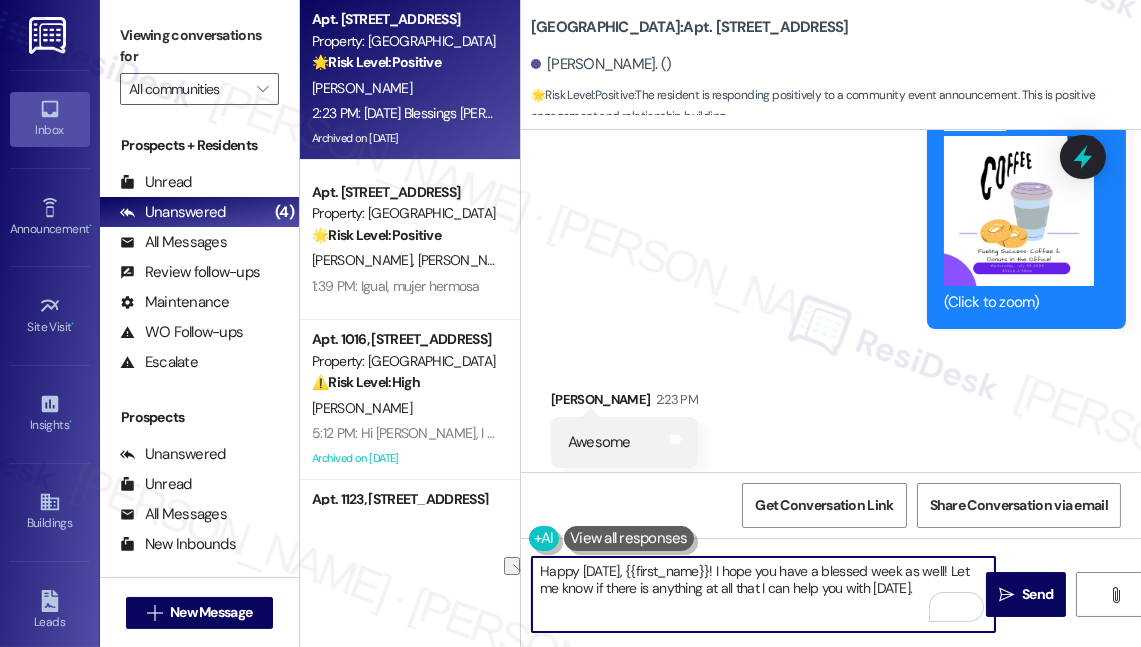 drag, startPoint x: 918, startPoint y: 588, endPoint x: 898, endPoint y: 594, distance: 20.880613 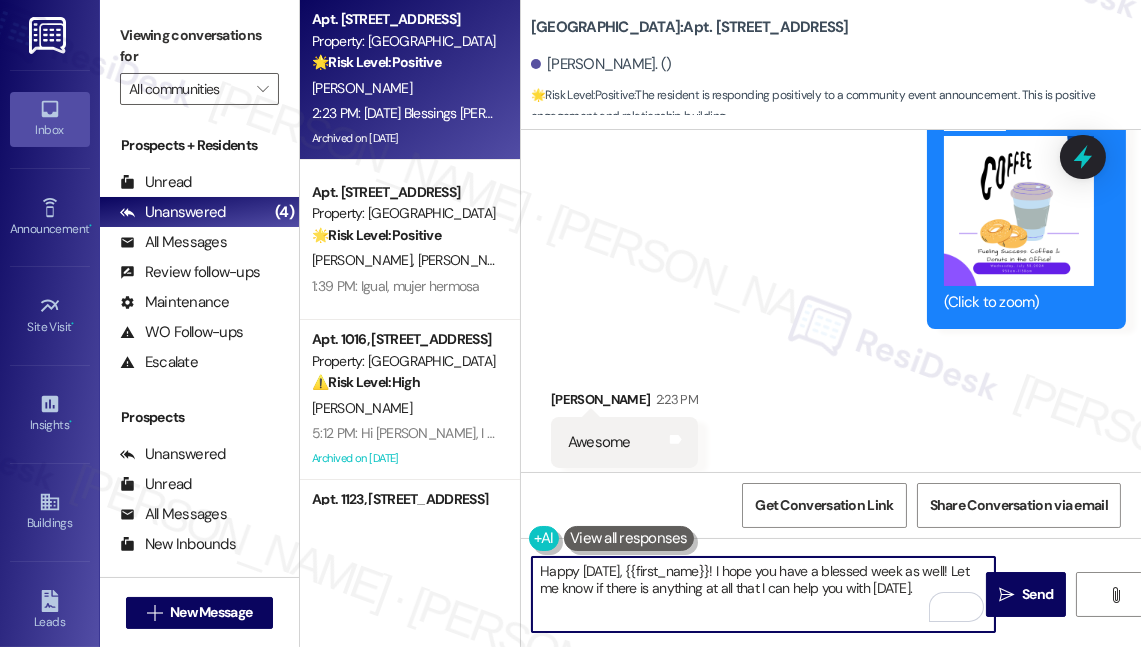 click on "Happy Monday, {{first_name}}! I hope you have a blessed week as well! Let me know if there is anything at all that I can help you with today." at bounding box center [763, 594] 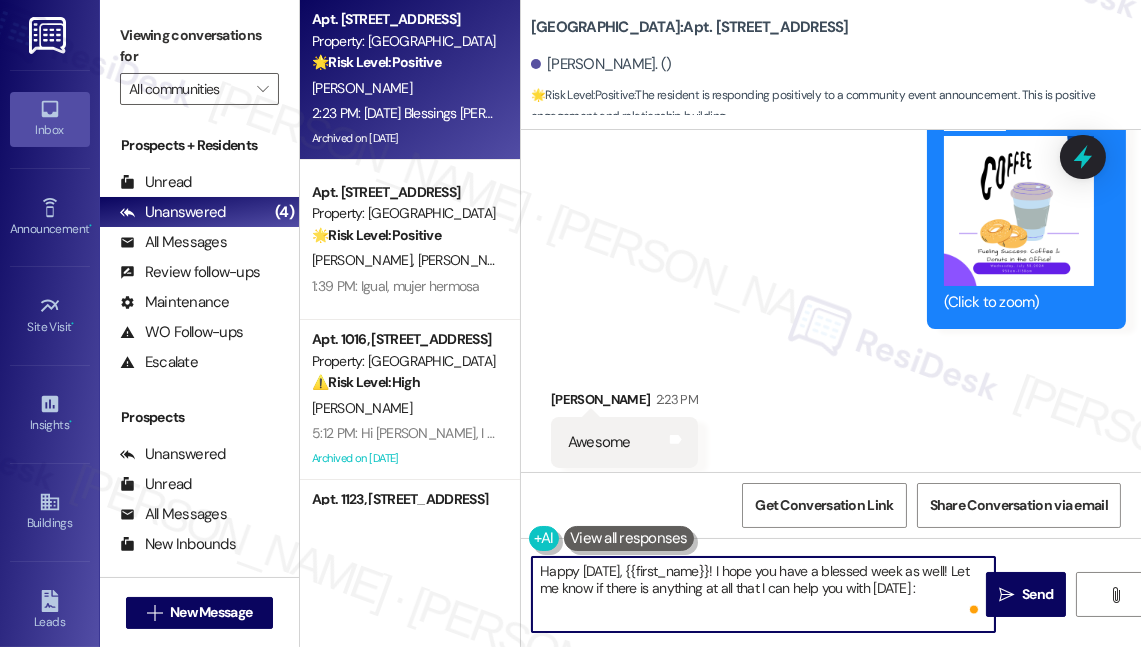 type on "Happy Monday, {{first_name}}! I hope you have a blessed week as well! Let me know if there is anything at all that I can help you with today :)" 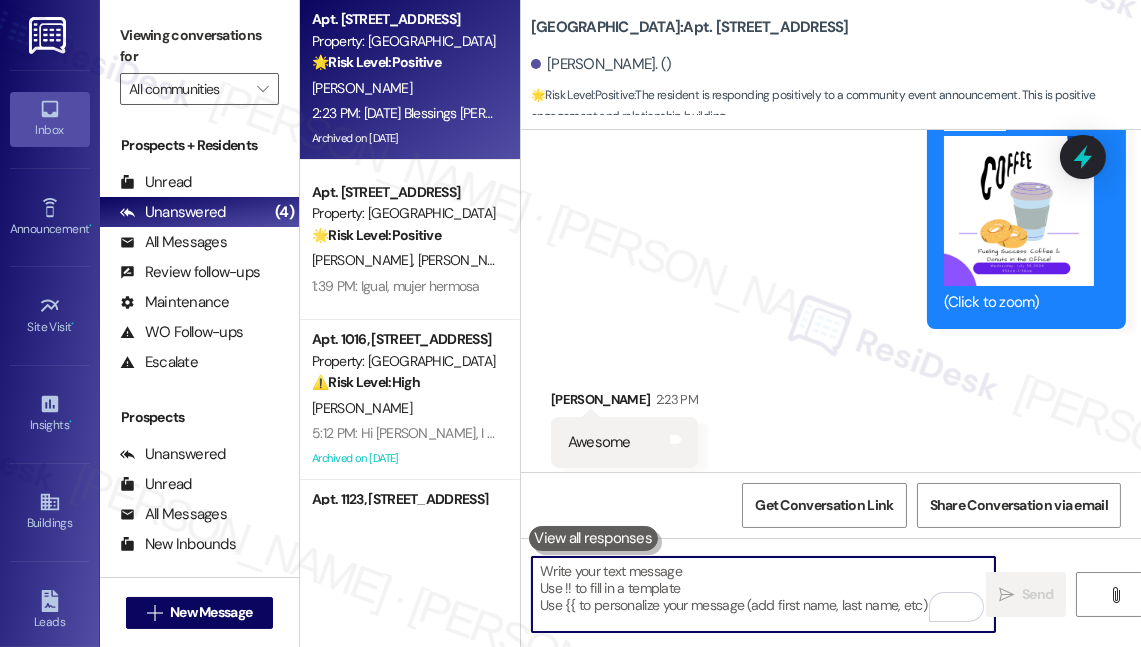 scroll, scrollTop: 27668, scrollLeft: 0, axis: vertical 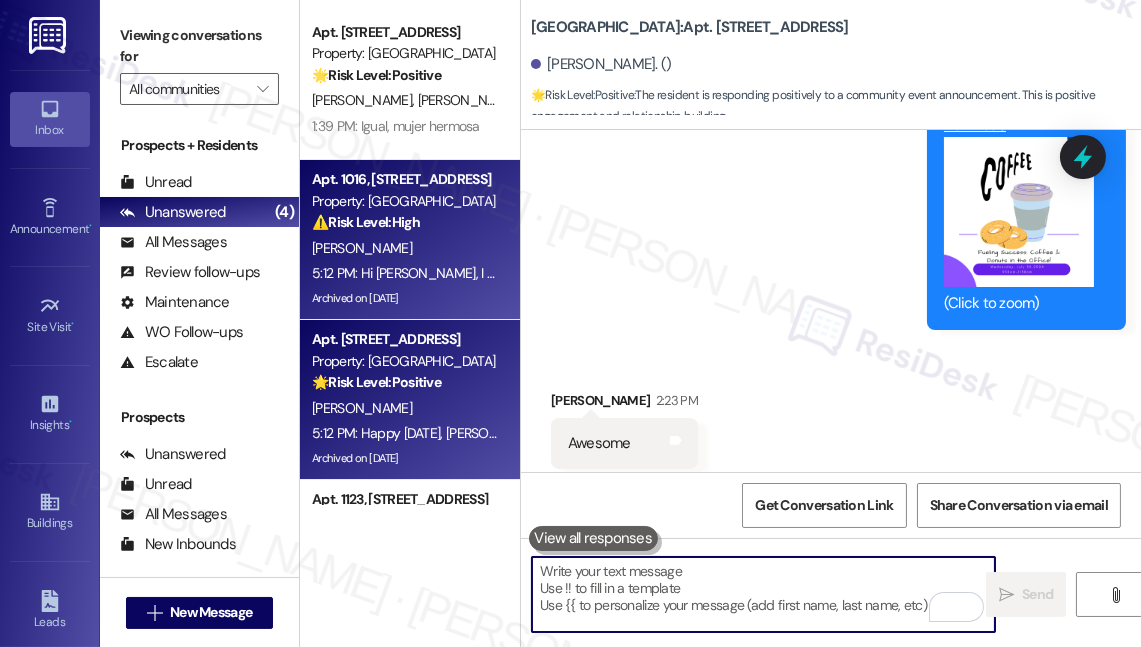 type 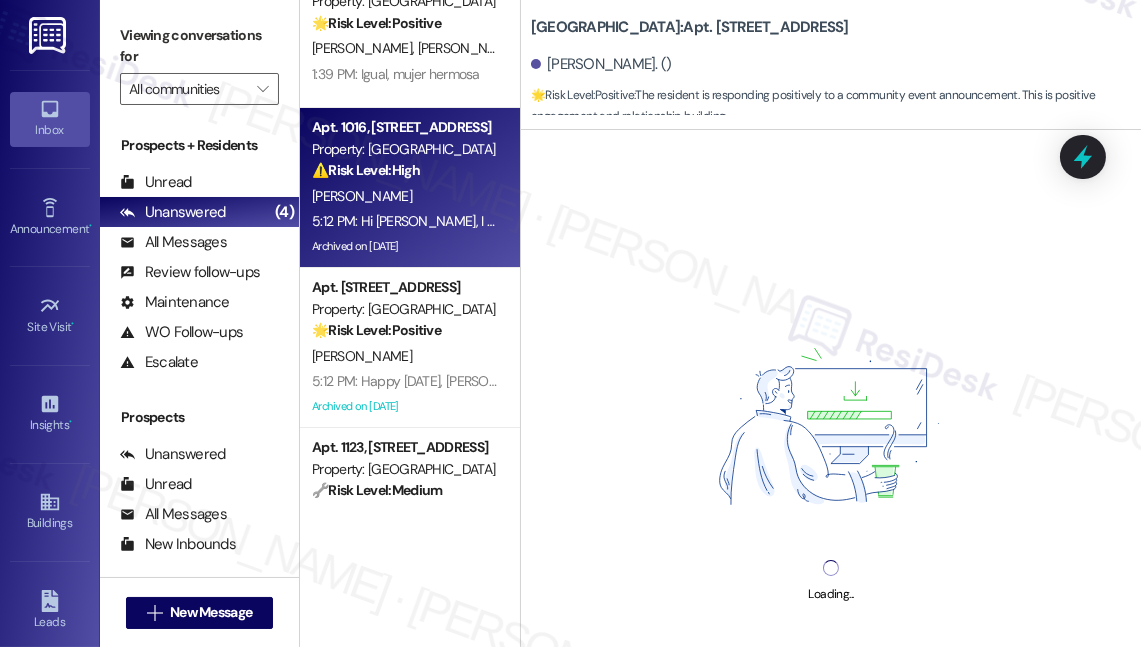 scroll, scrollTop: 135, scrollLeft: 0, axis: vertical 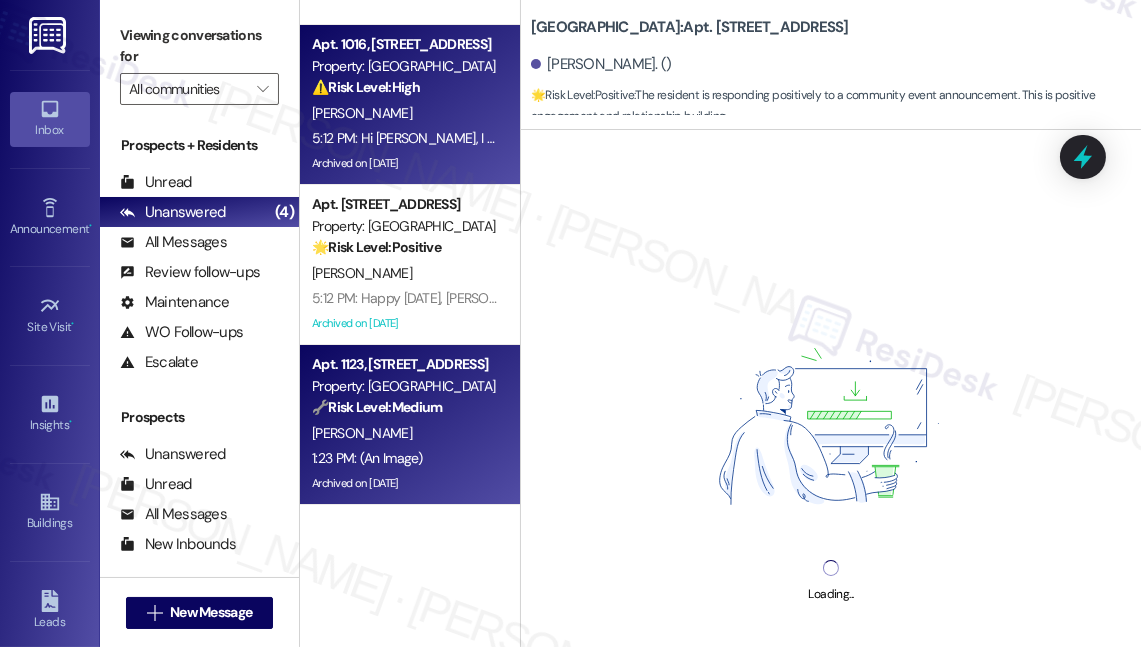 click on "🔧  Risk Level:  Medium The resident is simply acknowledging the information provided about the hot water outage. There is no indication of distress, damage, or urgent need. This is a follow-up to a maintenance issue, but the resident's response is purely conversational." at bounding box center (404, 407) 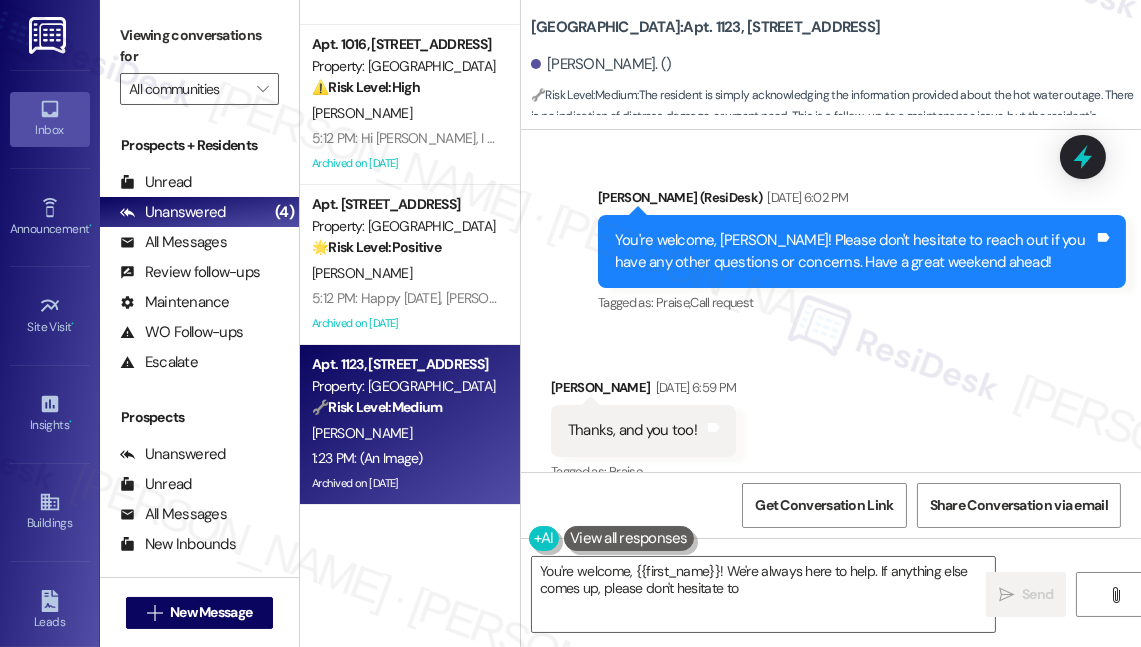 scroll, scrollTop: 30934, scrollLeft: 0, axis: vertical 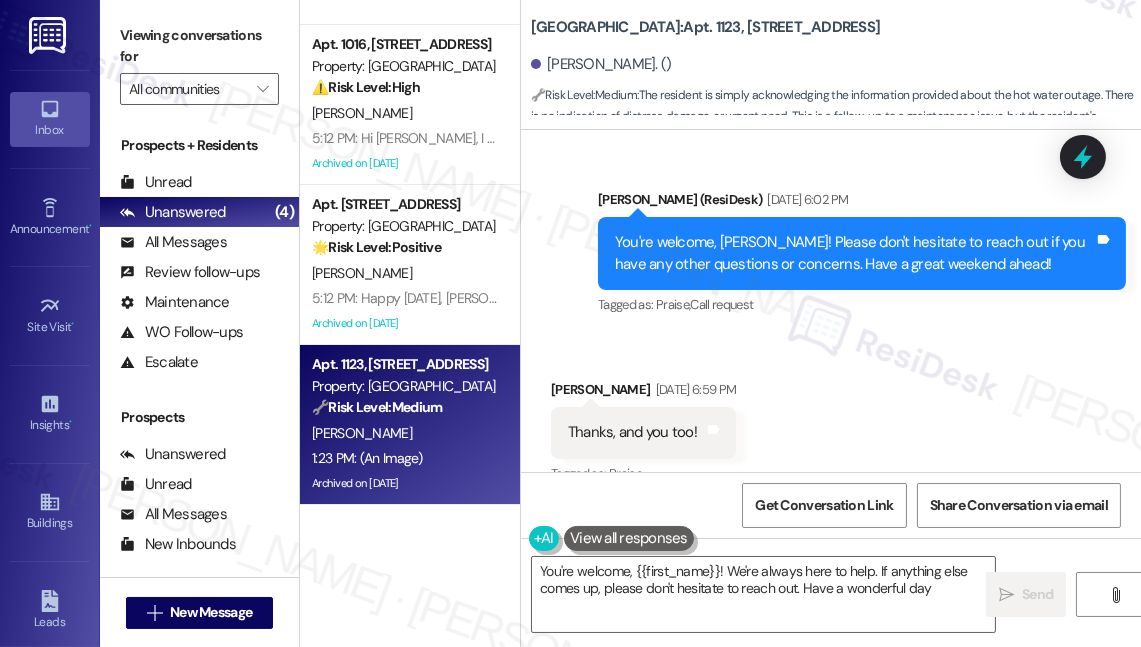 type on "You're welcome, {{first_name}}! We're always here to help. If anything else comes up, please don't hesitate to reach out. Have a wonderful day!" 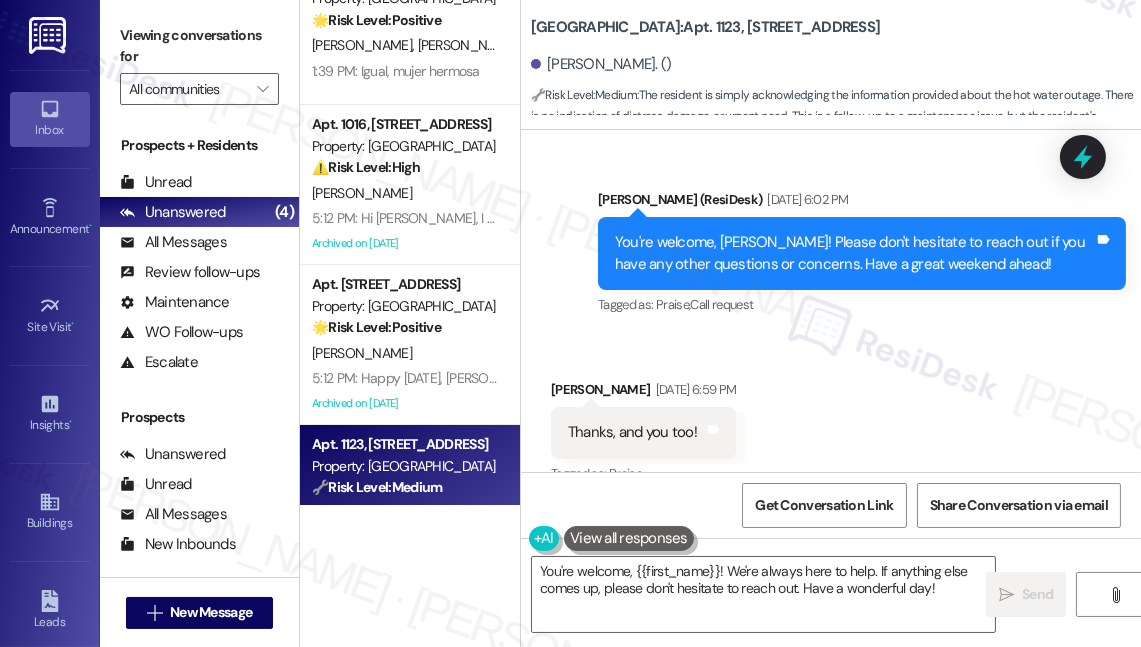 scroll, scrollTop: 0, scrollLeft: 0, axis: both 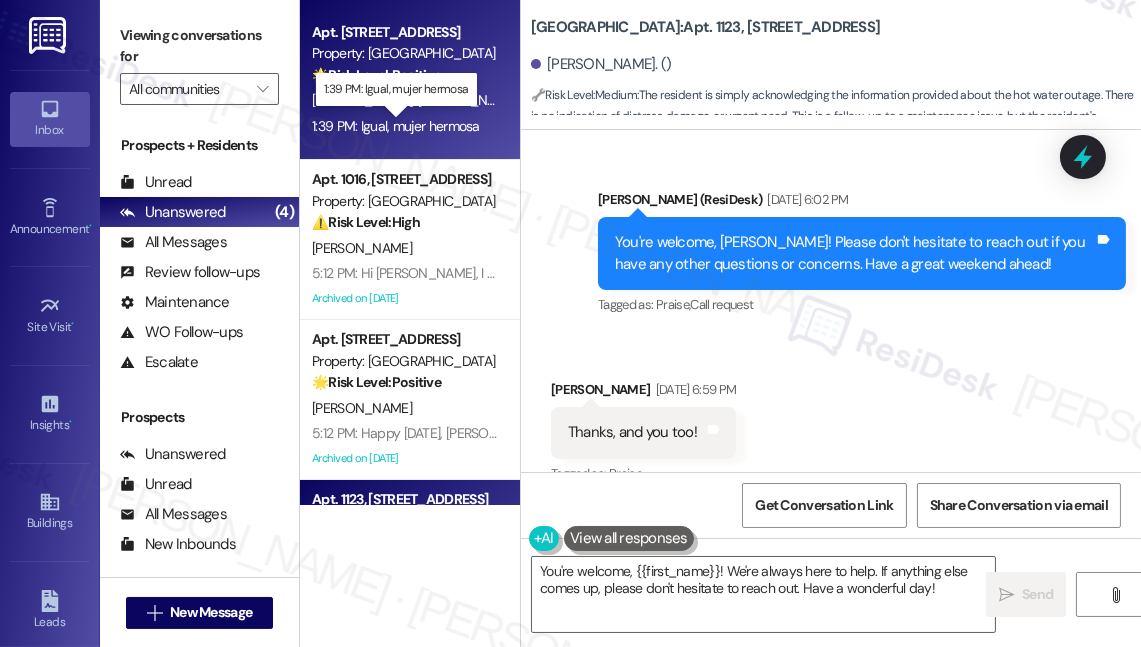 click on "1:39 PM: Igual, mujer hermosa  1:39 PM: Igual, mujer hermosa" at bounding box center (396, 126) 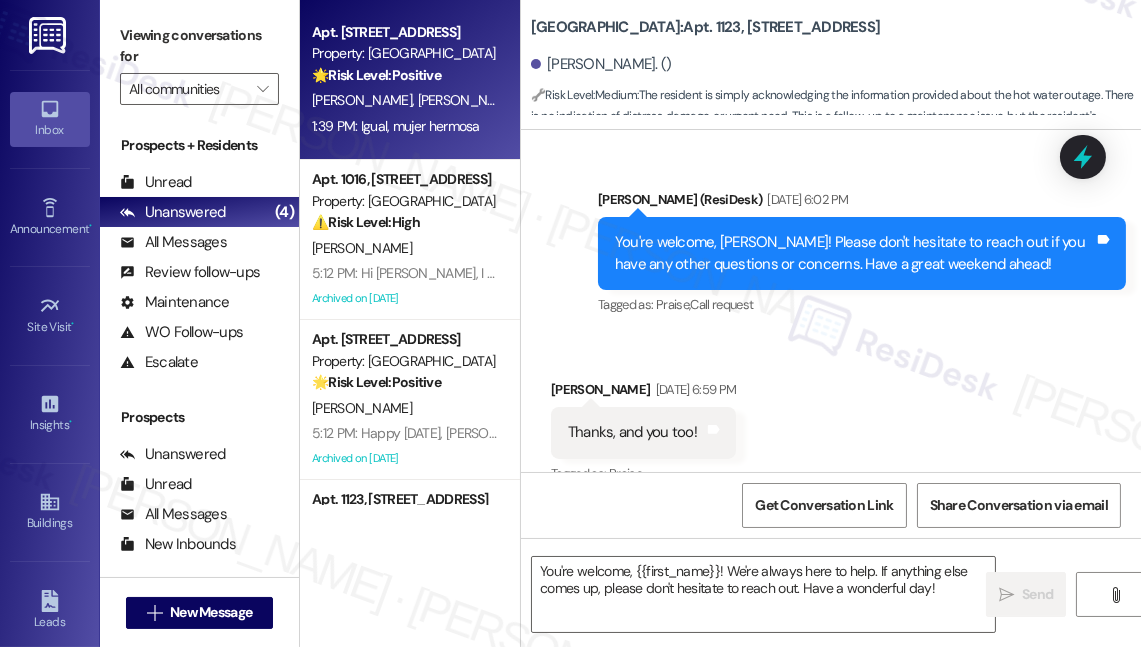 type on "Fetching suggested responses. Please feel free to read through the conversation in the meantime." 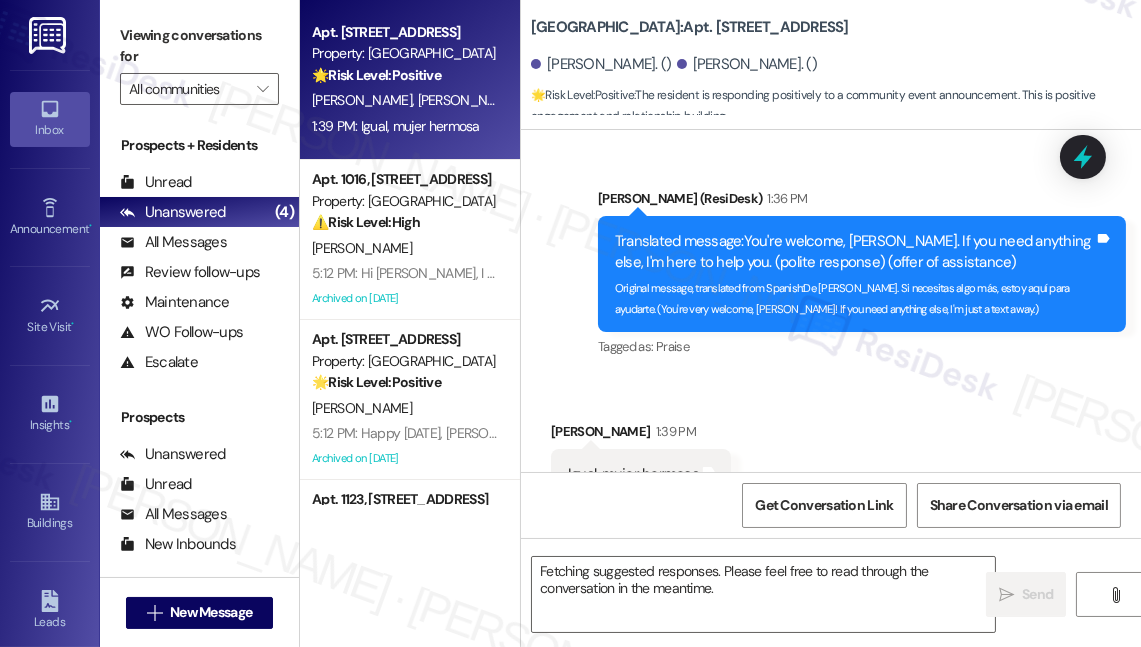 scroll, scrollTop: 16378, scrollLeft: 0, axis: vertical 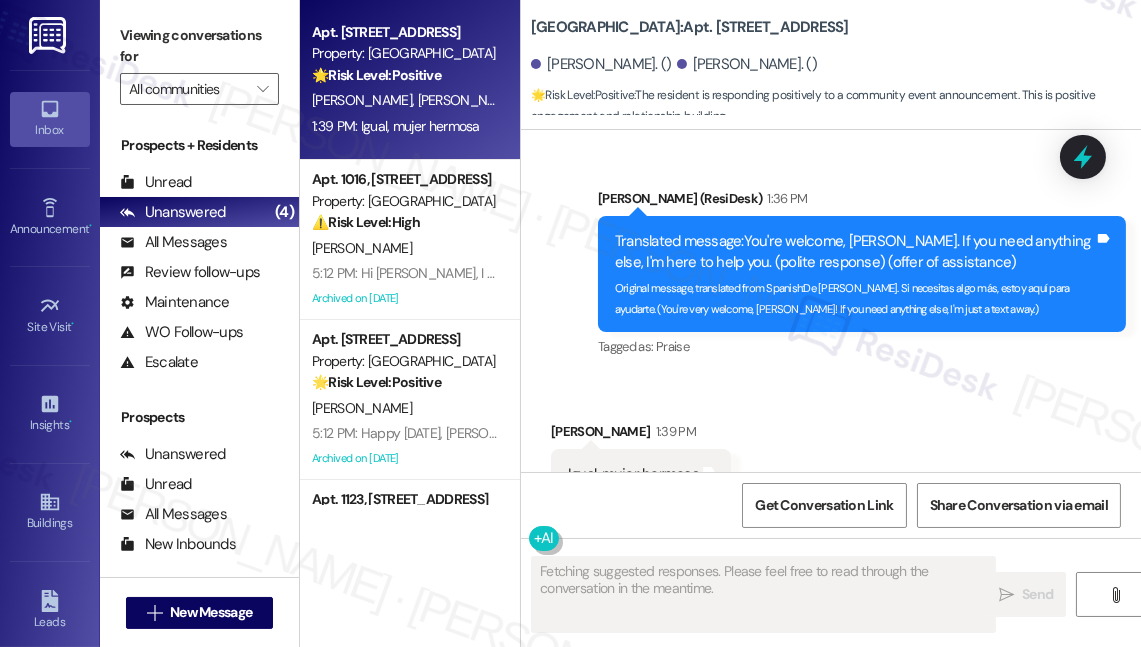 click on "Igual, mujer hermosa" at bounding box center (633, 474) 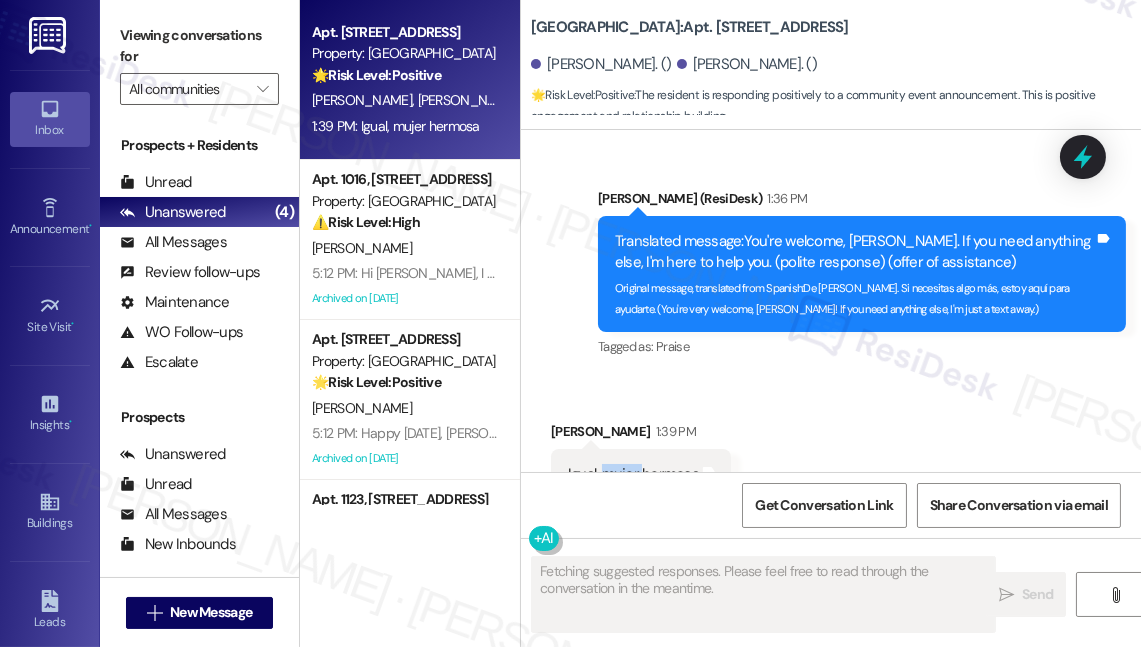 click on "Igual, mujer hermosa" at bounding box center (633, 474) 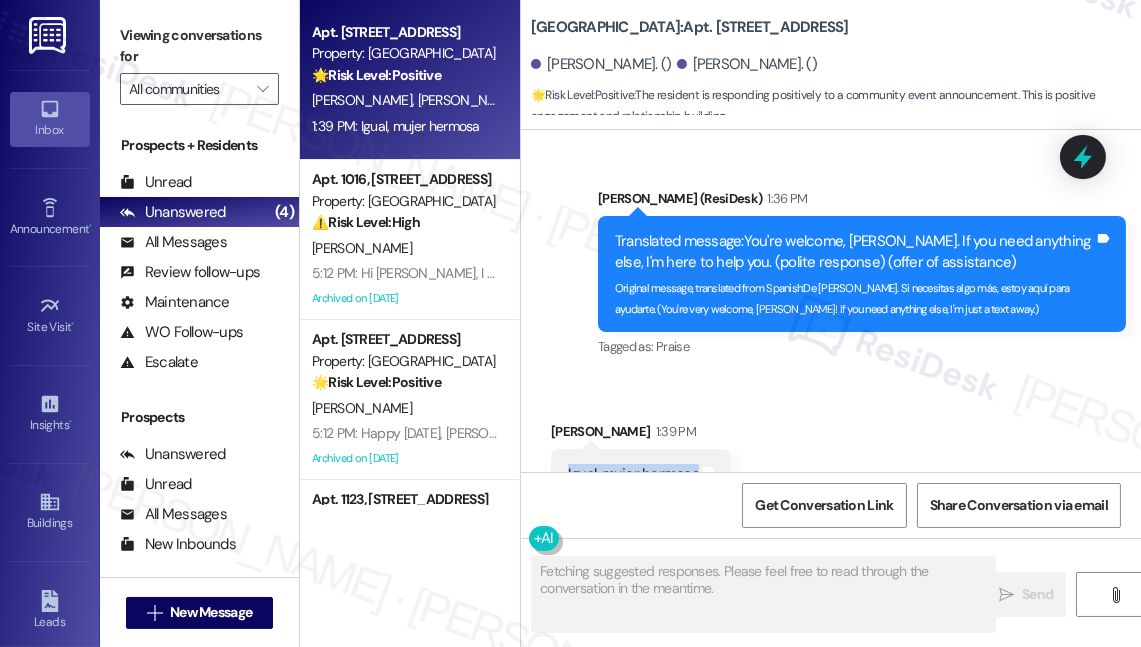 click on "Igual, mujer hermosa" at bounding box center (633, 474) 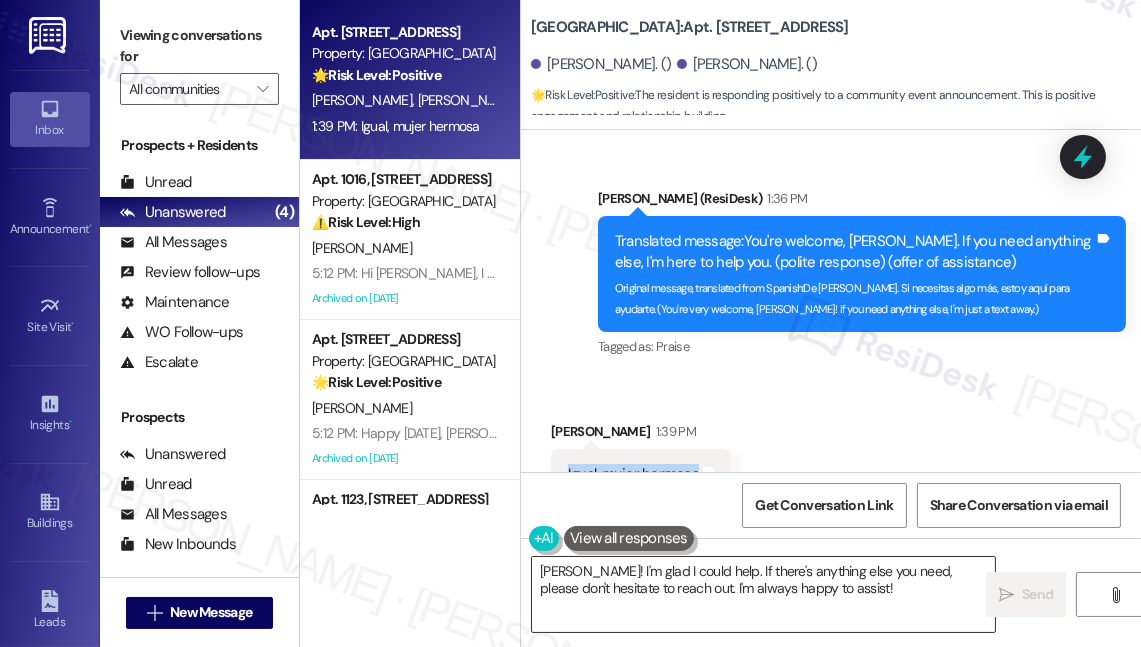 click on "Hola Alexis! I'm glad I could help. If there's anything else you need, please don't hesitate to reach out. I'm always happy to assist!" at bounding box center (763, 594) 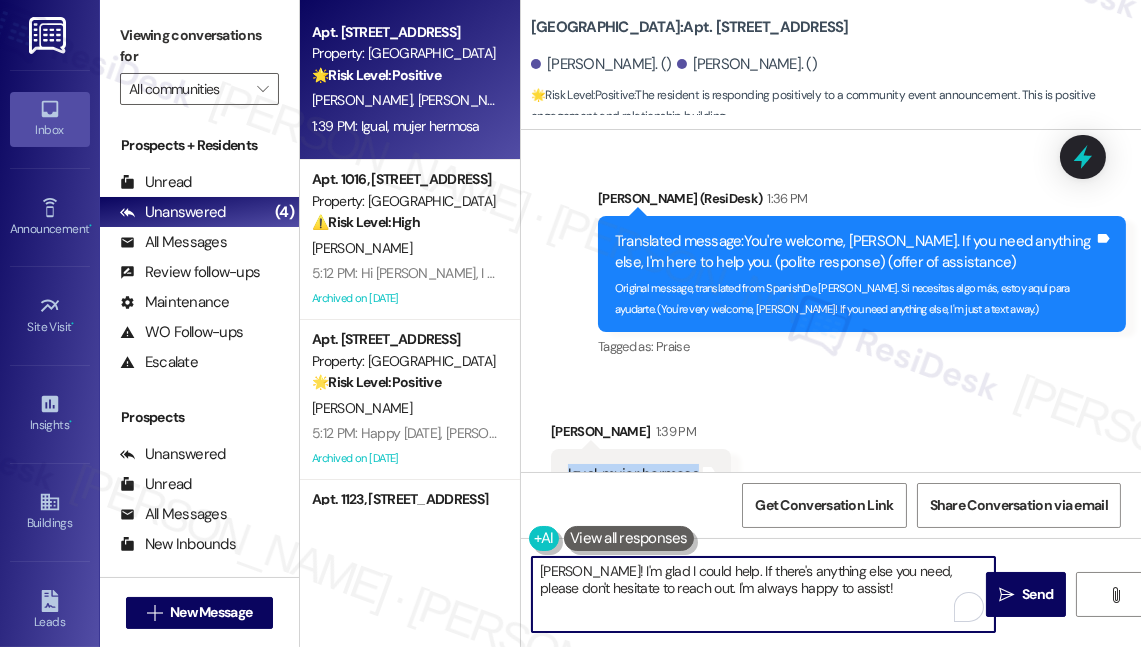 click on "Hola Alexis! I'm glad I could help. If there's anything else you need, please don't hesitate to reach out. I'm always happy to assist!" at bounding box center (763, 594) 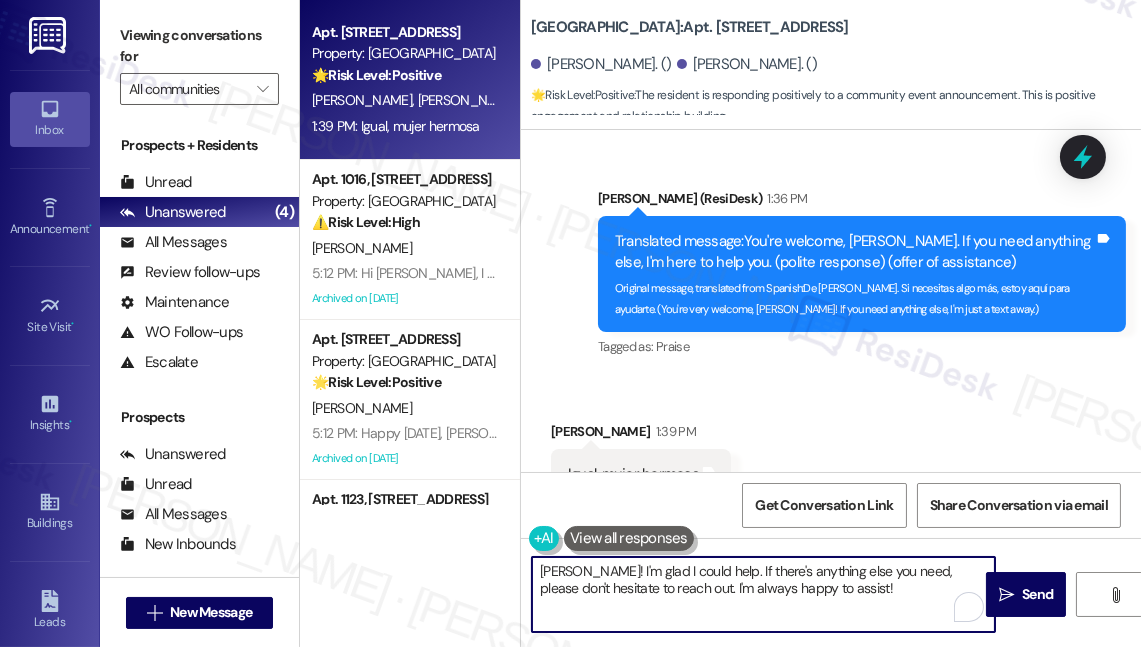 click on "Hola Alexis! I'm glad I could help. If there's anything else you need, please don't hesitate to reach out. I'm always happy to assist!" at bounding box center [763, 594] 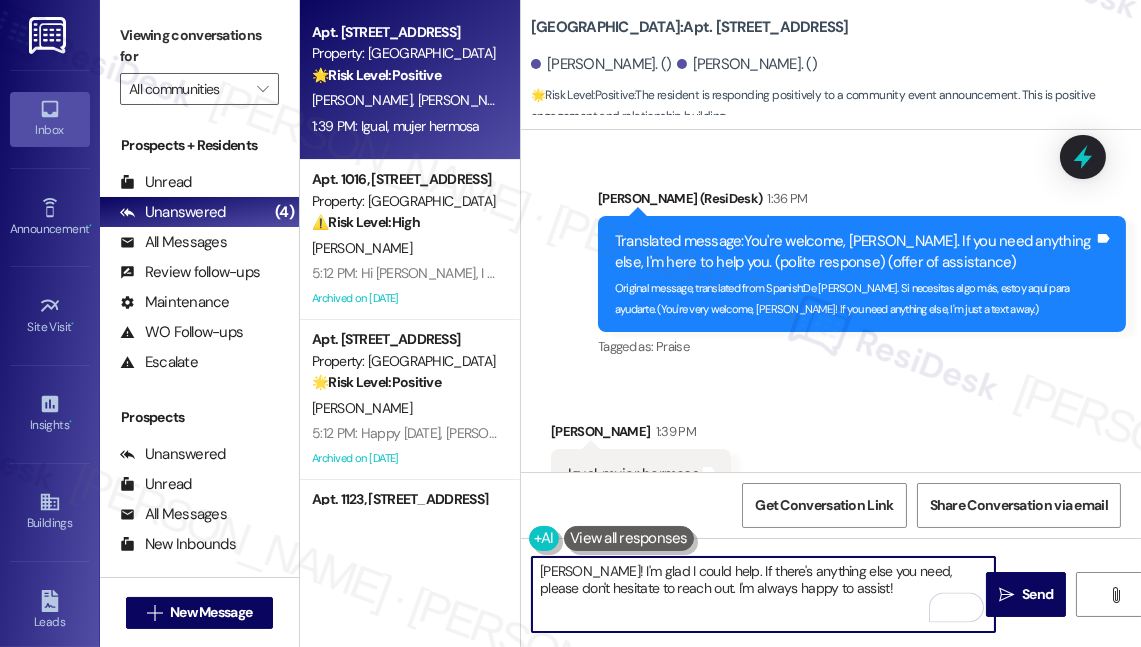 paste on "Aww, that’s sweet! 😊 Thanks for sharing — hope you’re having a lovely day too" 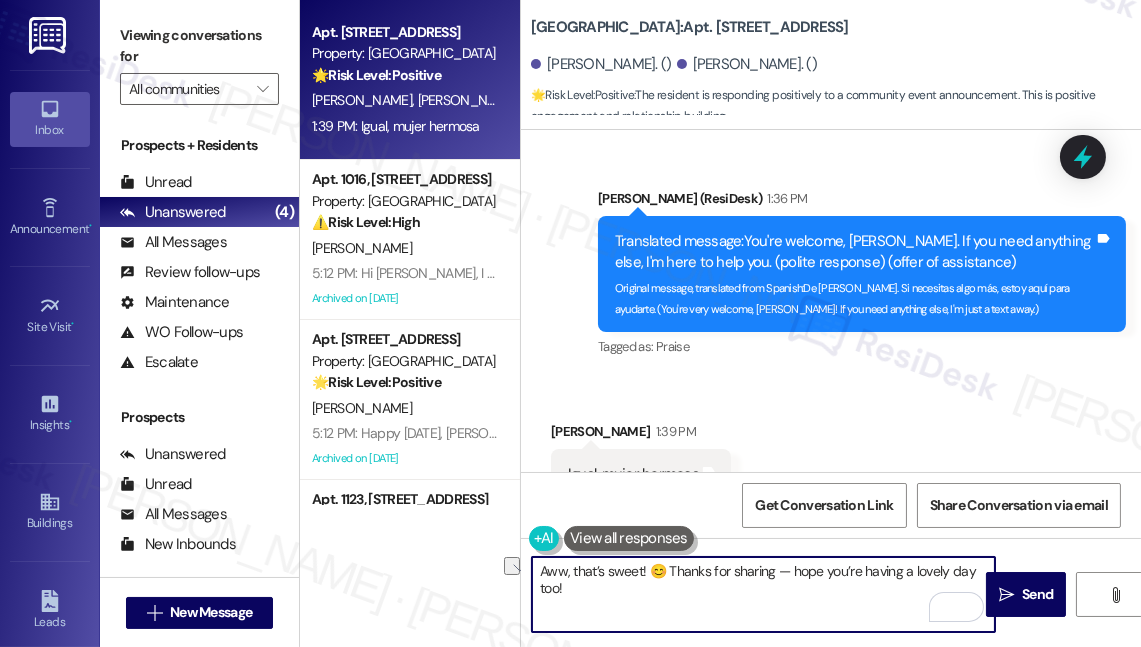 drag, startPoint x: 787, startPoint y: 570, endPoint x: 510, endPoint y: 566, distance: 277.02887 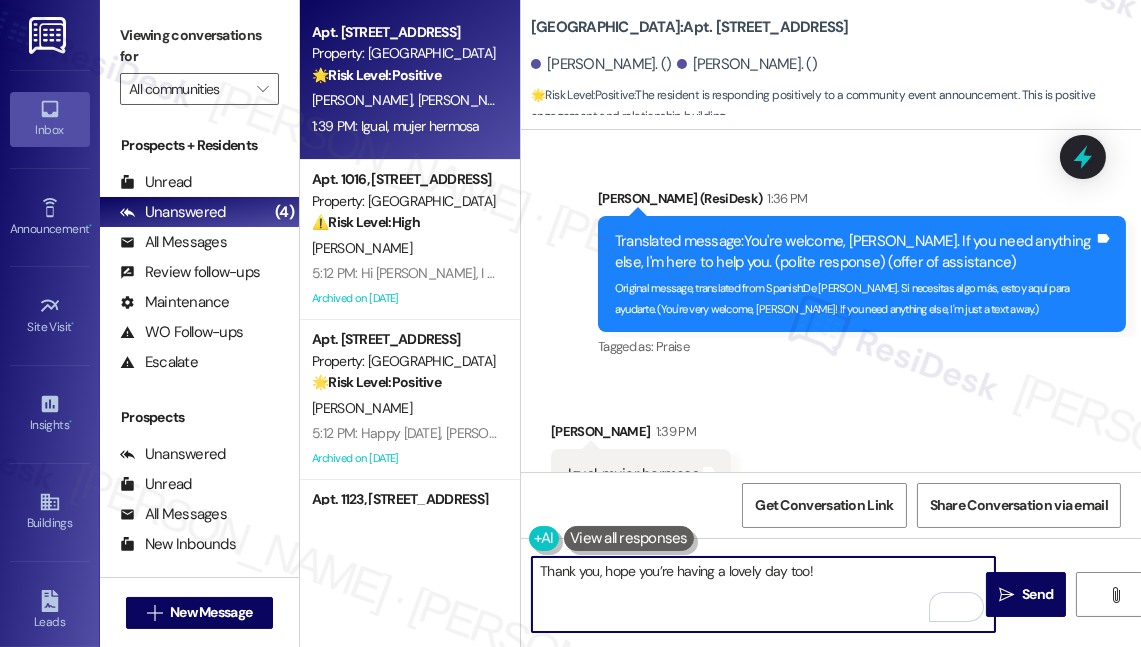 click on "Alexis Torres 1:39 PM" at bounding box center [641, 435] 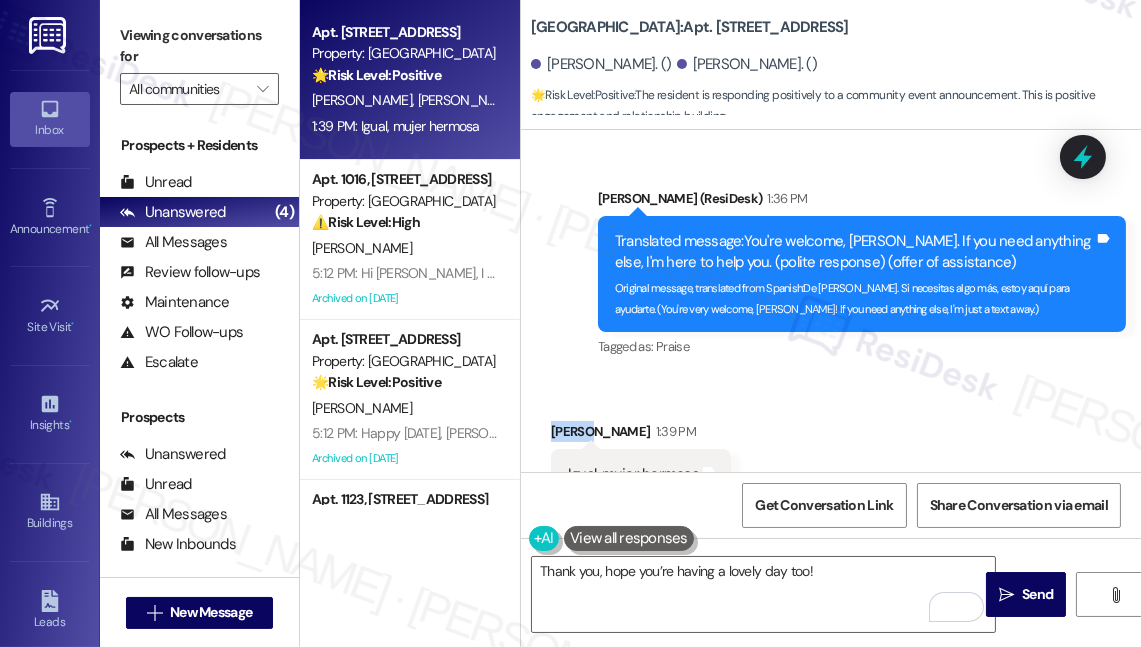 click on "Alexis Torres 1:39 PM" at bounding box center (641, 435) 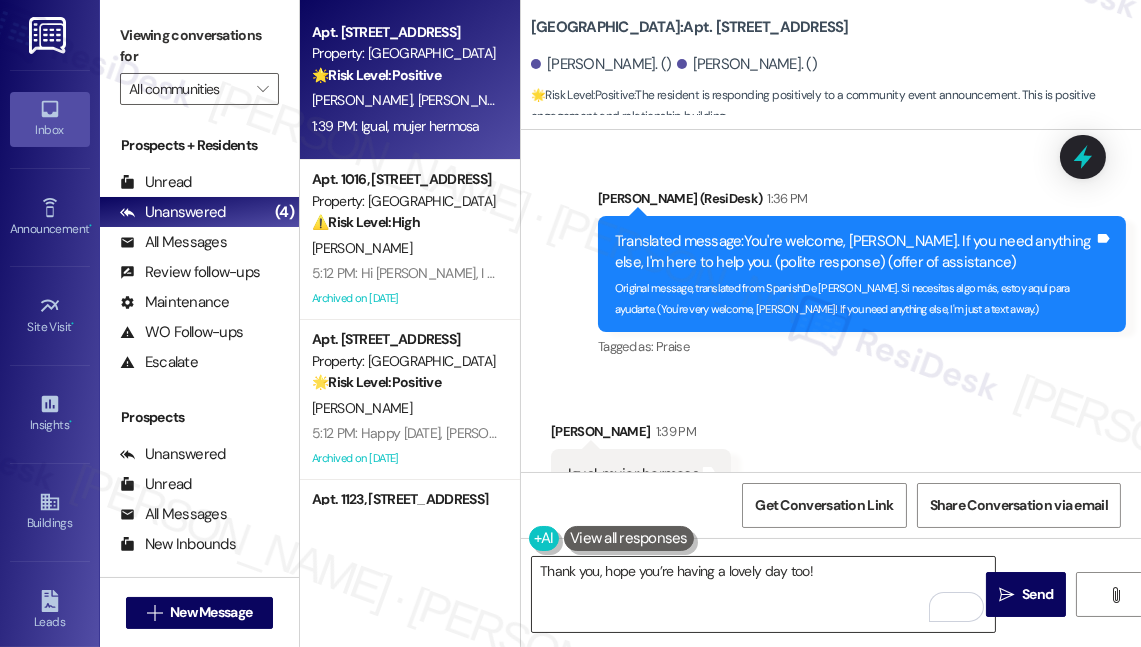 click on "Thank you, hope you’re having a lovely day too!" at bounding box center (763, 594) 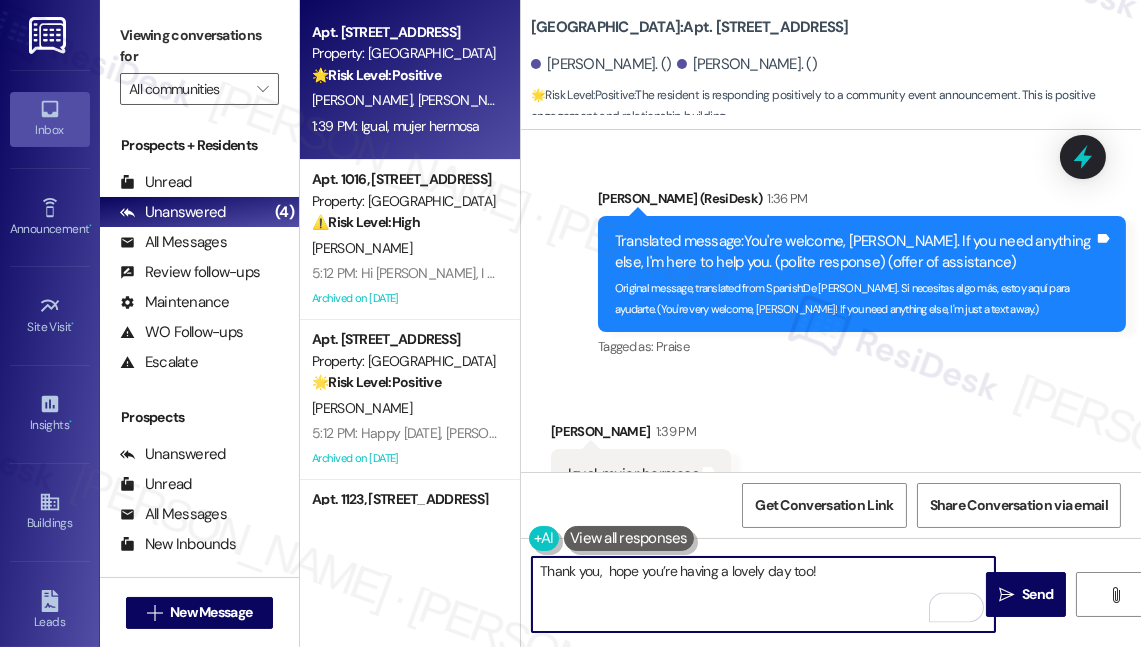 paste on "Alexis" 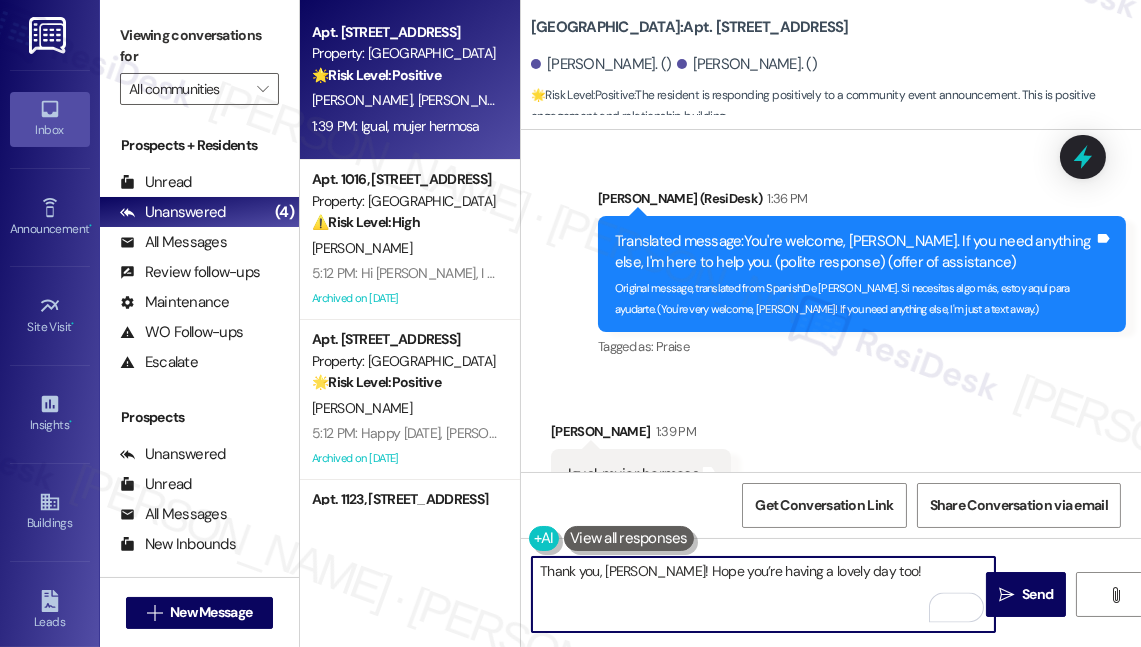 click on "Thank you, Alexis! Hope you’re having a lovely day too!" at bounding box center [763, 594] 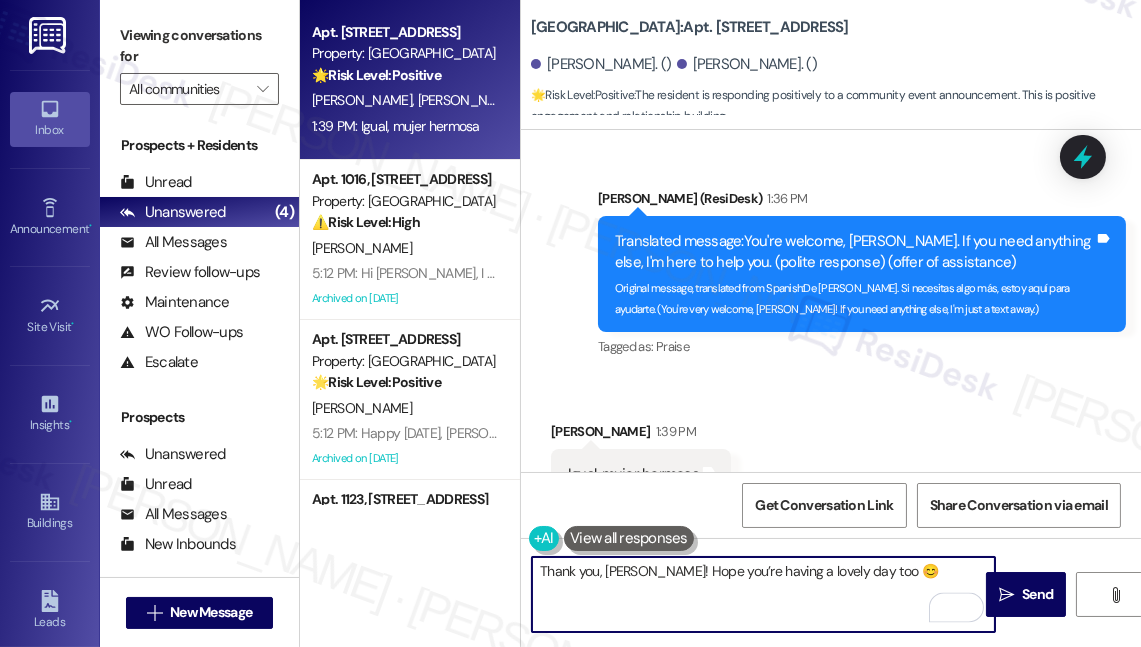 click on "Thank you, Alexis! Hope you’re having a lovely day too 😊" at bounding box center [763, 594] 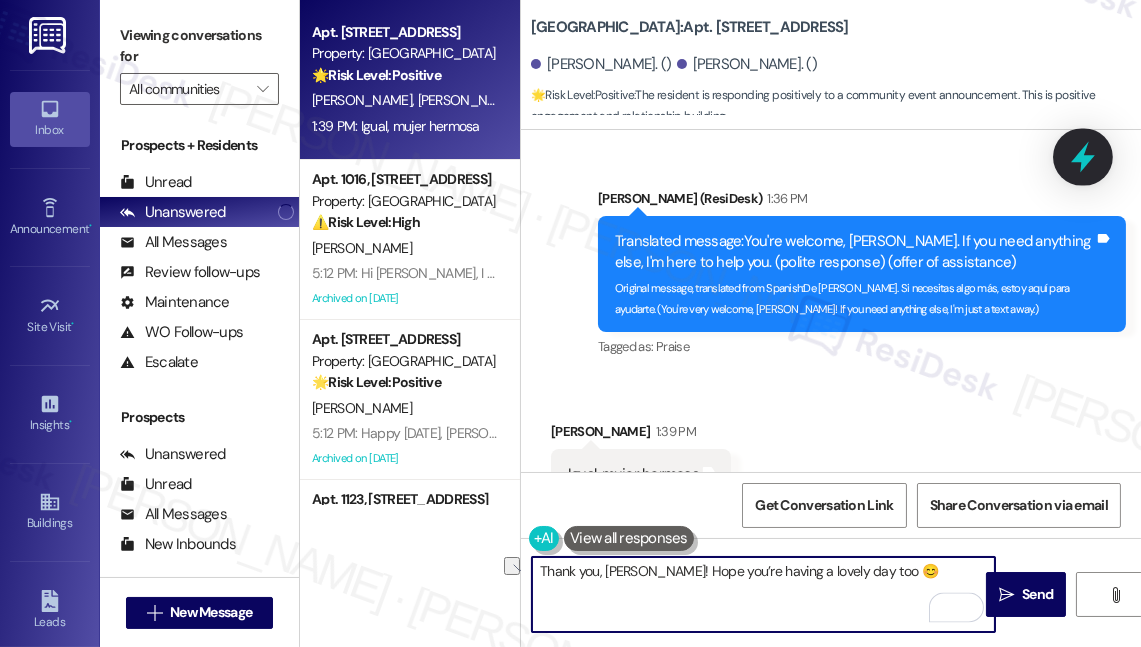 type on "Thank you, Alexis! Hope you’re having a lovely day too 😊" 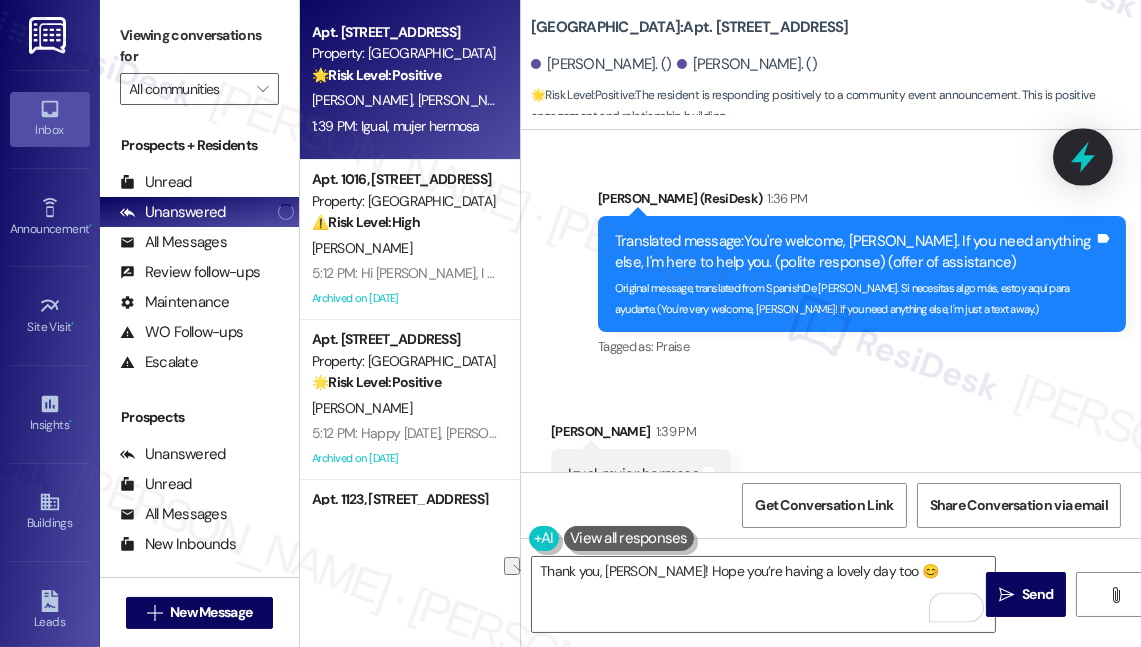 click 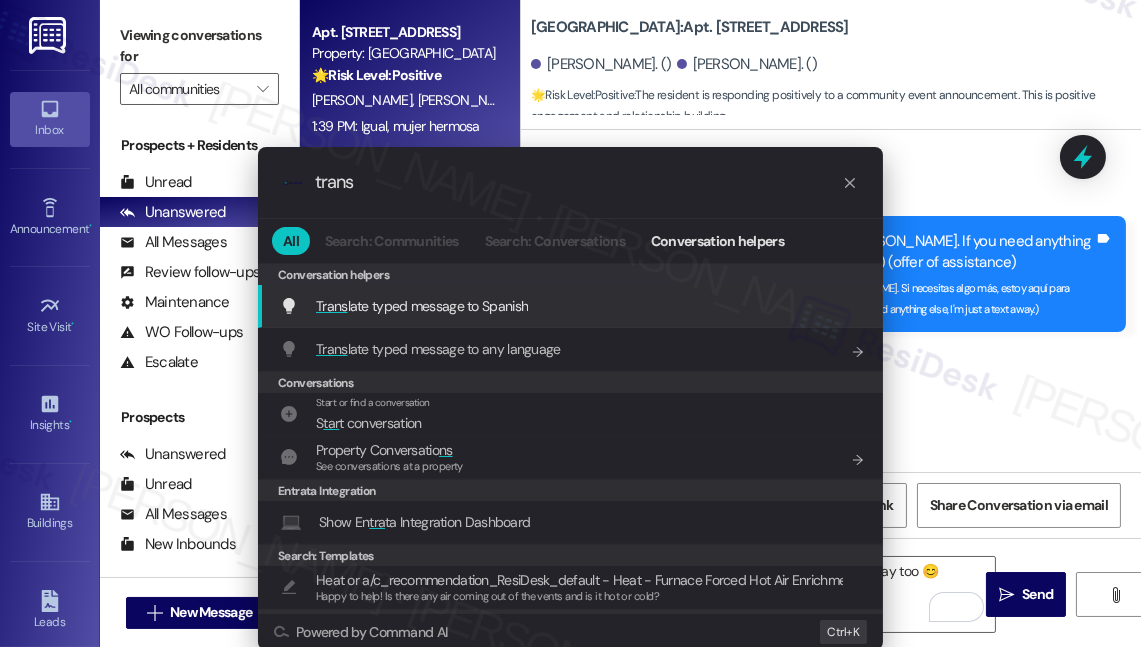 type on "trans" 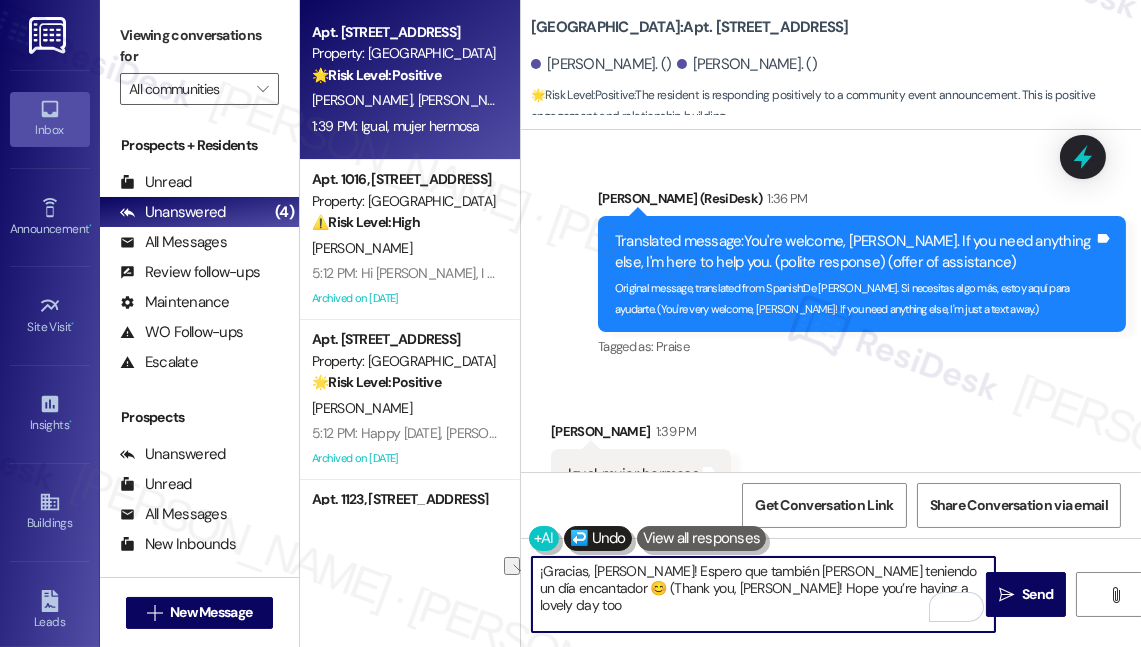type on "¡Gracias, Alexis! Espero que también estés teniendo un día encantador 😊 (Thank you, Alexis! Hope you’re having a lovely day too 😊)" 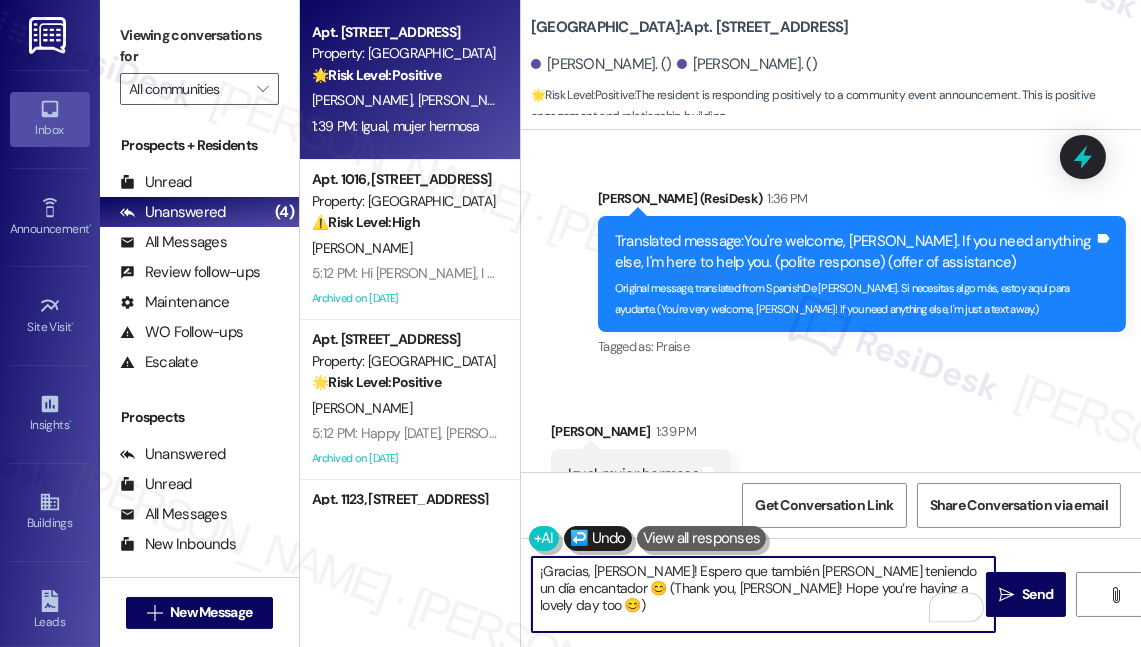 scroll, scrollTop: 16378, scrollLeft: 0, axis: vertical 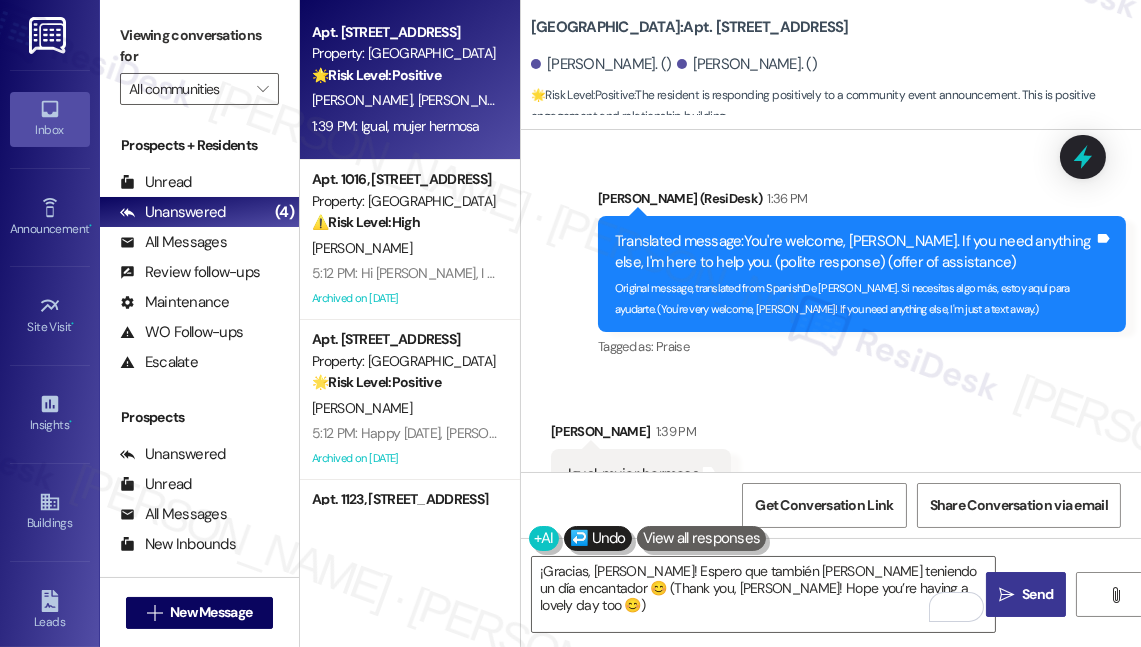 click on " Send" at bounding box center [1026, 594] 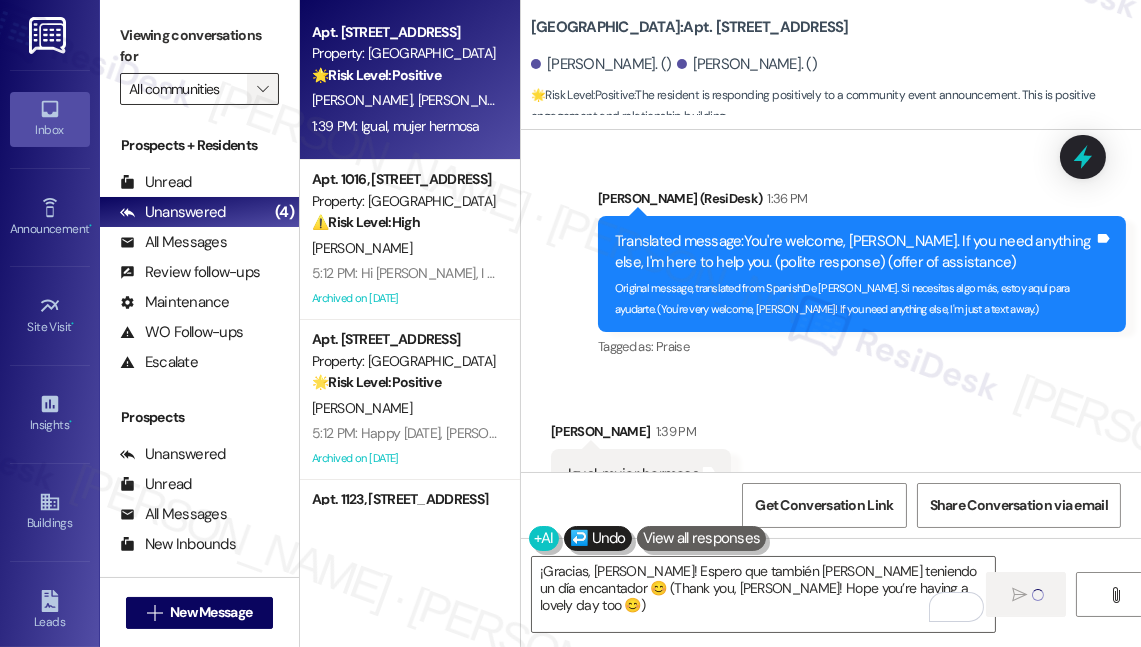 type 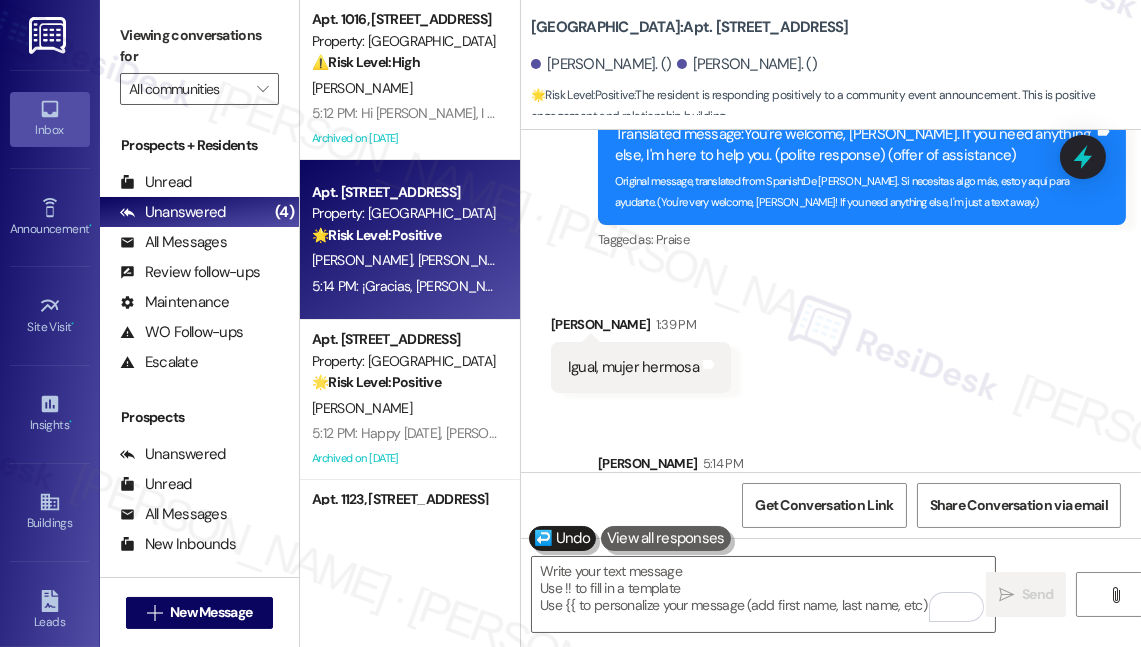 scroll, scrollTop: 16539, scrollLeft: 0, axis: vertical 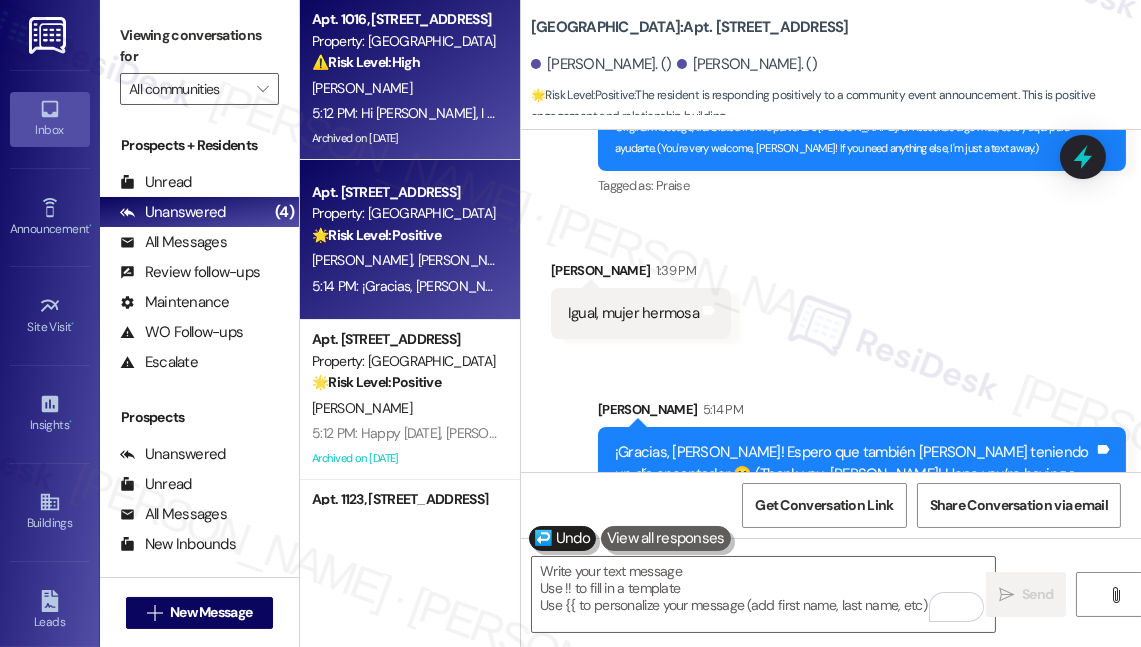 click on "[PERSON_NAME]" at bounding box center [404, 88] 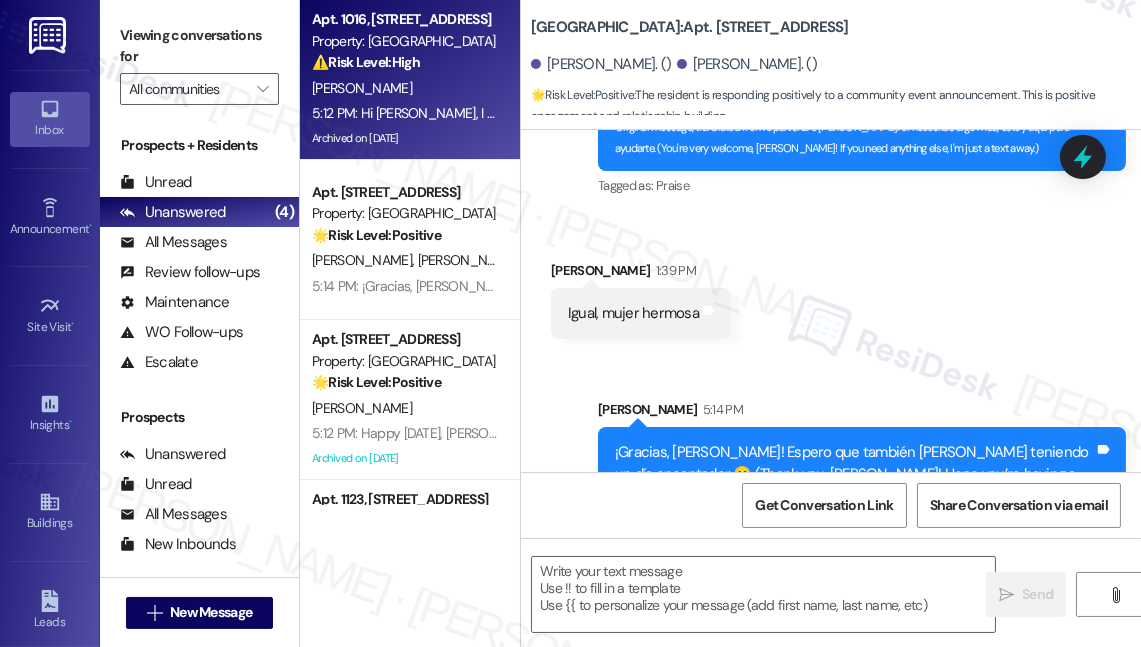 type on "Fetching suggested responses. Please feel free to read through the conversation in the meantime." 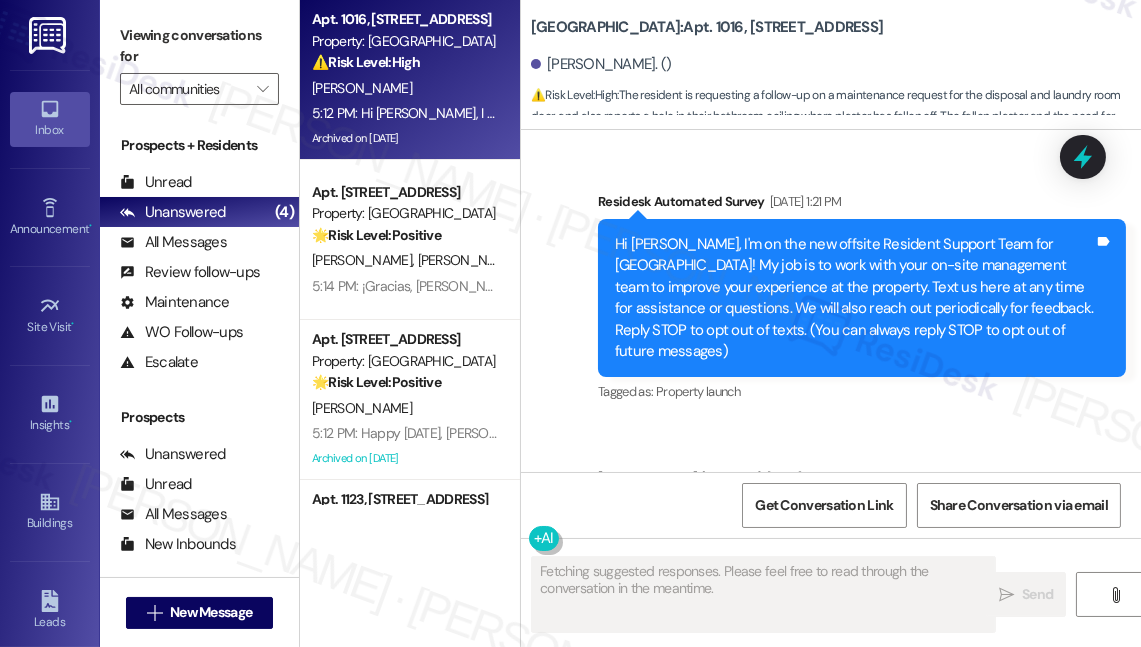 scroll, scrollTop: 65712, scrollLeft: 0, axis: vertical 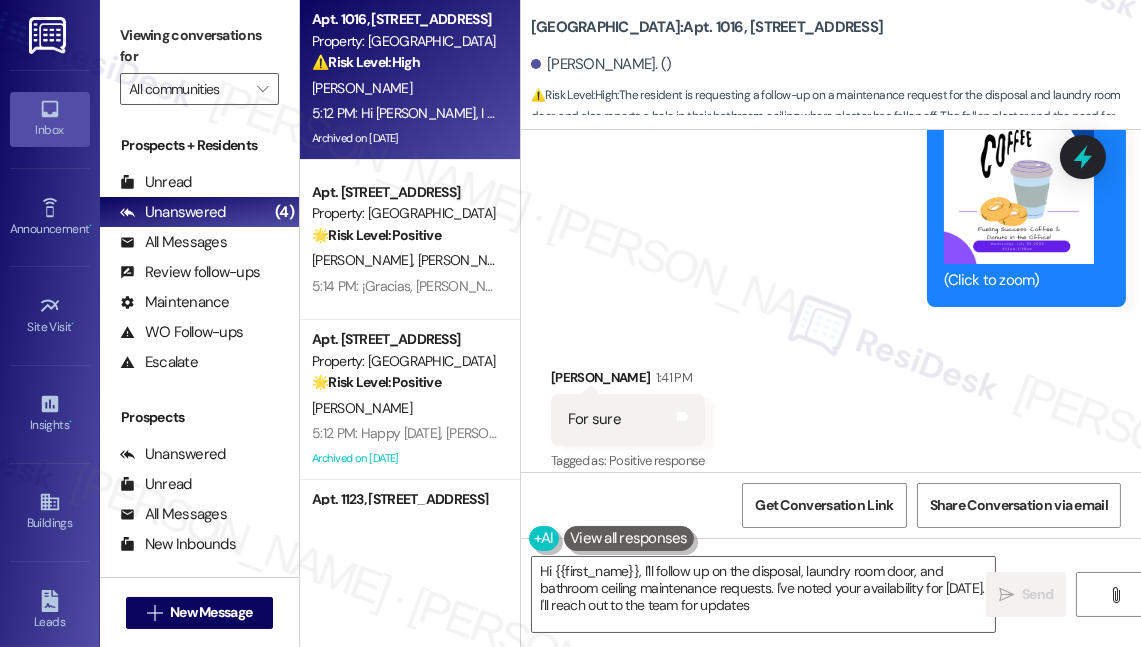 type on "Hi {{first_name}}, I'll follow up on the disposal, laundry room door, and bathroom ceiling maintenance requests. I've noted your availability for Wednesday. I'll reach out to the team for updates!" 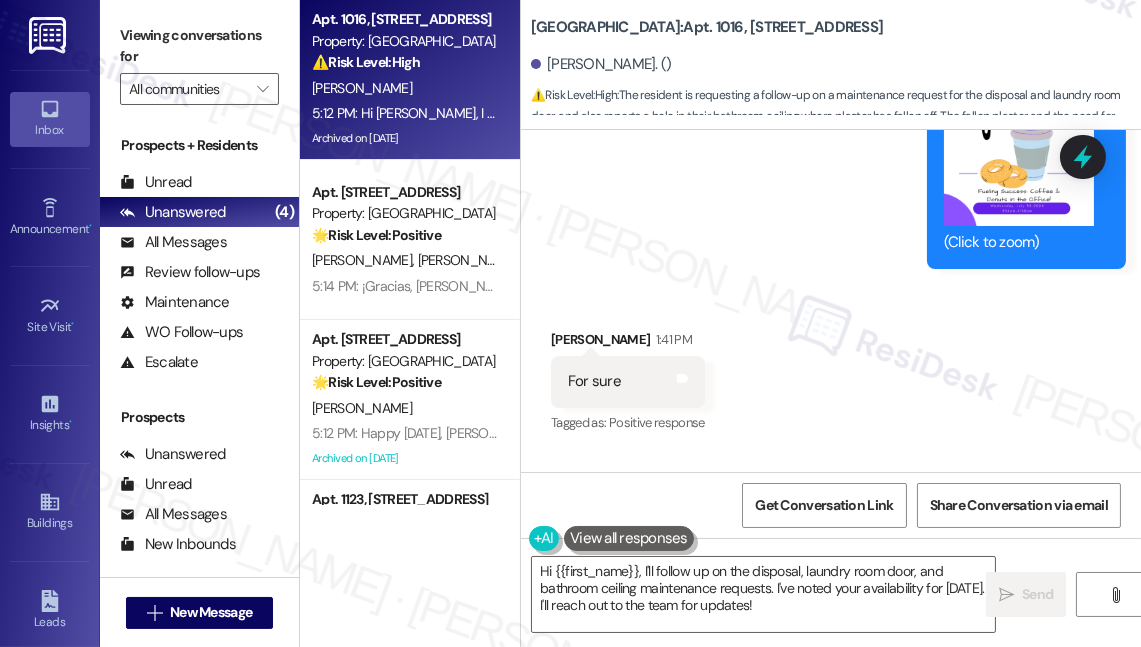 scroll, scrollTop: 65830, scrollLeft: 0, axis: vertical 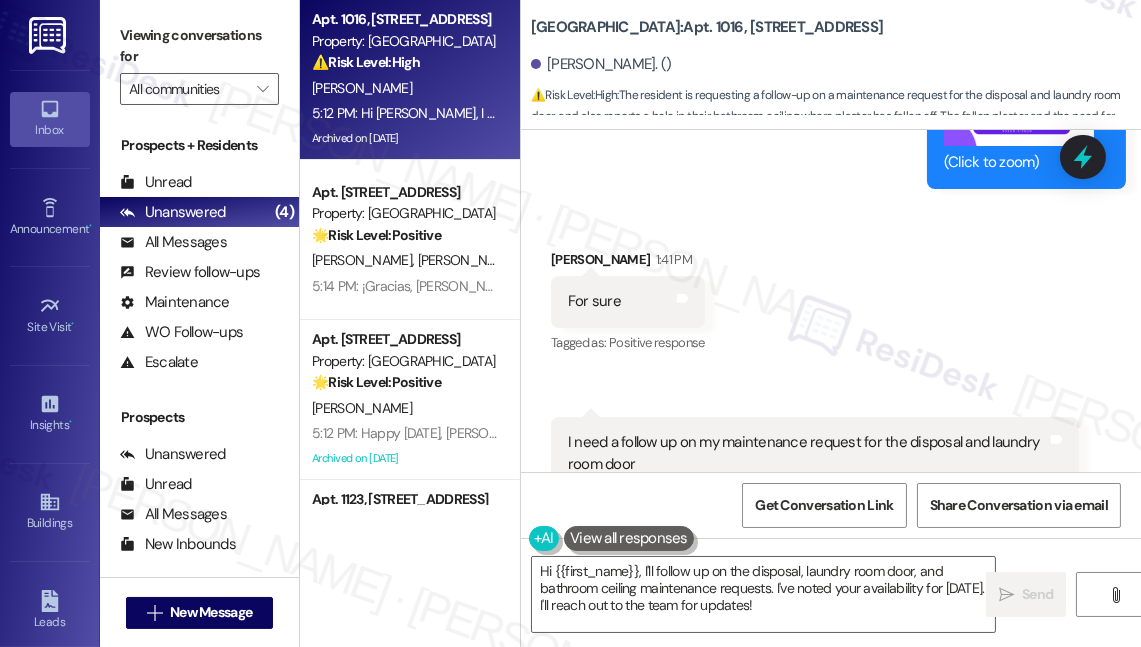 click on "Hi [PERSON_NAME], I understand you're waiting on updates for your disposal, laundry room door, and bathroom ceiling. Thanks for letting me know you're available [DATE]. Can you please provide the service requests for each so I can flag them to the team? Thank you." at bounding box center [854, 947] 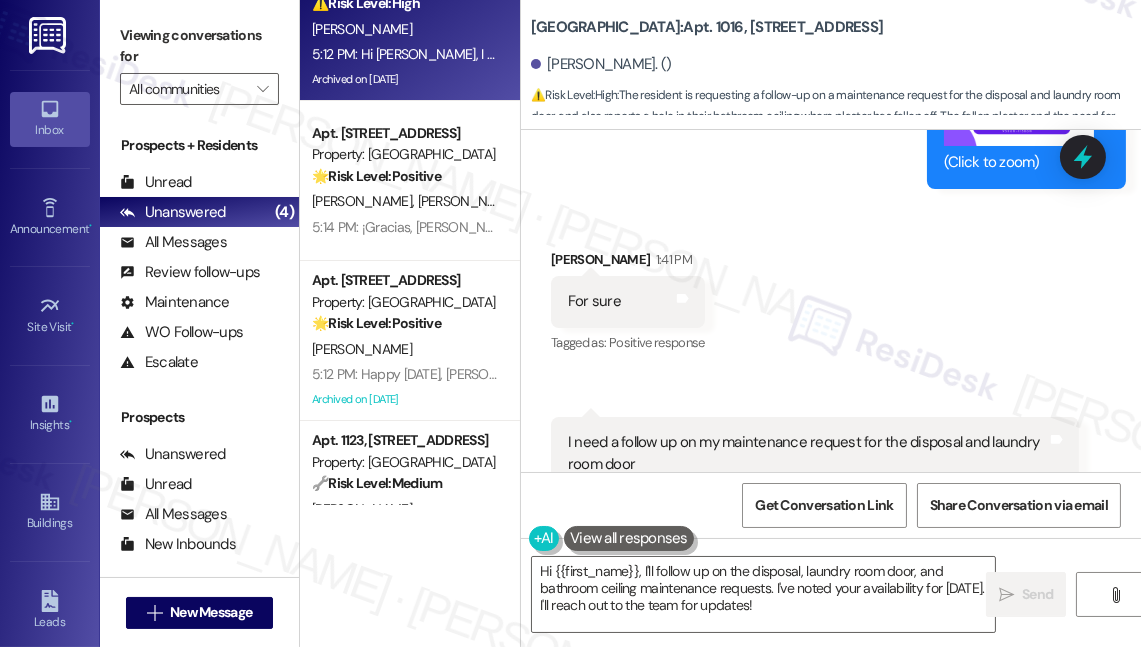 scroll, scrollTop: 0, scrollLeft: 0, axis: both 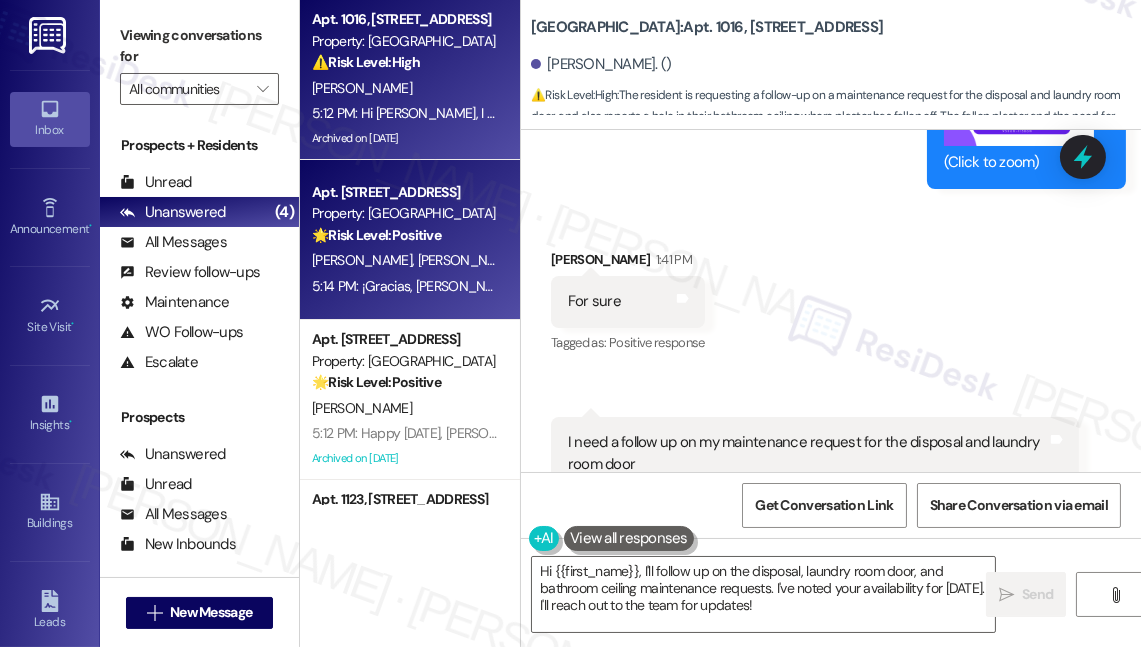 click on "Apt. 1622B, 5959 Watership Lane" at bounding box center [404, 192] 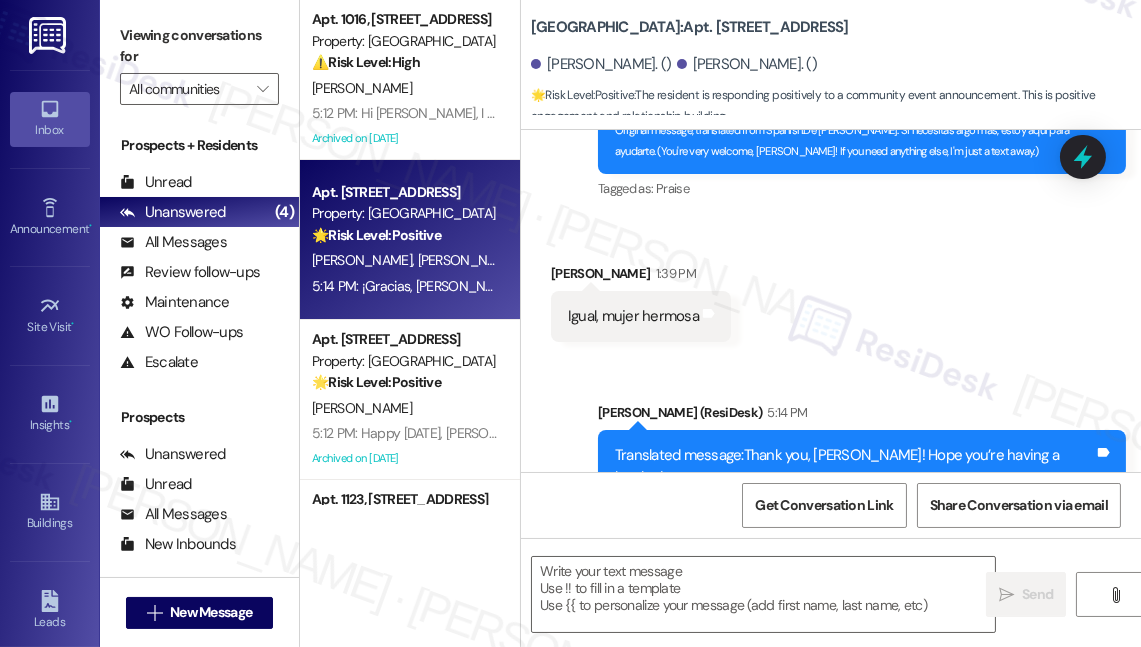 type on "Fetching suggested responses. Please feel free to read through the conversation in the meantime." 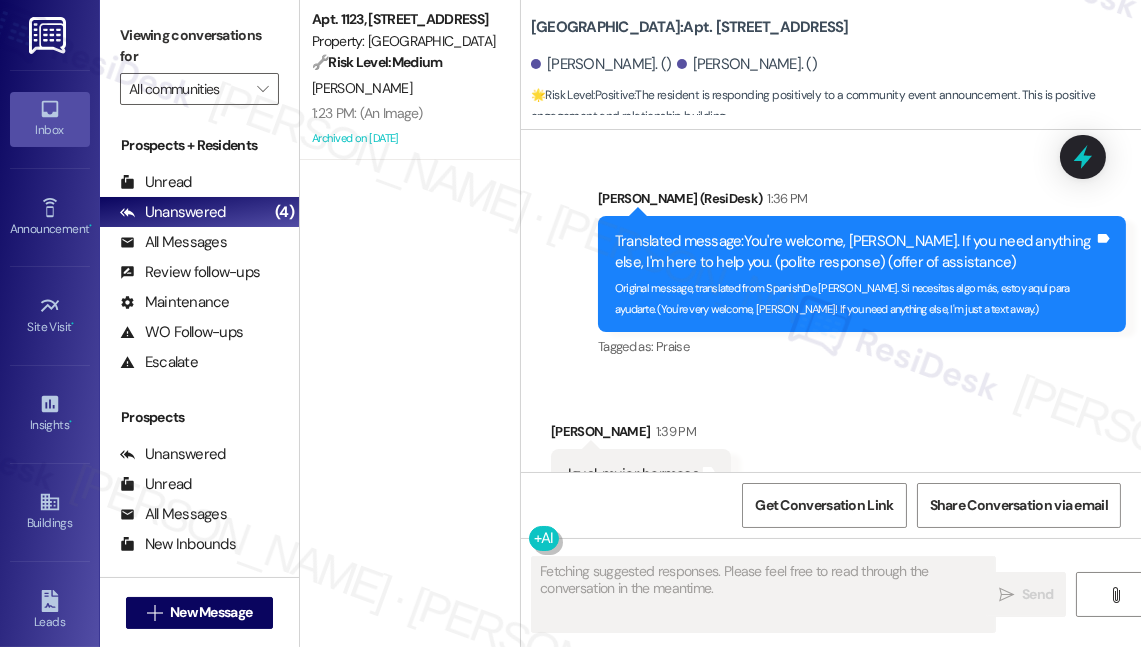 scroll, scrollTop: 16590, scrollLeft: 0, axis: vertical 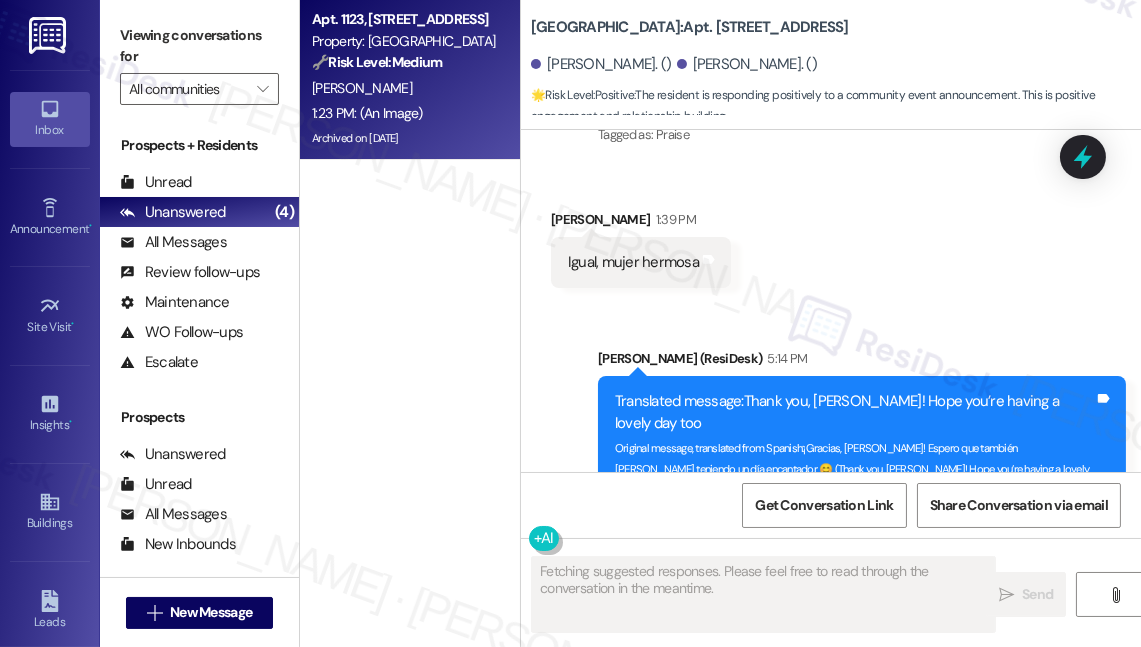 click on "1:23 PM: (An Image) 1:23 PM: (An Image)" at bounding box center (404, 113) 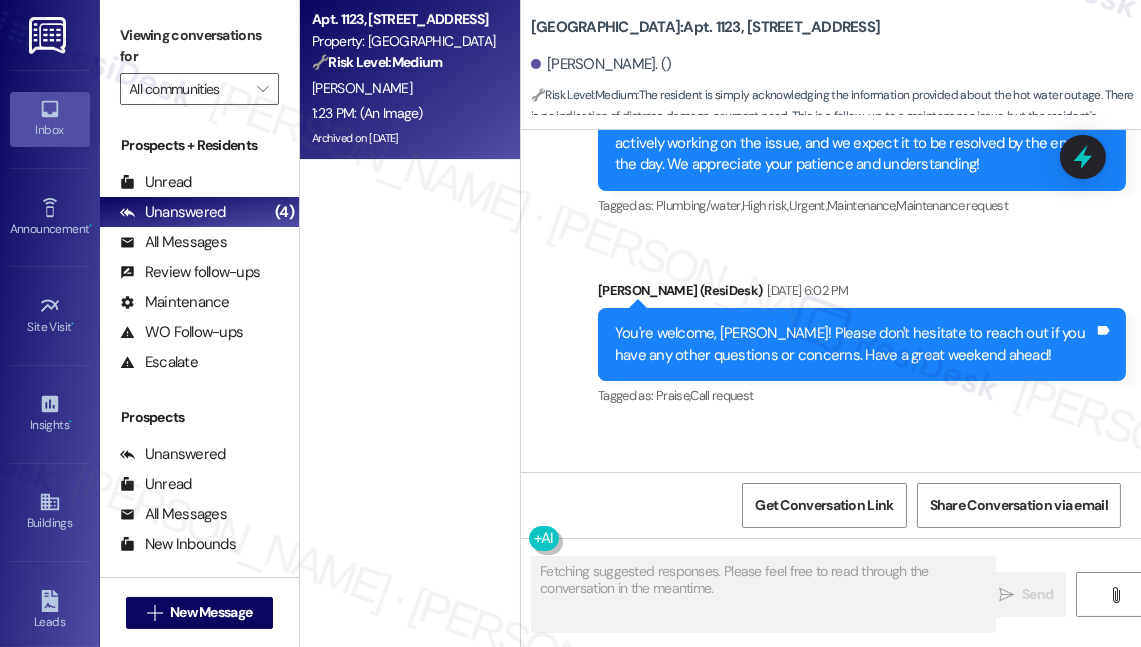 scroll, scrollTop: 31116, scrollLeft: 0, axis: vertical 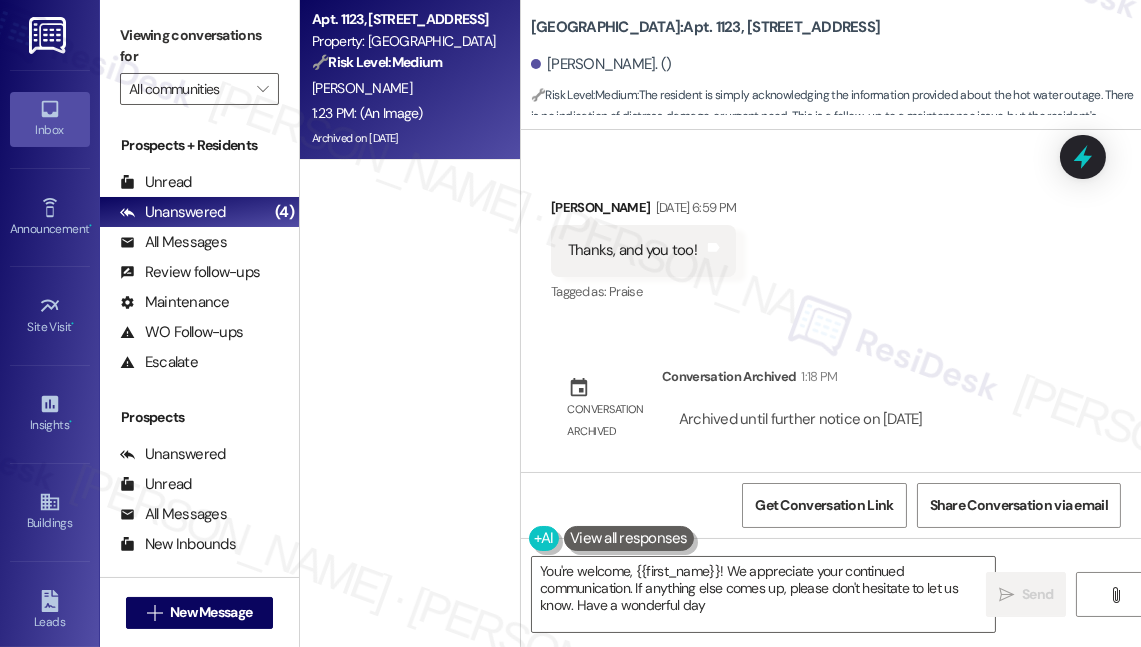 type on "You're welcome, {{first_name}}! We appreciate your continued communication. If anything else comes up, please don't hesitate to let us know. Have a wonderful day!" 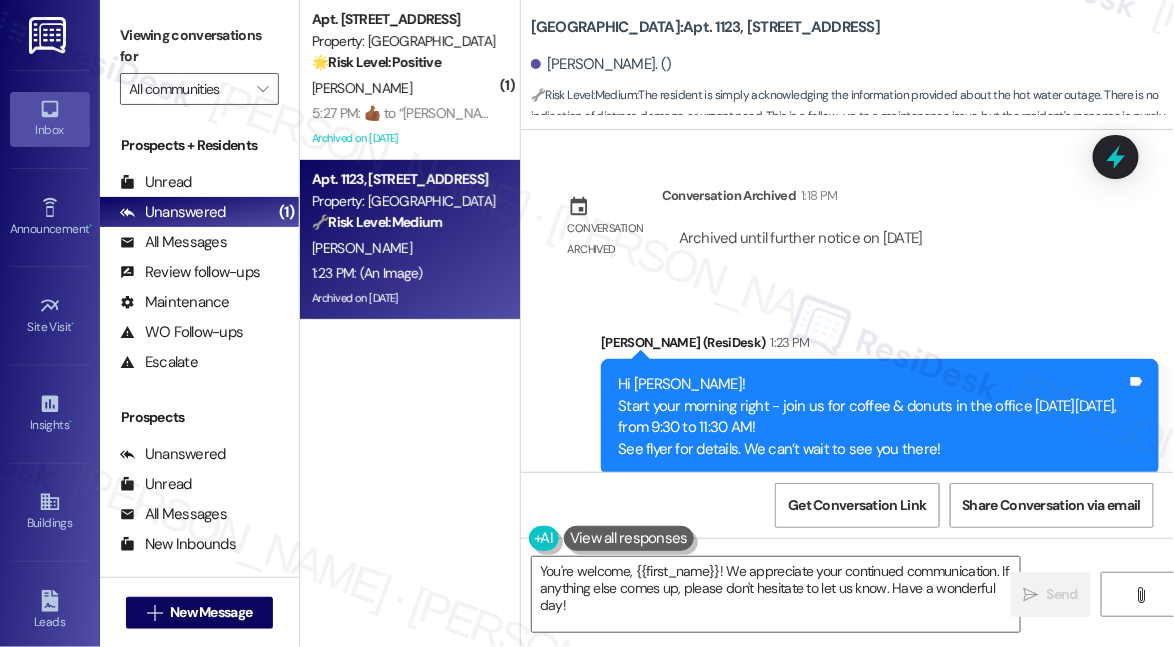 scroll, scrollTop: 30816, scrollLeft: 0, axis: vertical 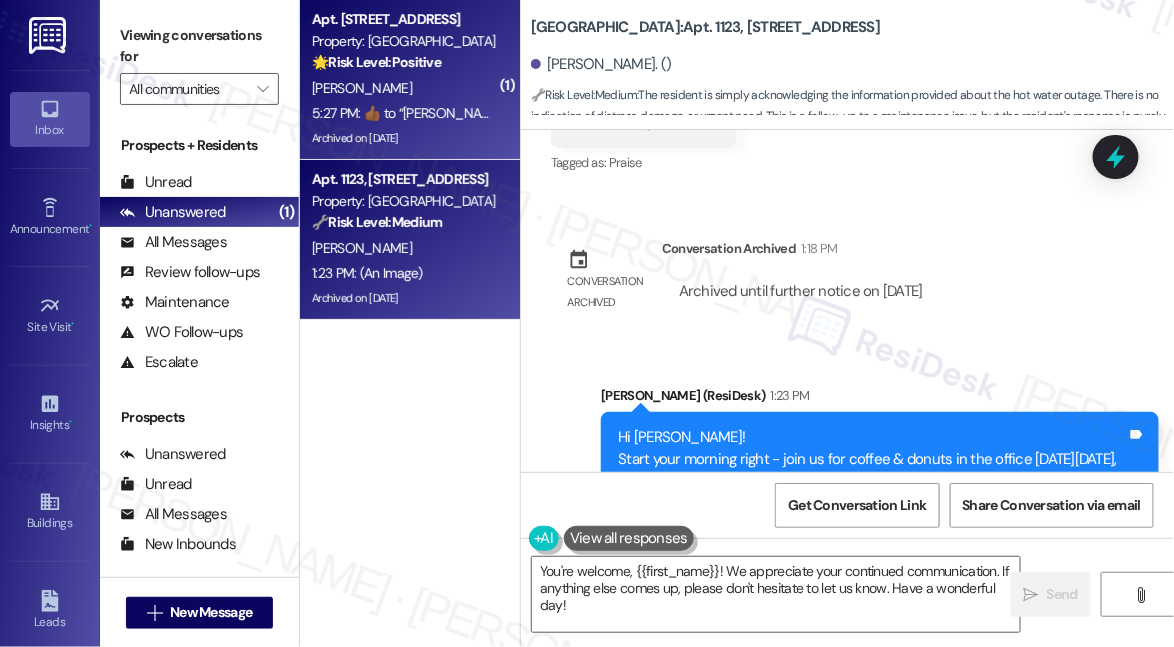 click on "R. Anthony" at bounding box center [404, 88] 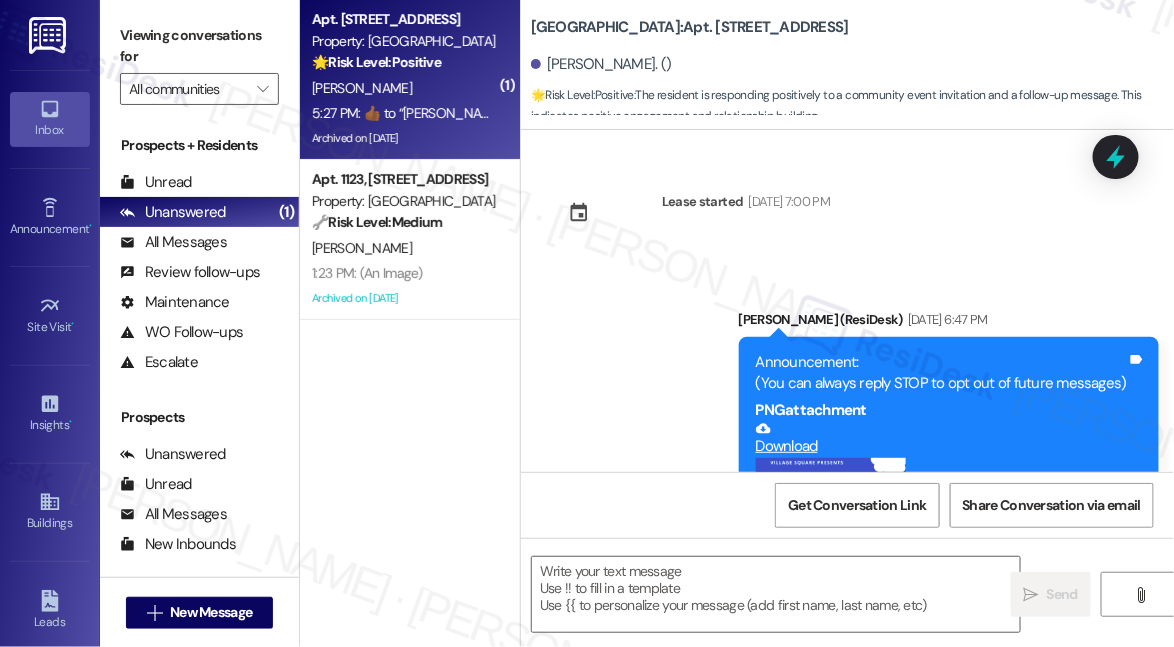 scroll, scrollTop: 27813, scrollLeft: 0, axis: vertical 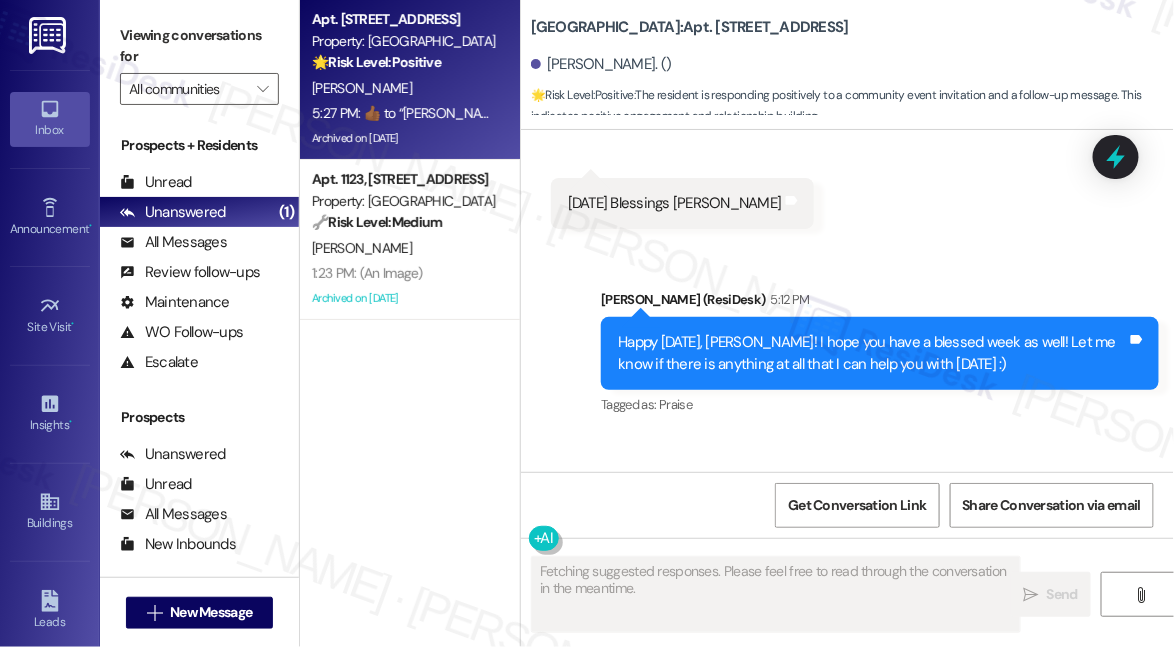 click on "Happy Monday, Ray! I hope you have a blessed week as well! Let me know if there is anything at all that I can help you with today :)" at bounding box center [872, 353] 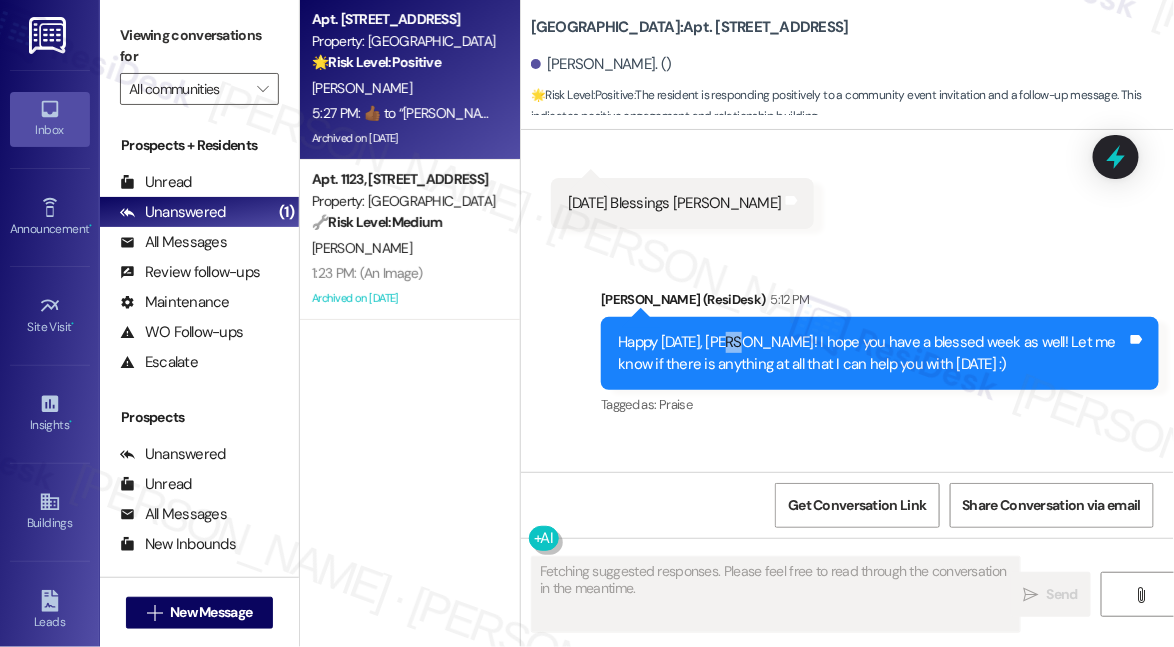 click on "Happy Monday, Ray! I hope you have a blessed week as well! Let me know if there is anything at all that I can help you with today :)" at bounding box center [872, 353] 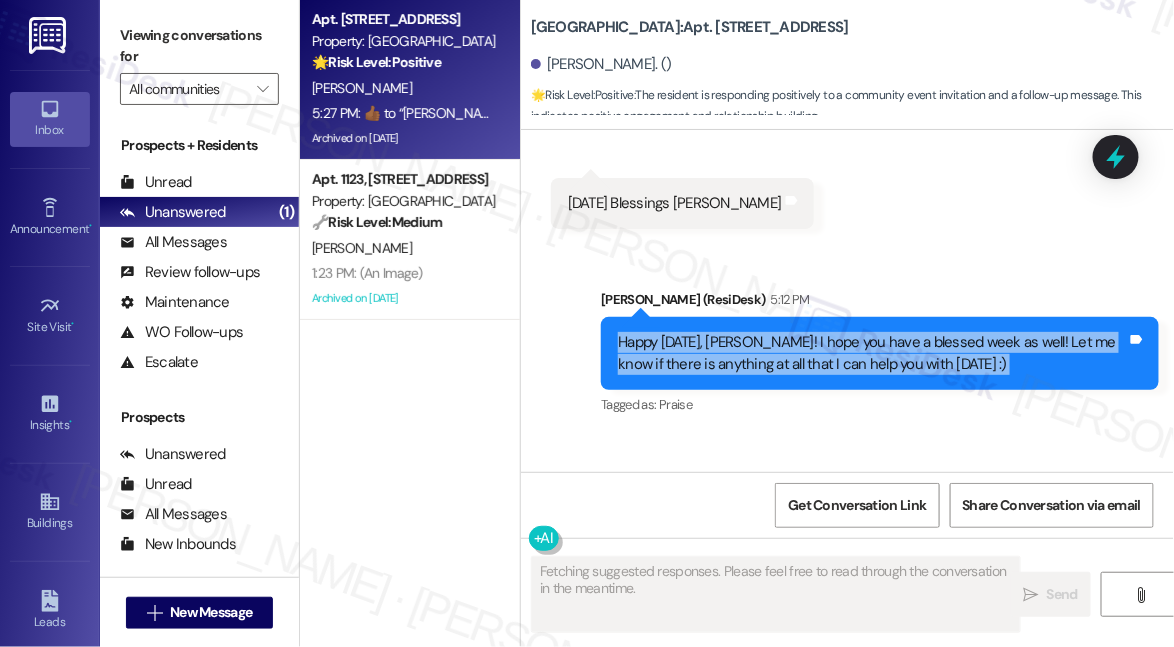 click on "Happy Monday, Ray! I hope you have a blessed week as well! Let me know if there is anything at all that I can help you with today :)" at bounding box center [872, 353] 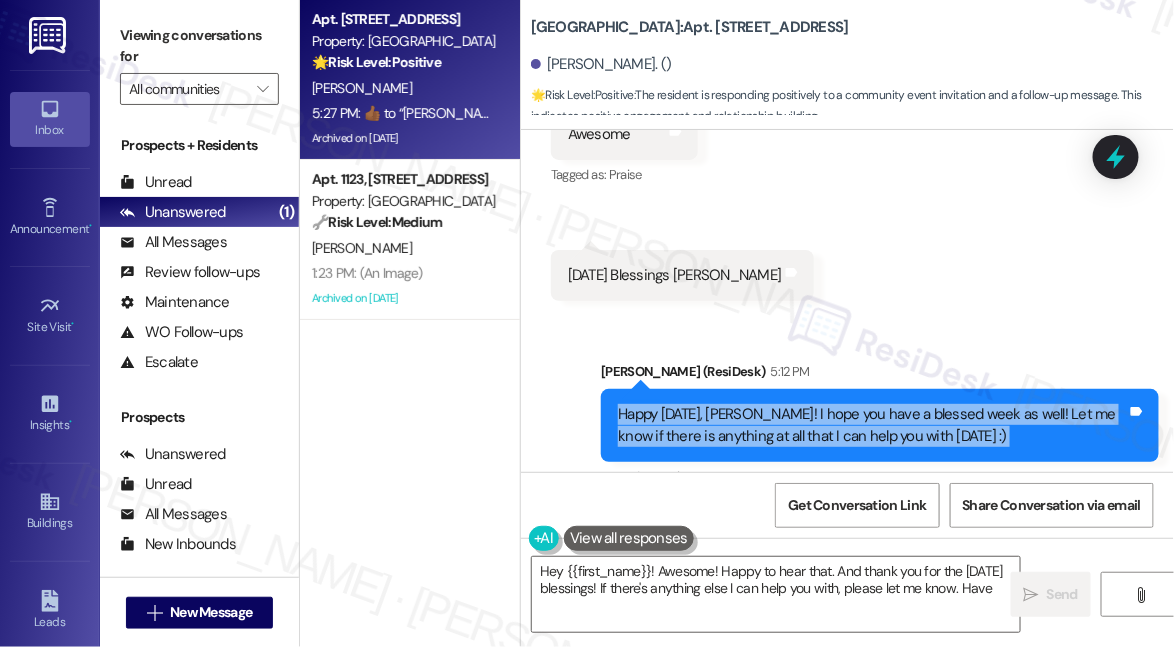 scroll, scrollTop: 27722, scrollLeft: 0, axis: vertical 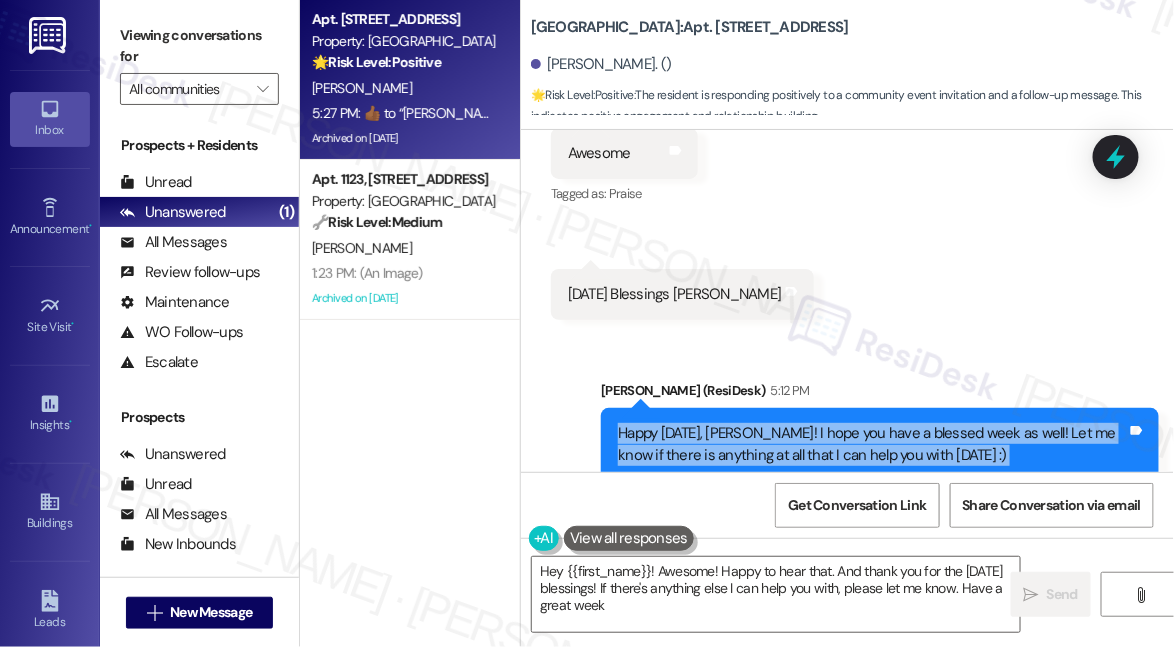 type on "Hey {{first_name}}! Awesome! Happy to hear that. And thank you for the Monday blessings! If there's anything else I can help you with, please let me know. Have a great week!" 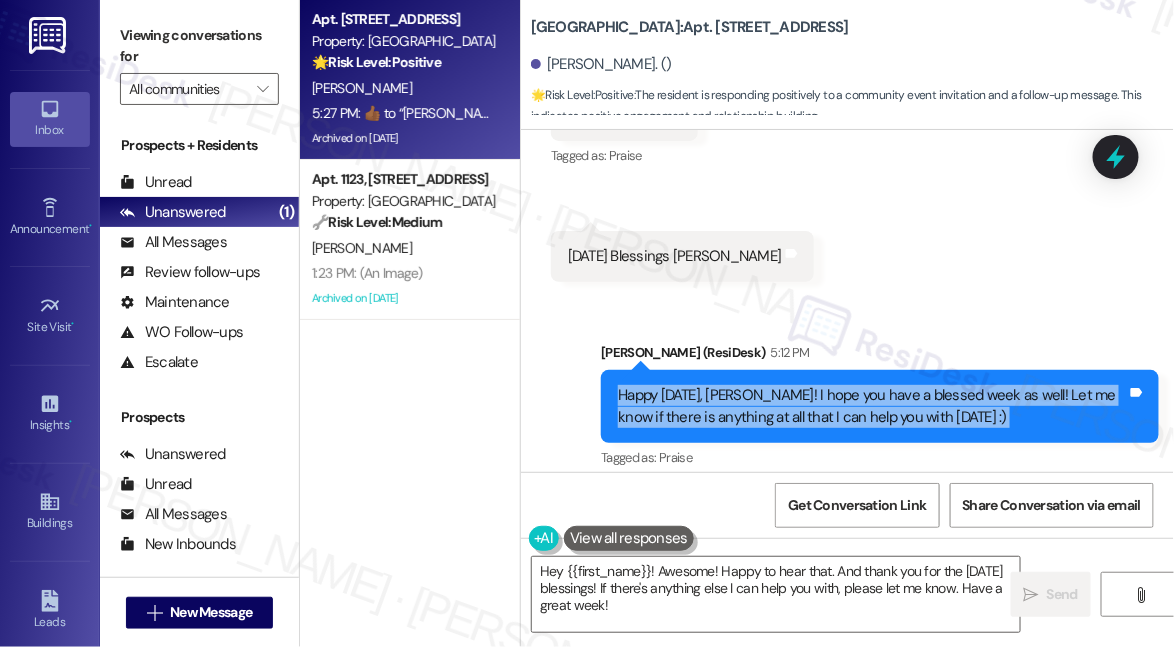 scroll, scrollTop: 27813, scrollLeft: 0, axis: vertical 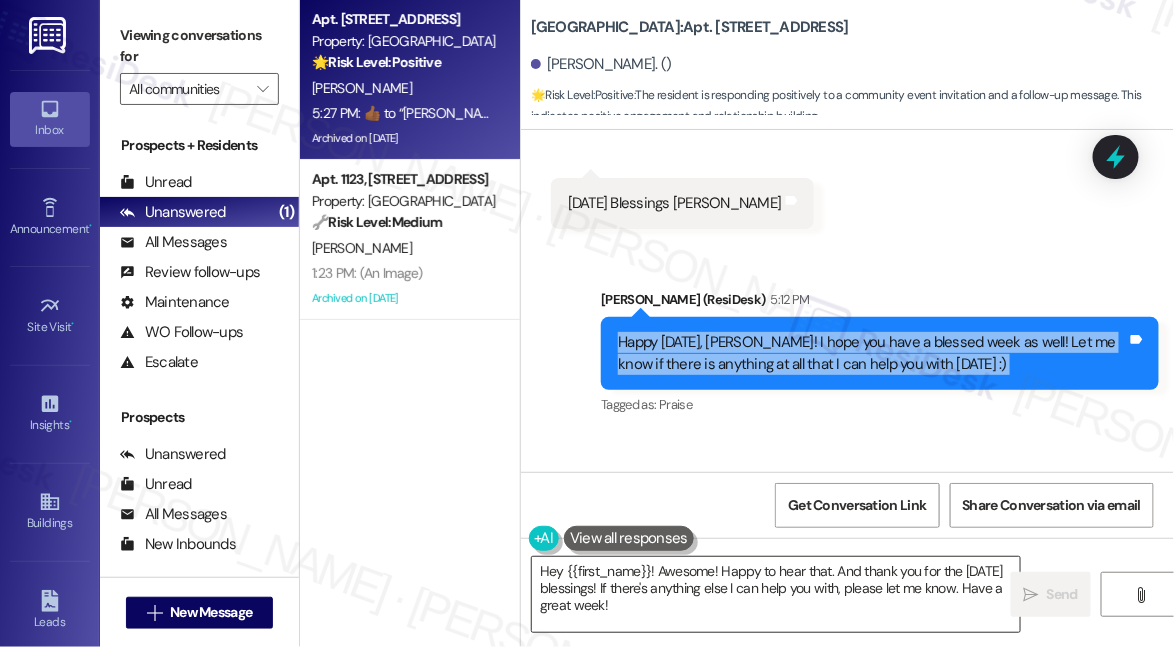 click on "Hey {{first_name}}! Awesome! Happy to hear that. And thank you for the Monday blessings! If there's anything else I can help you with, please let me know. Have a great week!" at bounding box center (776, 594) 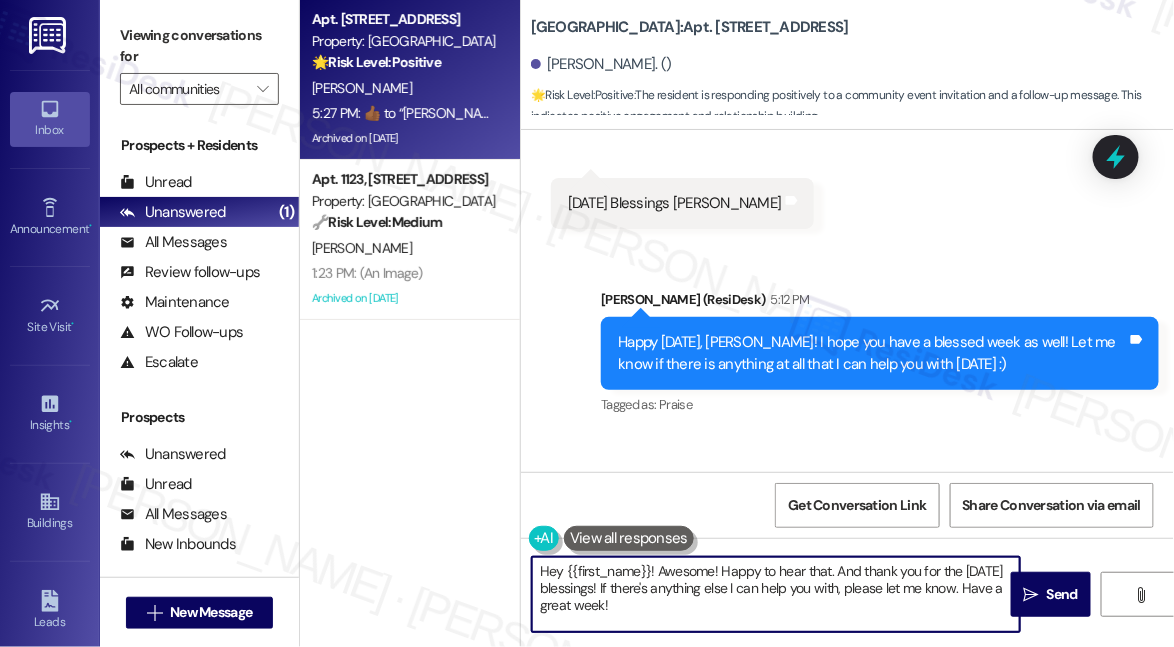 click on "Hey {{first_name}}! Awesome! Happy to hear that. And thank you for the Monday blessings! If there's anything else I can help you with, please let me know. Have a great week!" at bounding box center (776, 594) 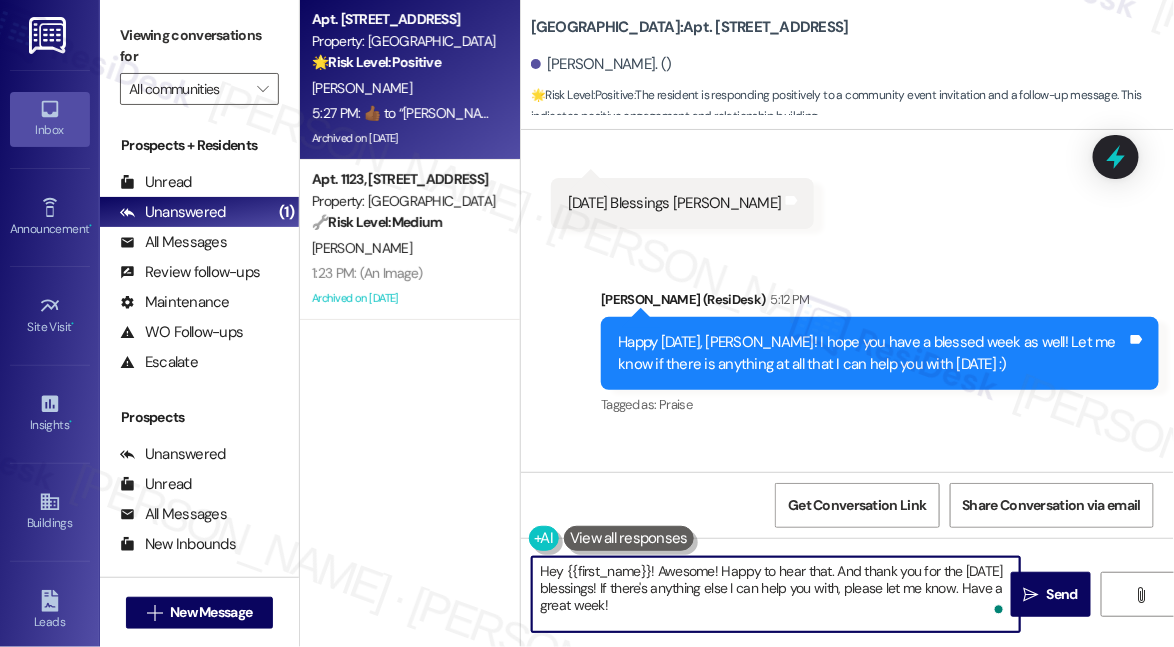 click on "Hey {{first_name}}! Awesome! Happy to hear that. And thank you for the Monday blessings! If there's anything else I can help you with, please let me know. Have a great week!" at bounding box center (776, 594) 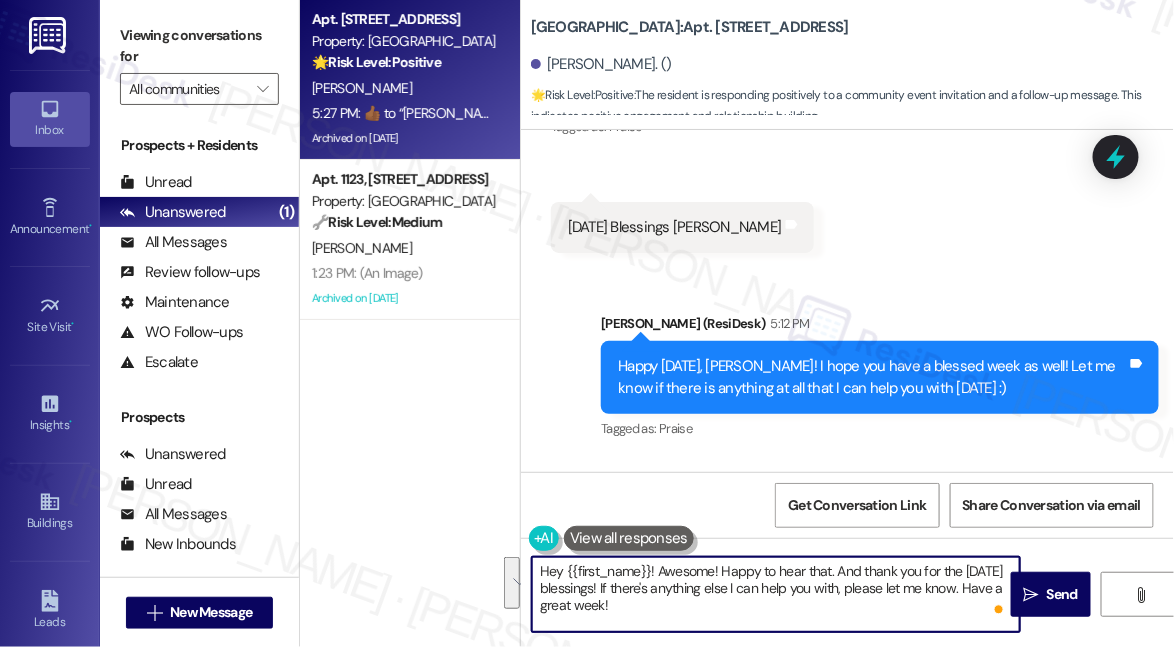scroll, scrollTop: 27813, scrollLeft: 0, axis: vertical 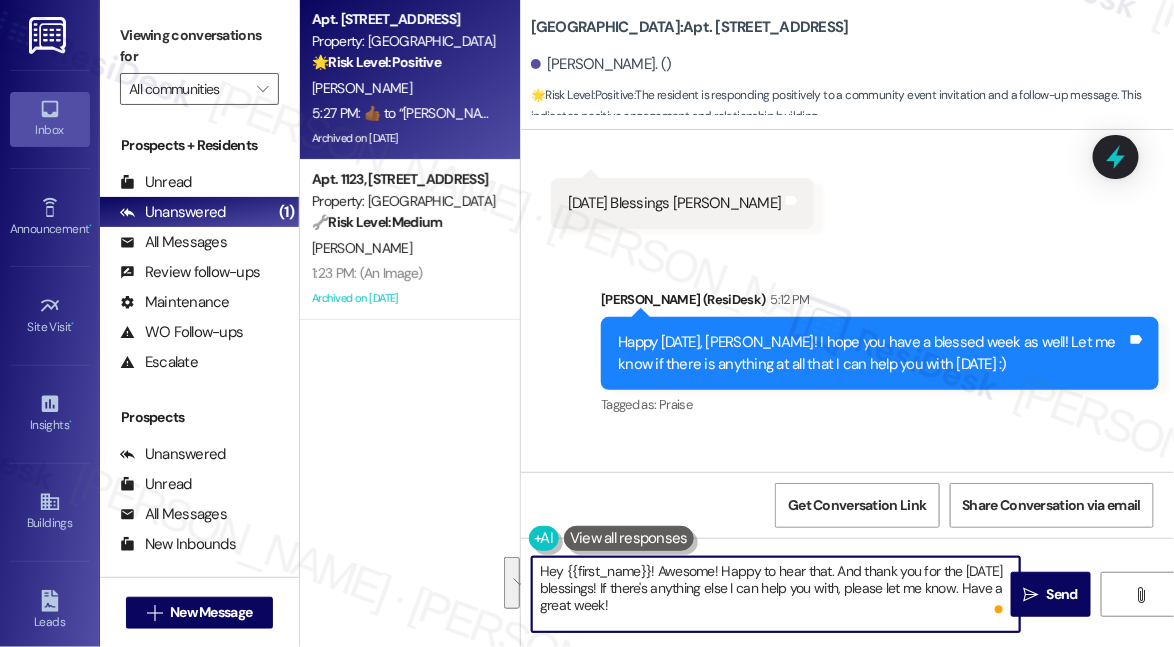 click on "Hey {{first_name}}! Awesome! Happy to hear that. And thank you for the Monday blessings! If there's anything else I can help you with, please let me know. Have a great week!" at bounding box center [776, 594] 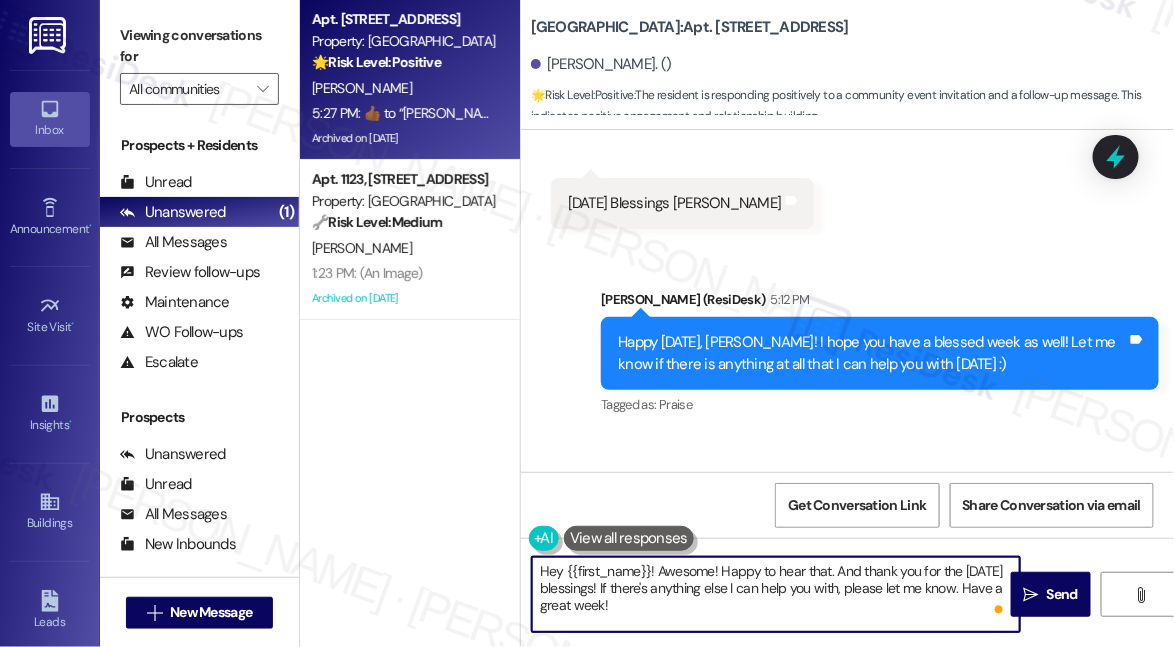 click on "Hey {{first_name}}! Awesome! Happy to hear that. And thank you for the Monday blessings! If there's anything else I can help you with, please let me know. Have a great week!" at bounding box center [776, 594] 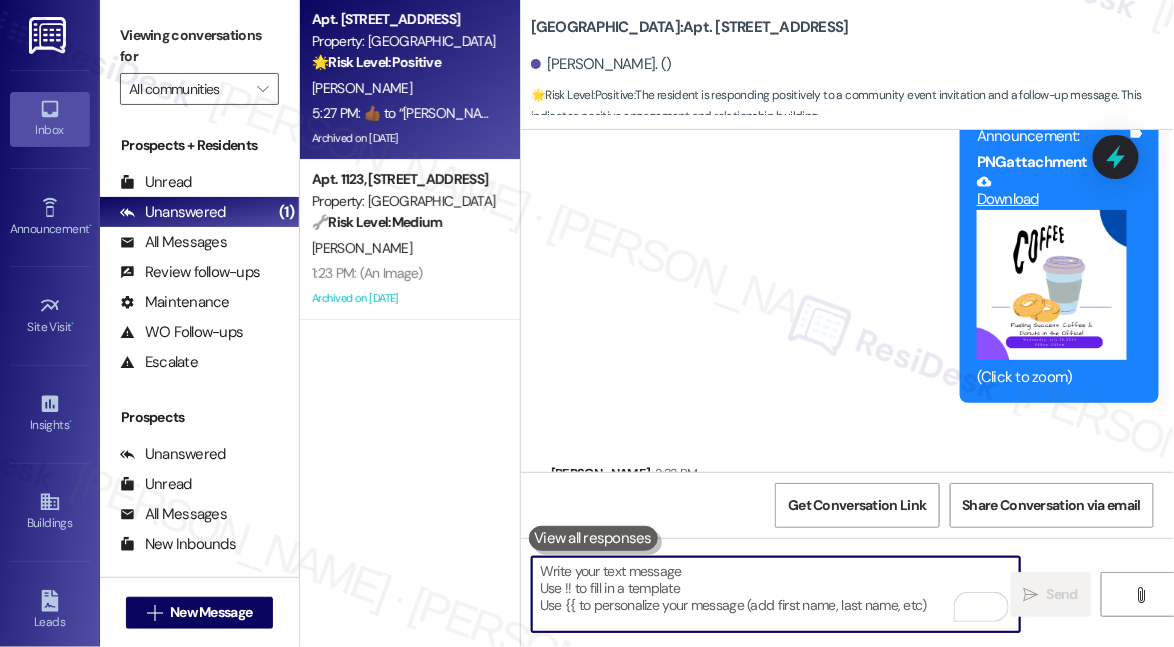 scroll, scrollTop: 27813, scrollLeft: 0, axis: vertical 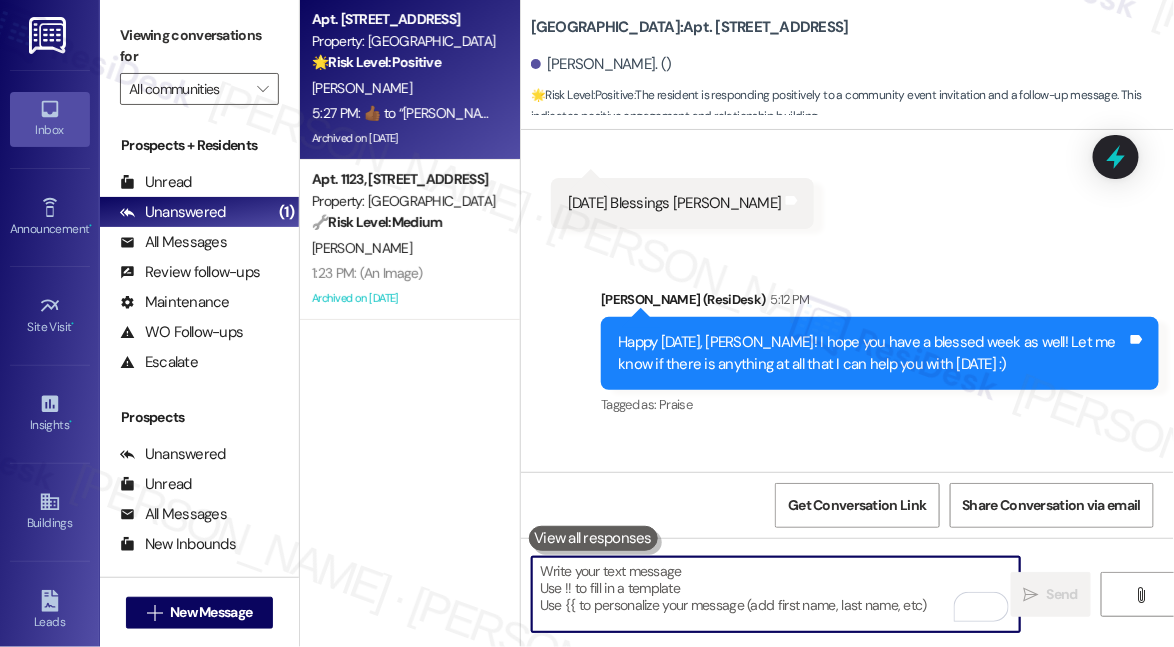 type 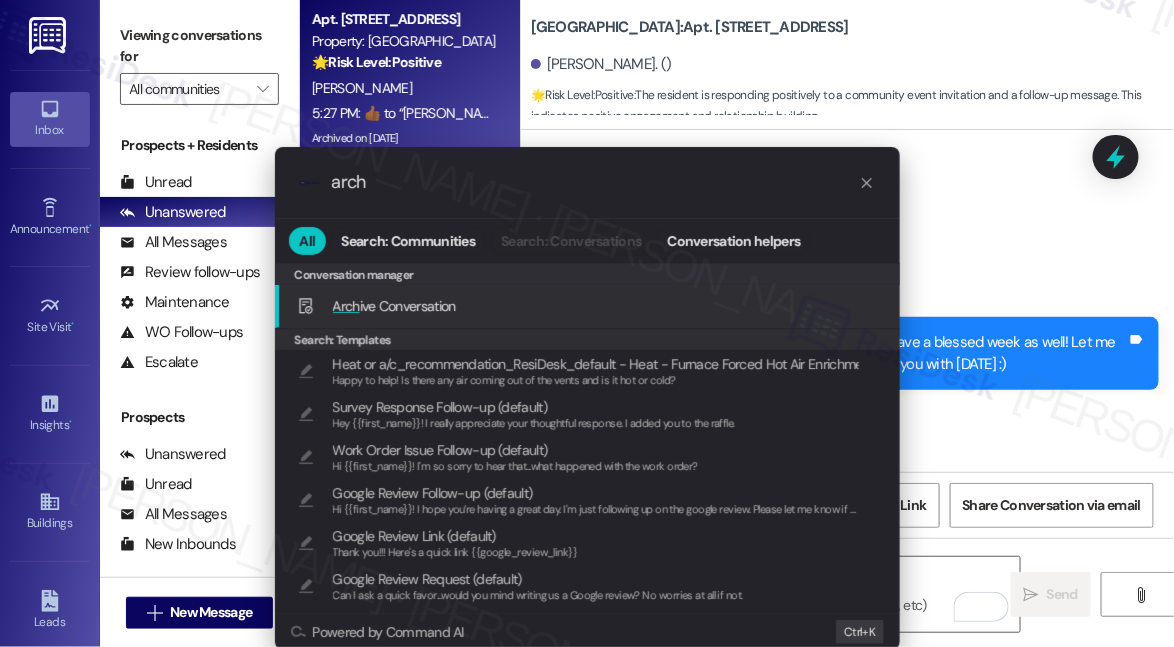 type on "arch" 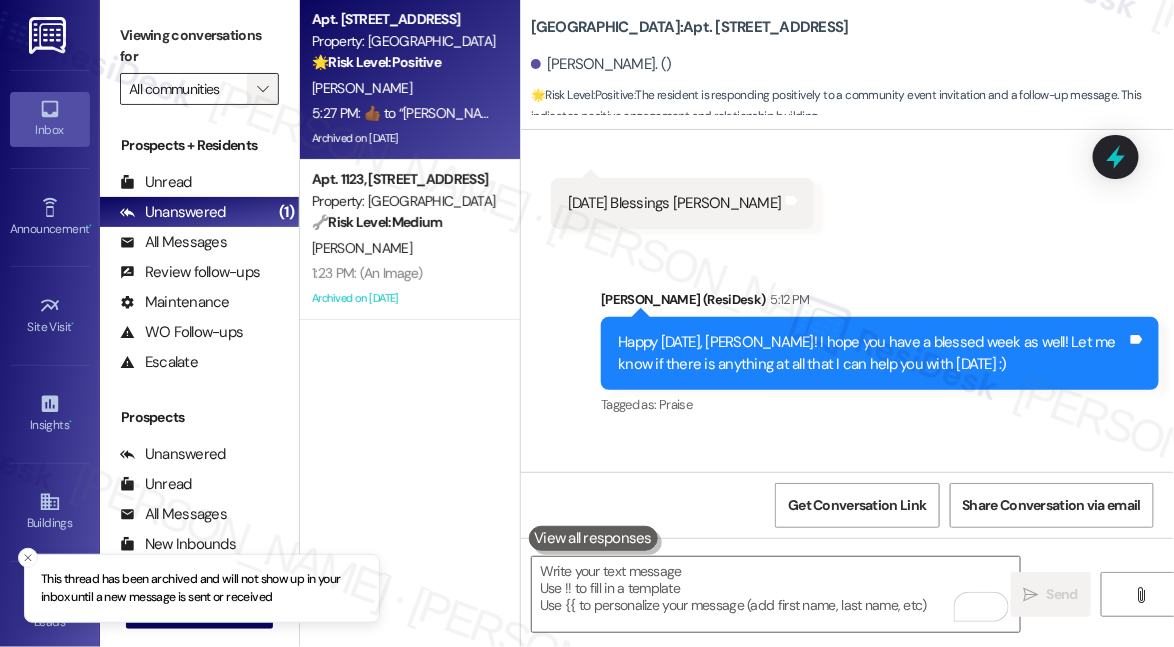 click on "" at bounding box center (262, 89) 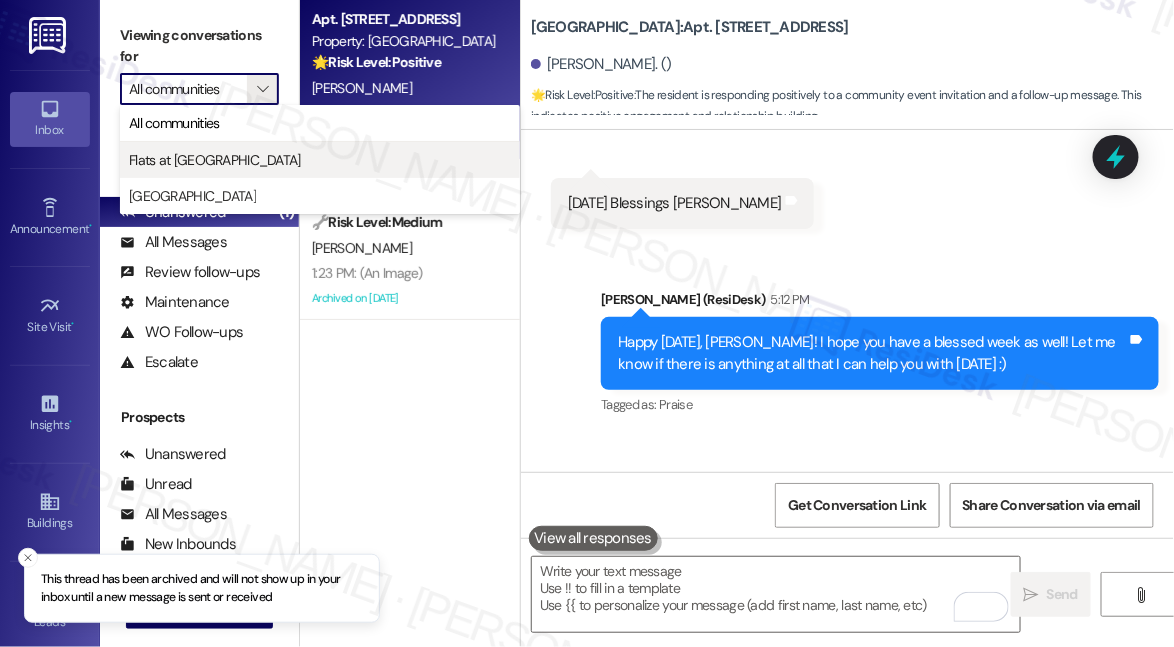 click on "Flats at Brentwood" at bounding box center (320, 160) 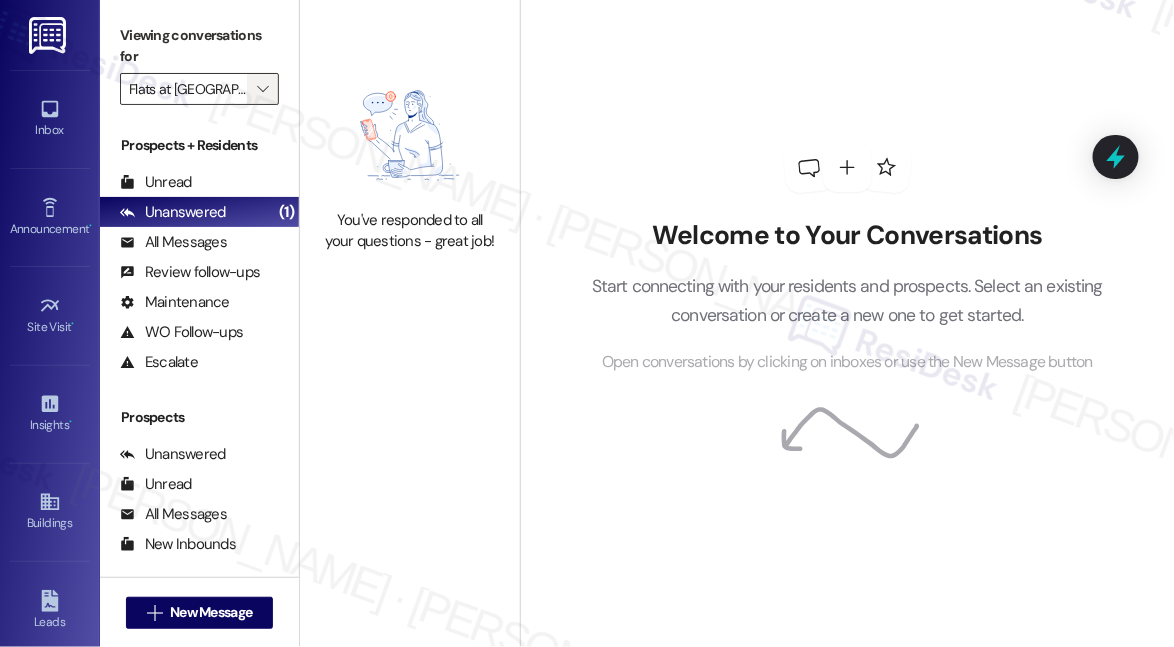 click on "" at bounding box center (263, 89) 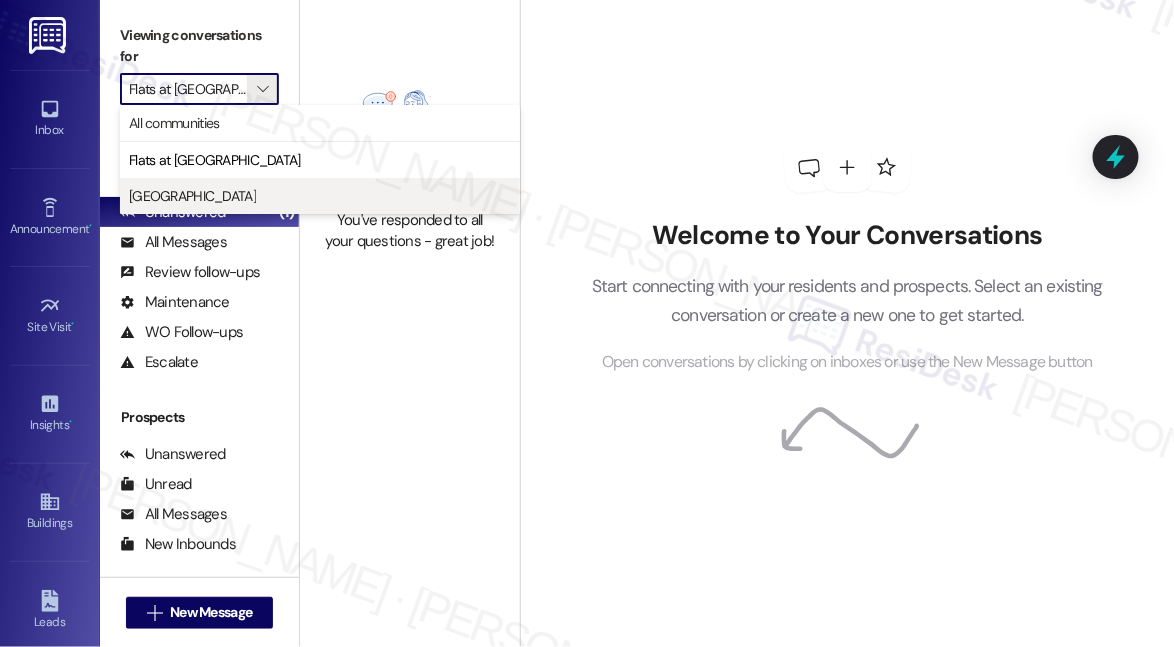 click on "[GEOGRAPHIC_DATA]" at bounding box center (320, 196) 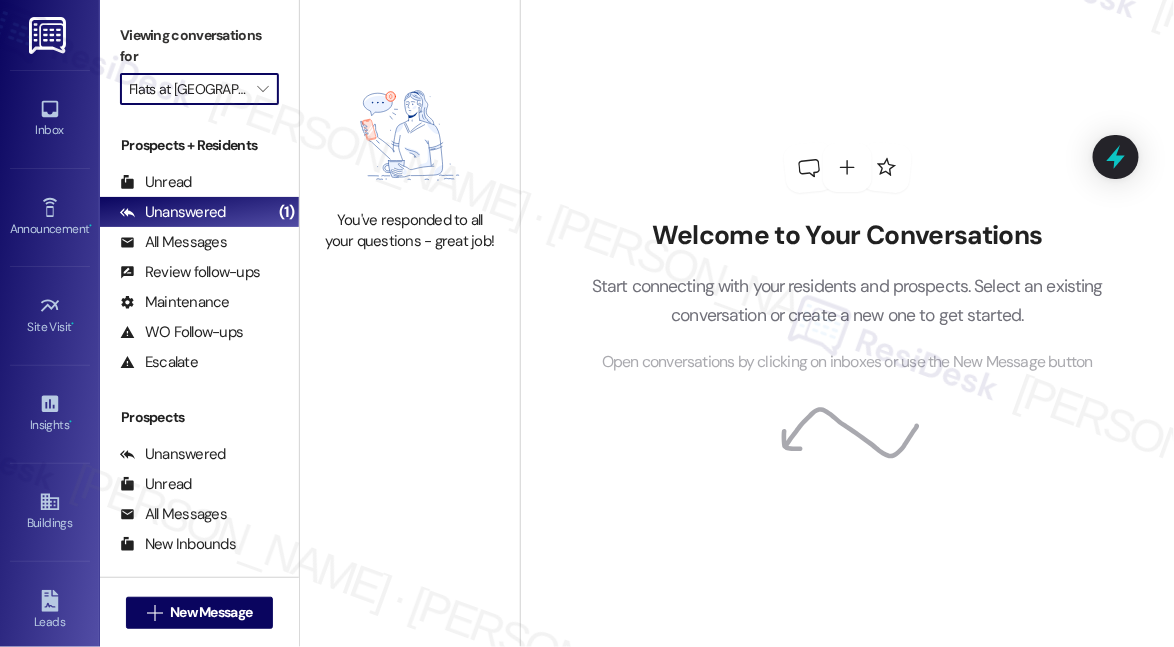 type on "[GEOGRAPHIC_DATA]" 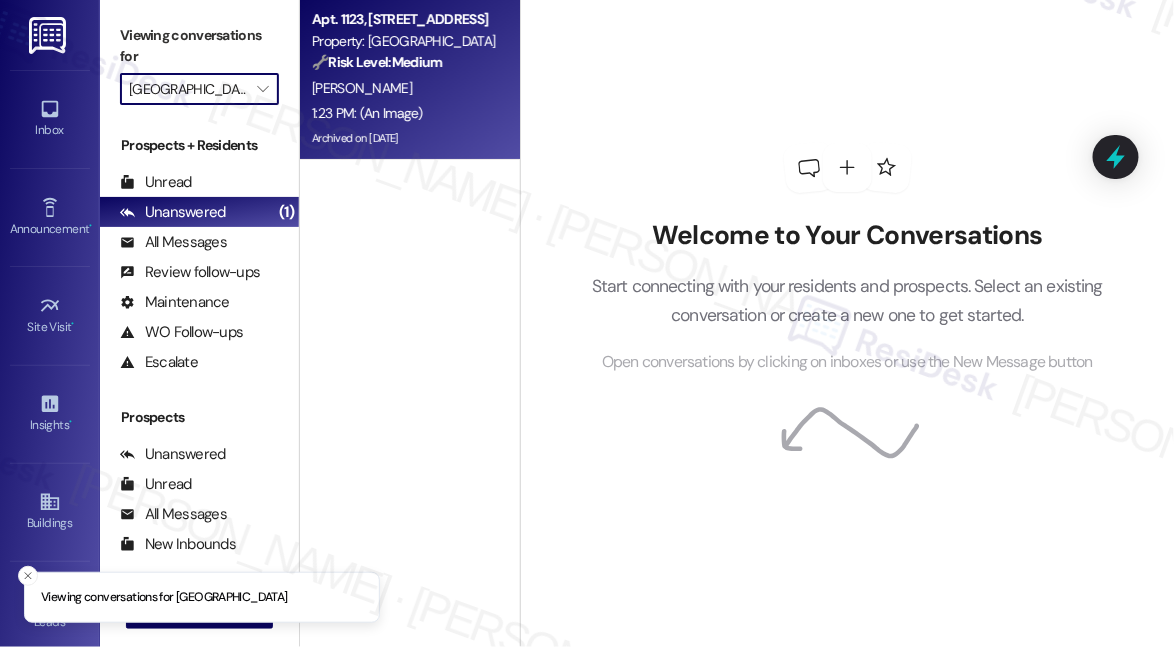 click on "Apt. 1123, 5959 Watership Lane Property: Village Square 🔧  Risk Level:  Medium The resident is simply acknowledging the information provided about the hot water outage. There is no indication of distress, damage, or urgent need. This is a follow-up to a maintenance issue, but the resident's response is purely conversational." at bounding box center [404, 41] 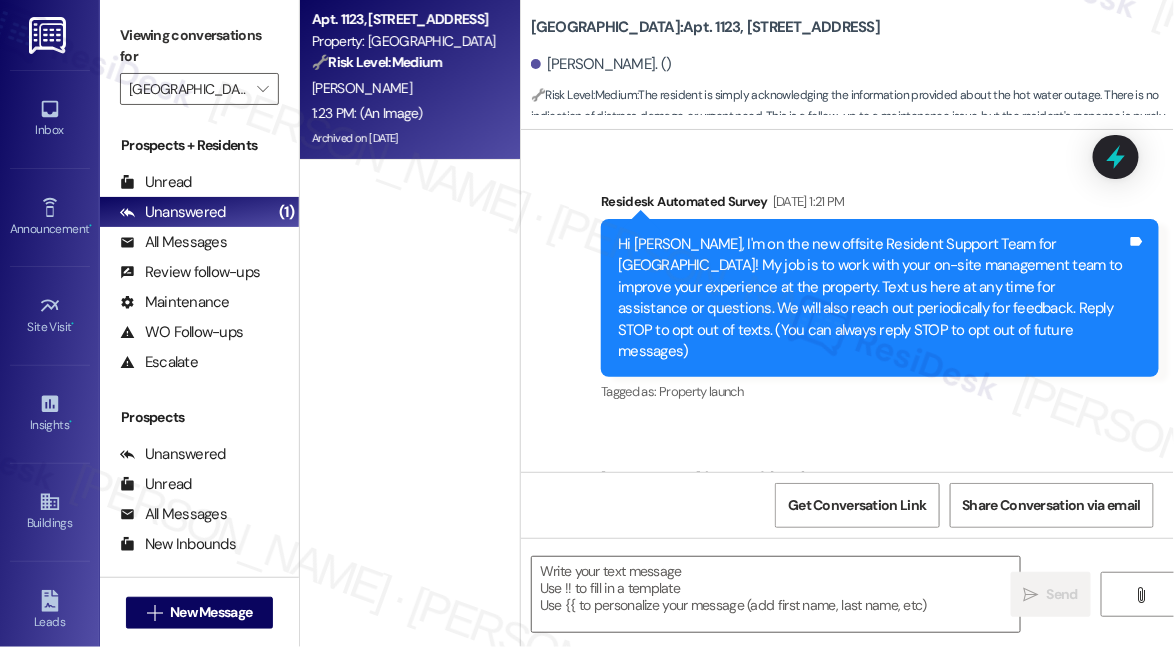 scroll, scrollTop: 30272, scrollLeft: 0, axis: vertical 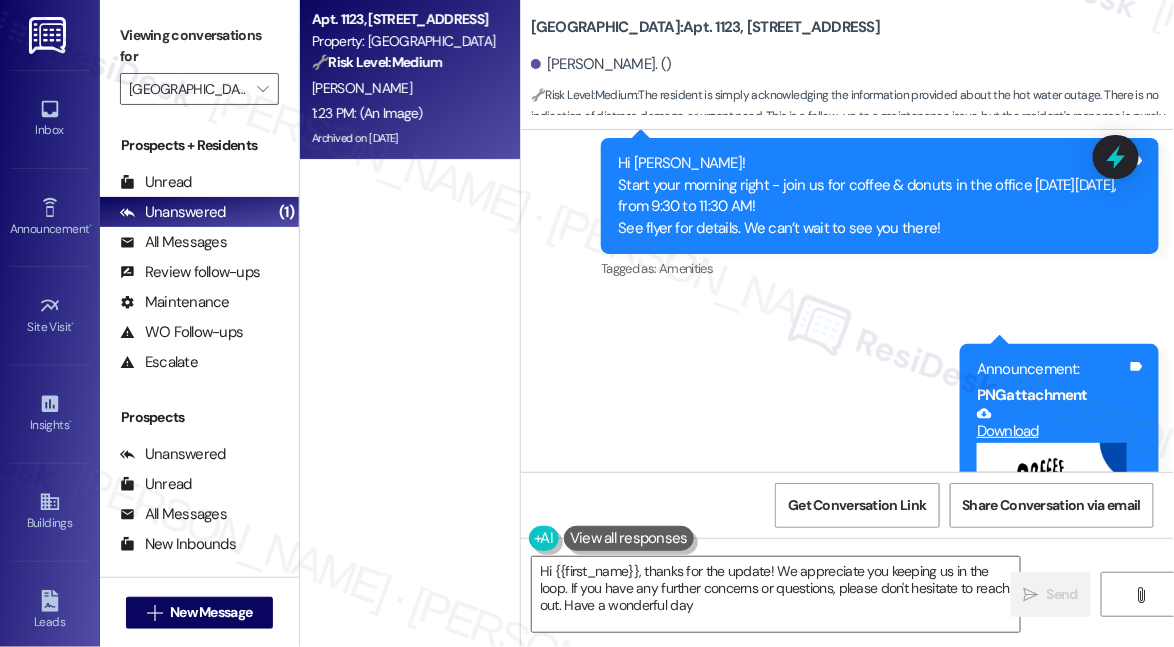 type on "Hi {{first_name}}, thanks for the update! We appreciate you keeping us in the loop. If you have any further concerns or questions, please don't hesitate to reach out. Have a wonderful day!" 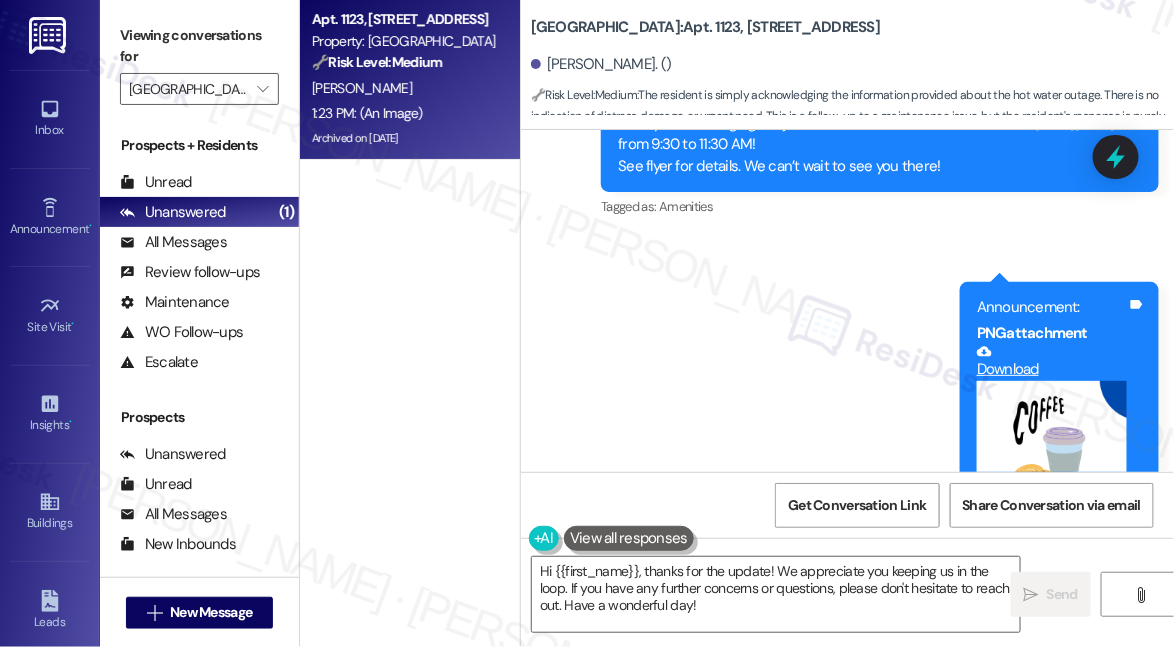 scroll, scrollTop: 31179, scrollLeft: 0, axis: vertical 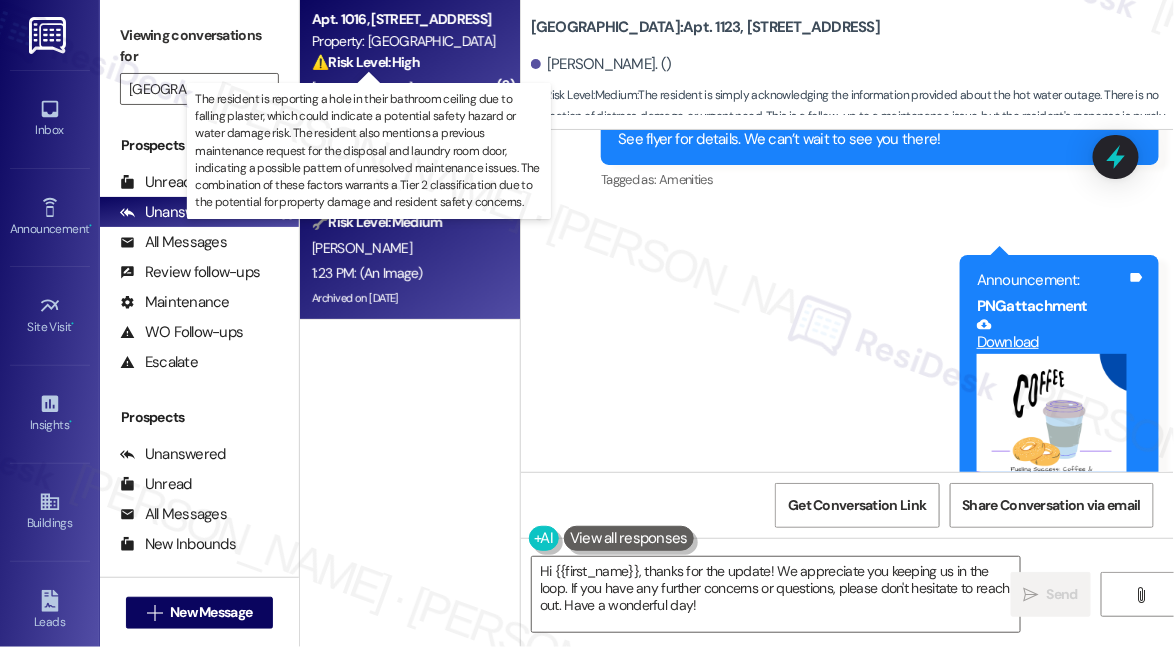 click on "⚠️  Risk Level:  High" at bounding box center (366, 62) 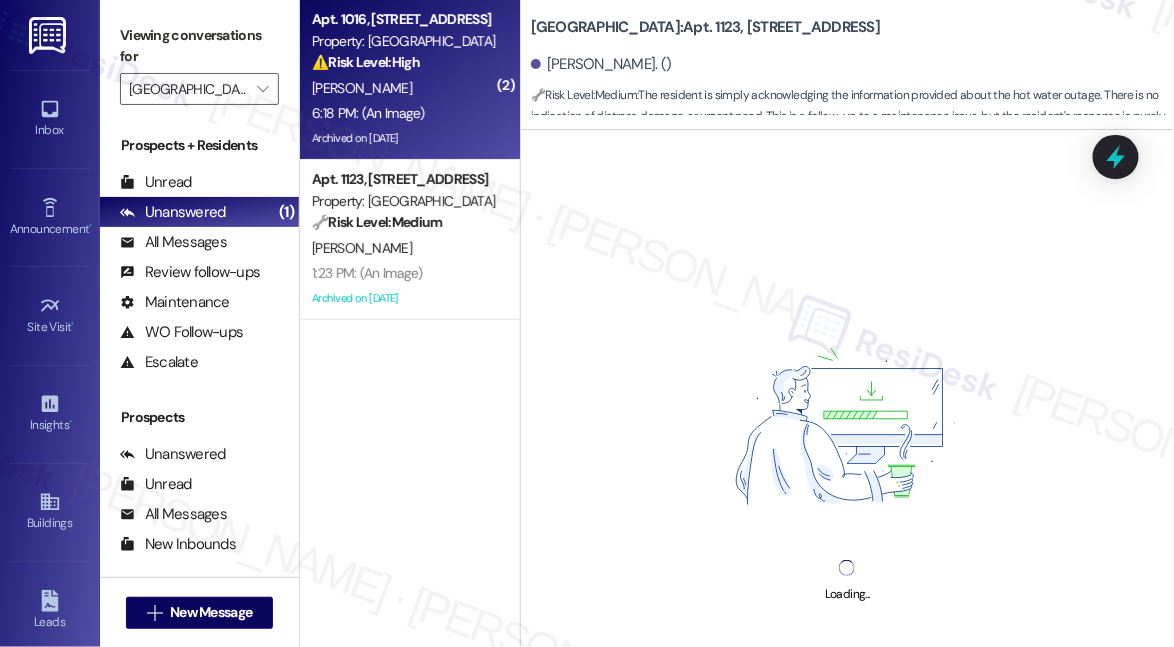 click on "[PERSON_NAME]. ()" at bounding box center [601, 64] 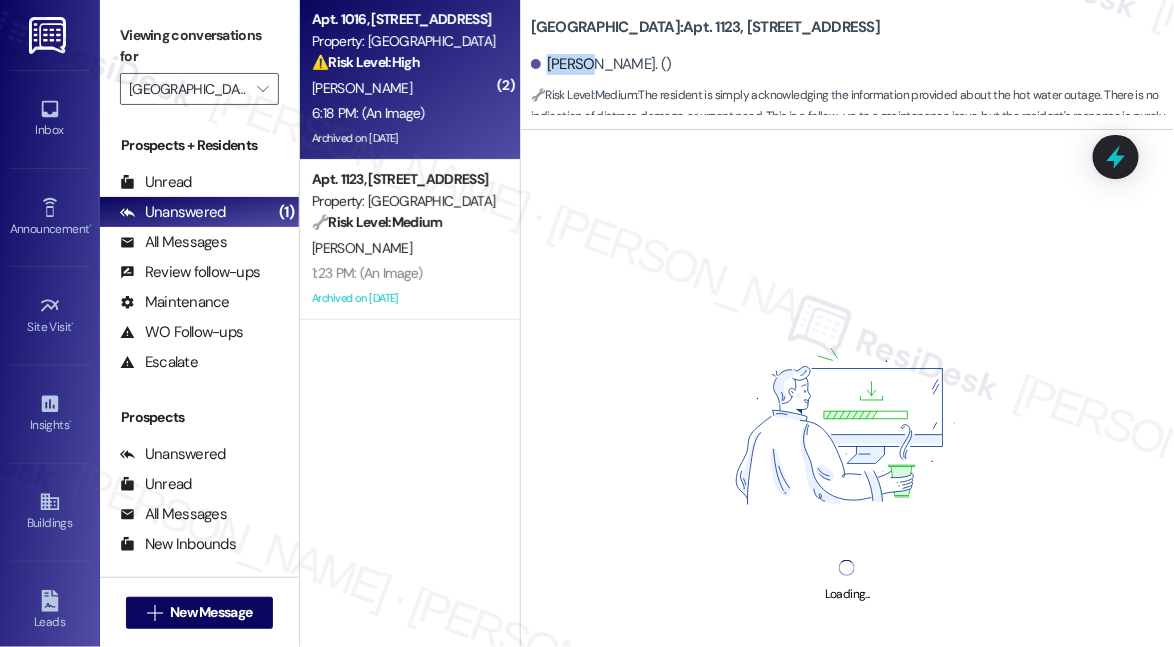 click on "[PERSON_NAME]. ()" at bounding box center (601, 64) 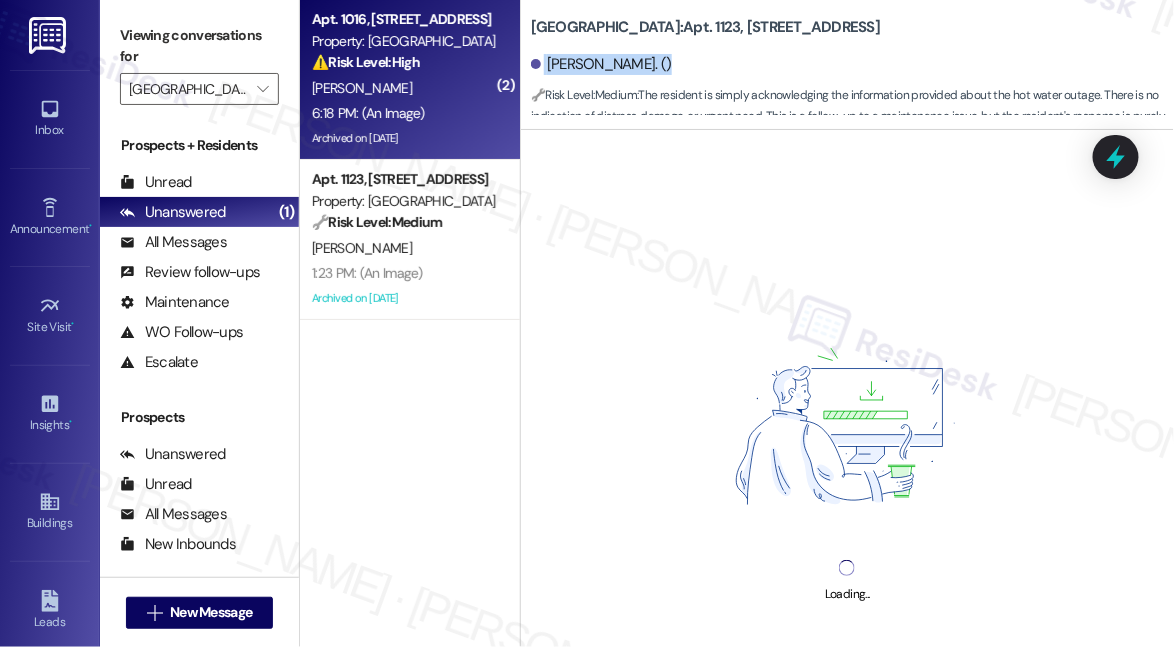 click on "[PERSON_NAME]. ()" at bounding box center [601, 64] 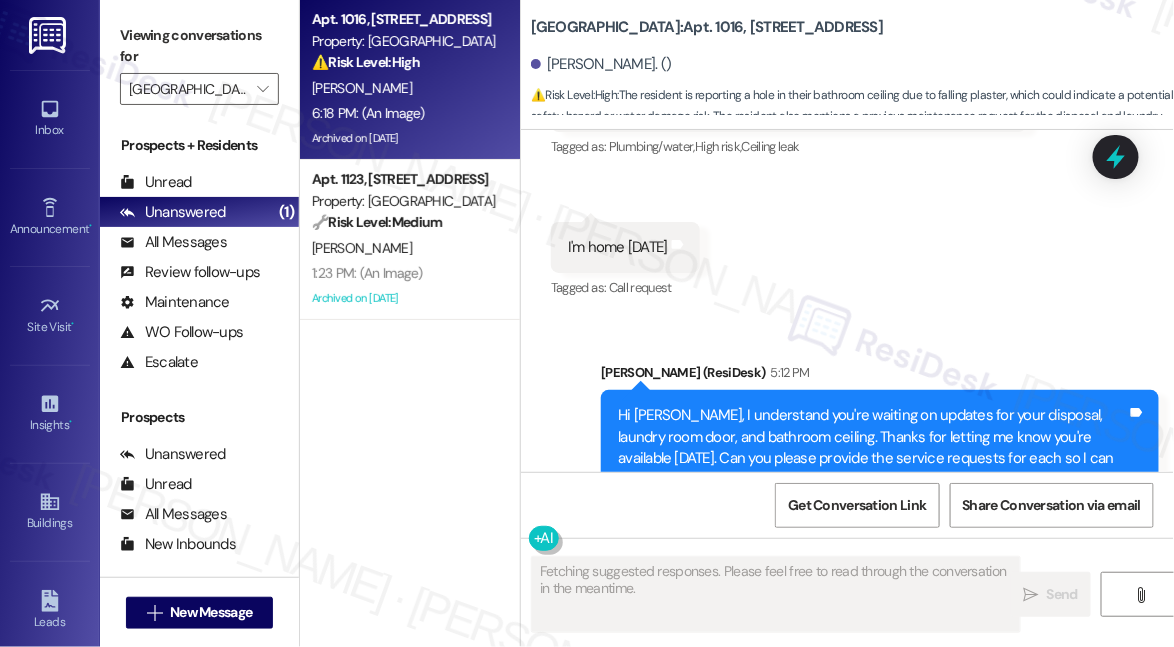 scroll, scrollTop: 65446, scrollLeft: 0, axis: vertical 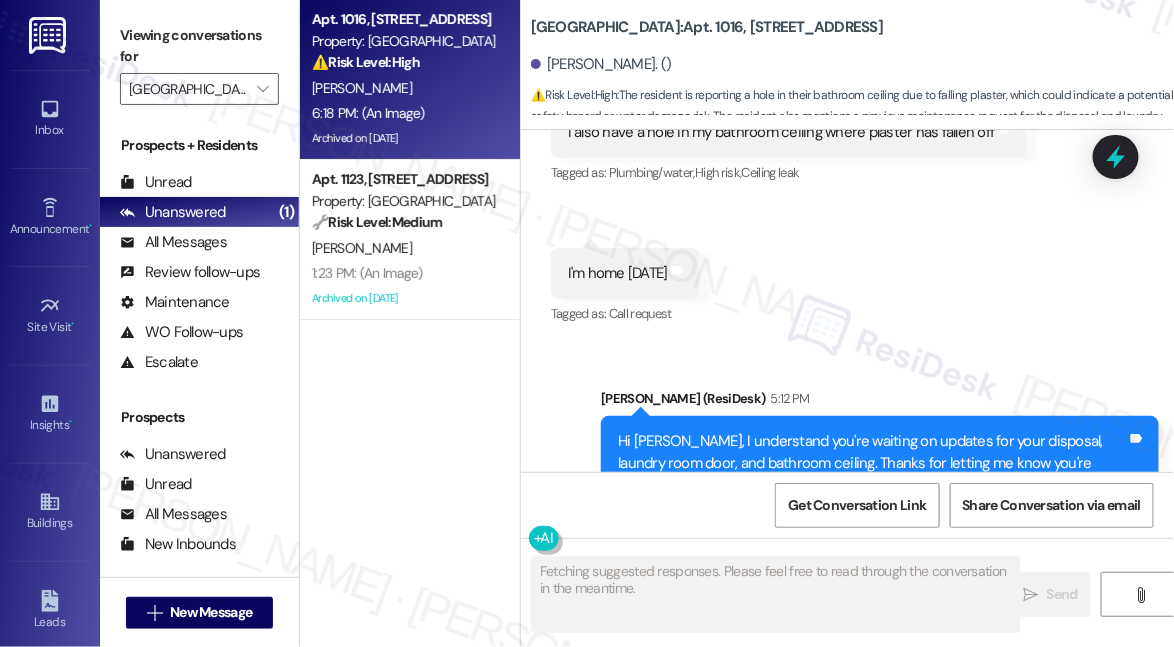 click on "Already did" at bounding box center (603, 674) 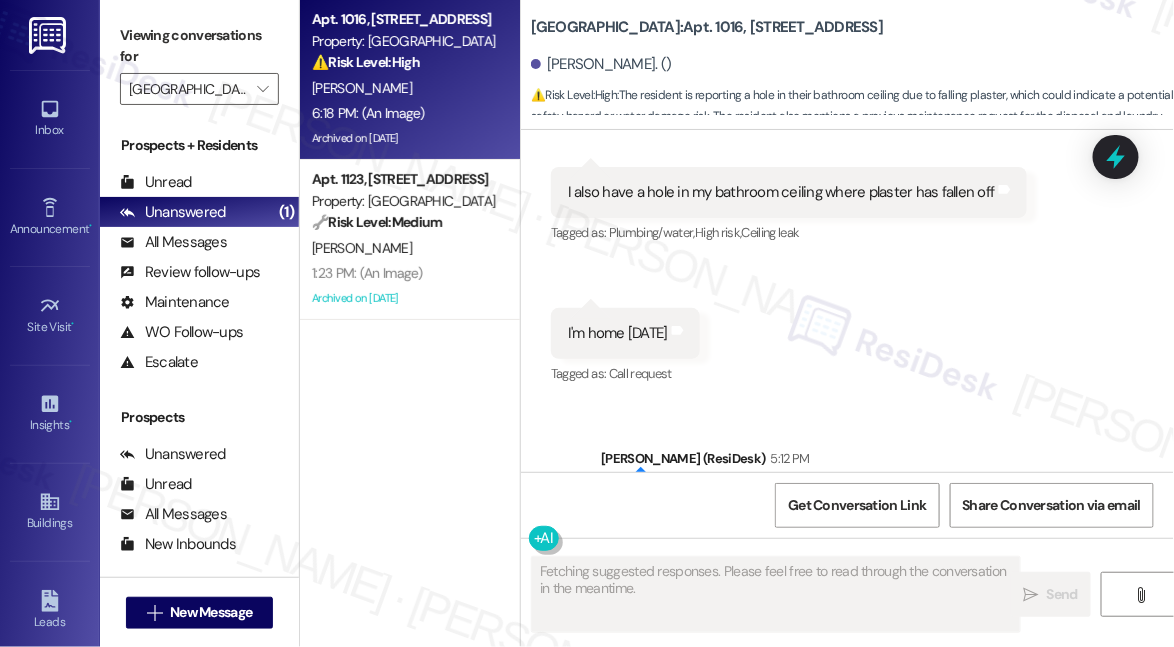 scroll, scrollTop: 65355, scrollLeft: 0, axis: vertical 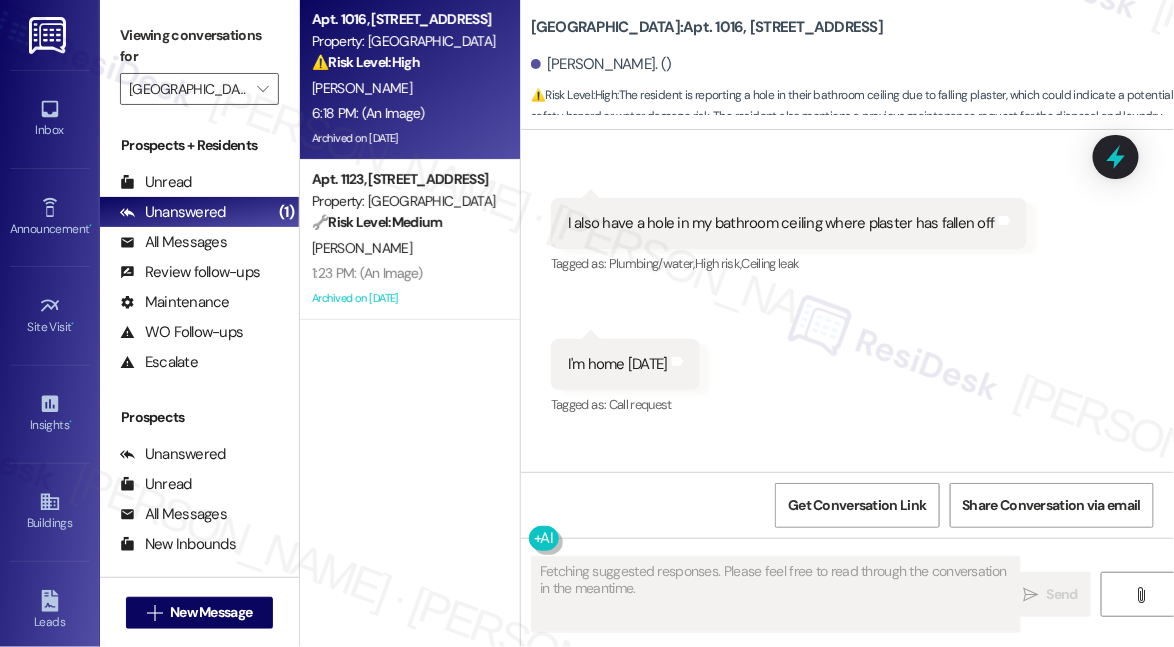click on "Hi [PERSON_NAME], I understand you're waiting on updates for your disposal, laundry room door, and bathroom ceiling. Thanks for letting me know you're available [DATE]. Can you please provide the service requests for each so I can flag them to the team? Thank you." at bounding box center (872, 565) 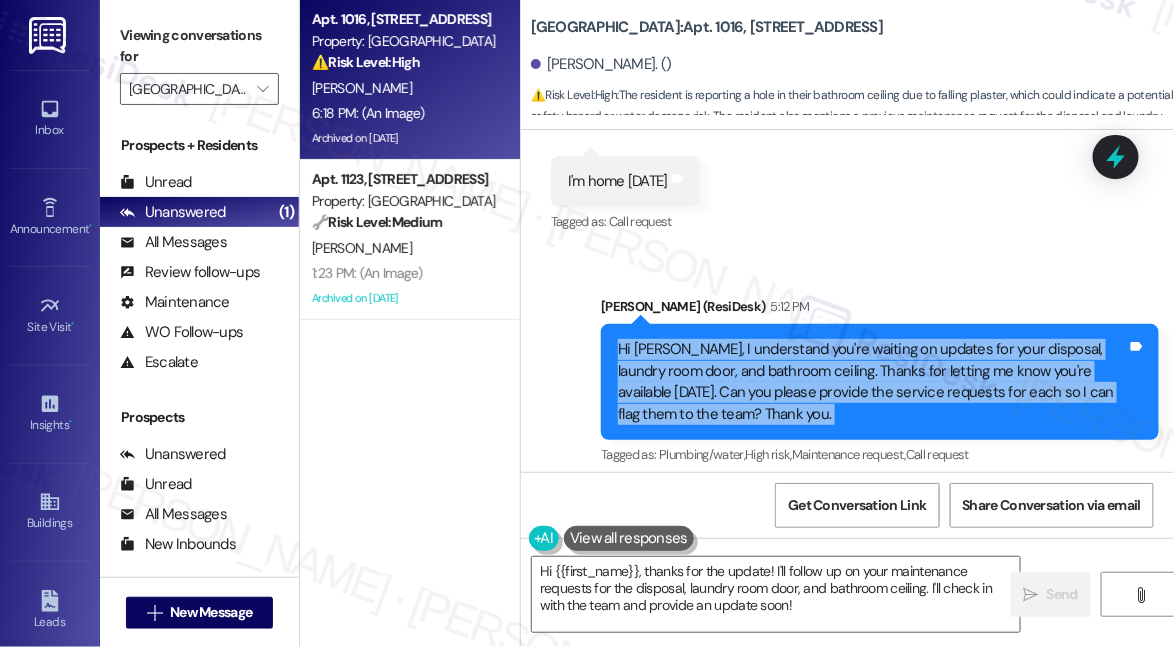 scroll, scrollTop: 65537, scrollLeft: 0, axis: vertical 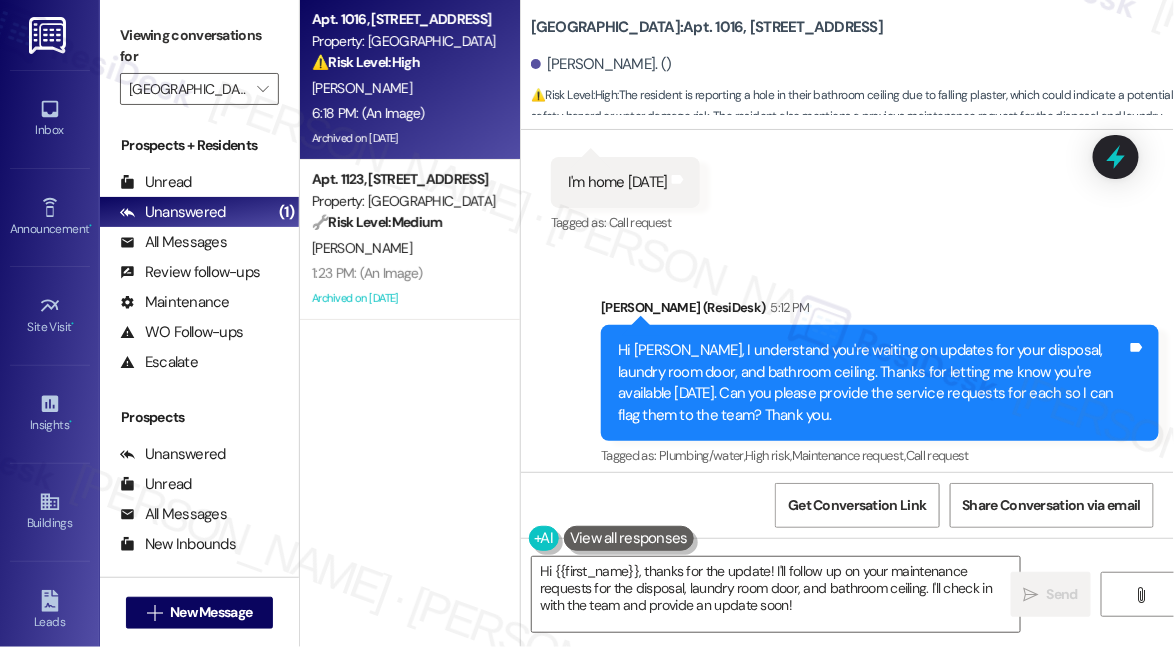 click on "Already did" at bounding box center [603, 583] 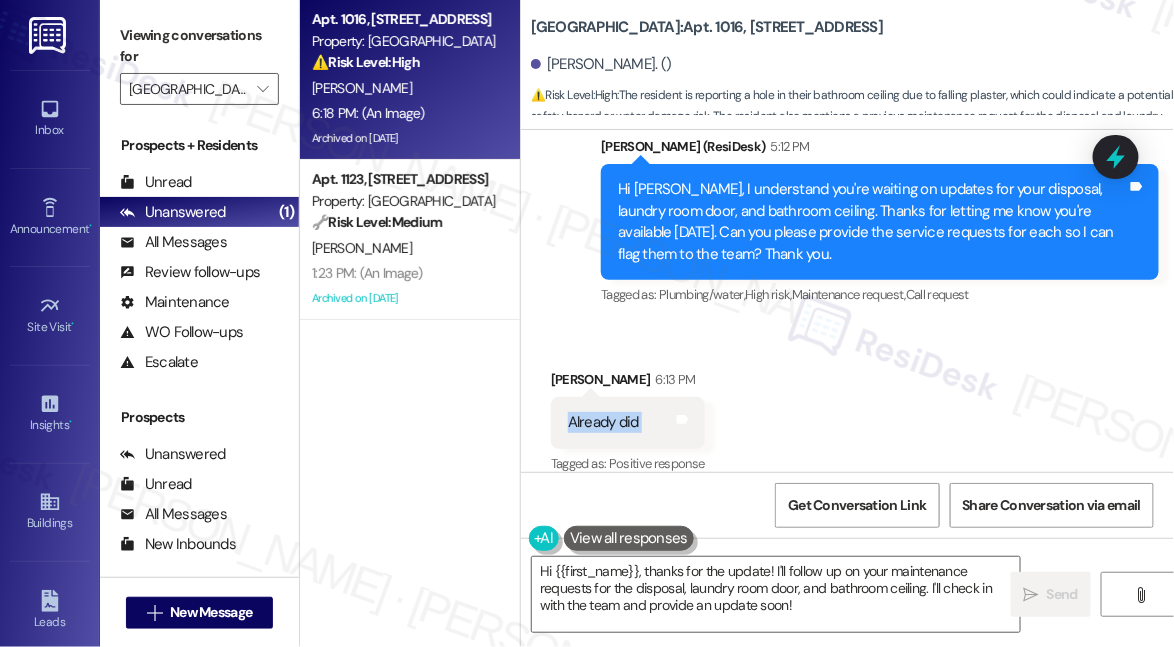 scroll, scrollTop: 65901, scrollLeft: 0, axis: vertical 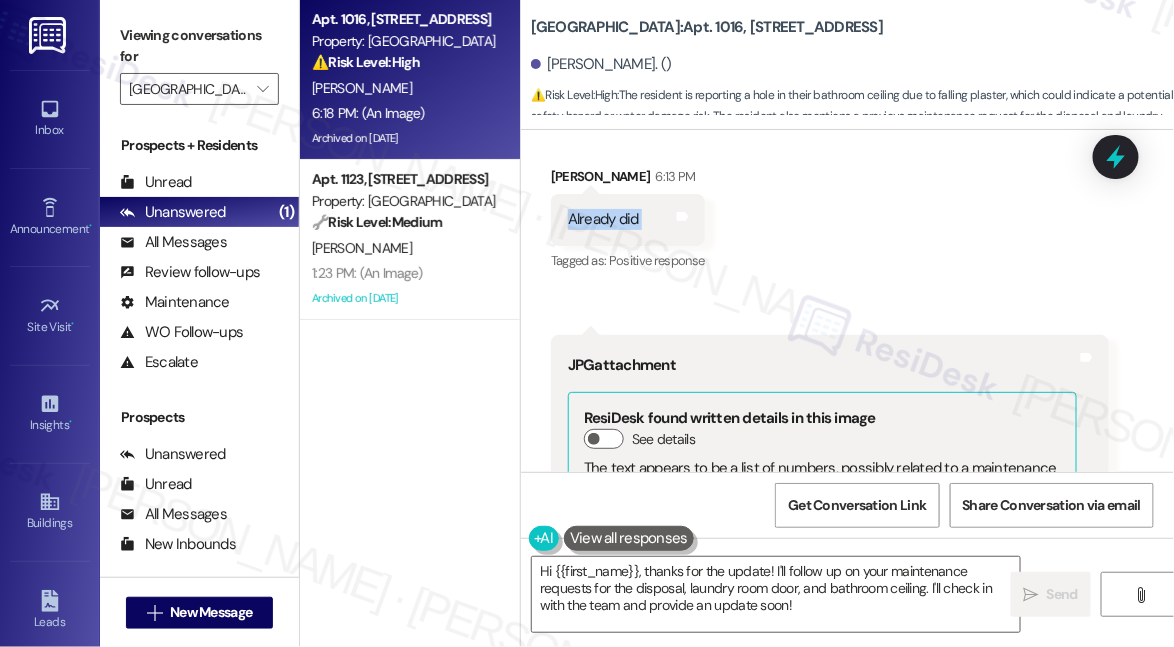 click at bounding box center [643, 669] 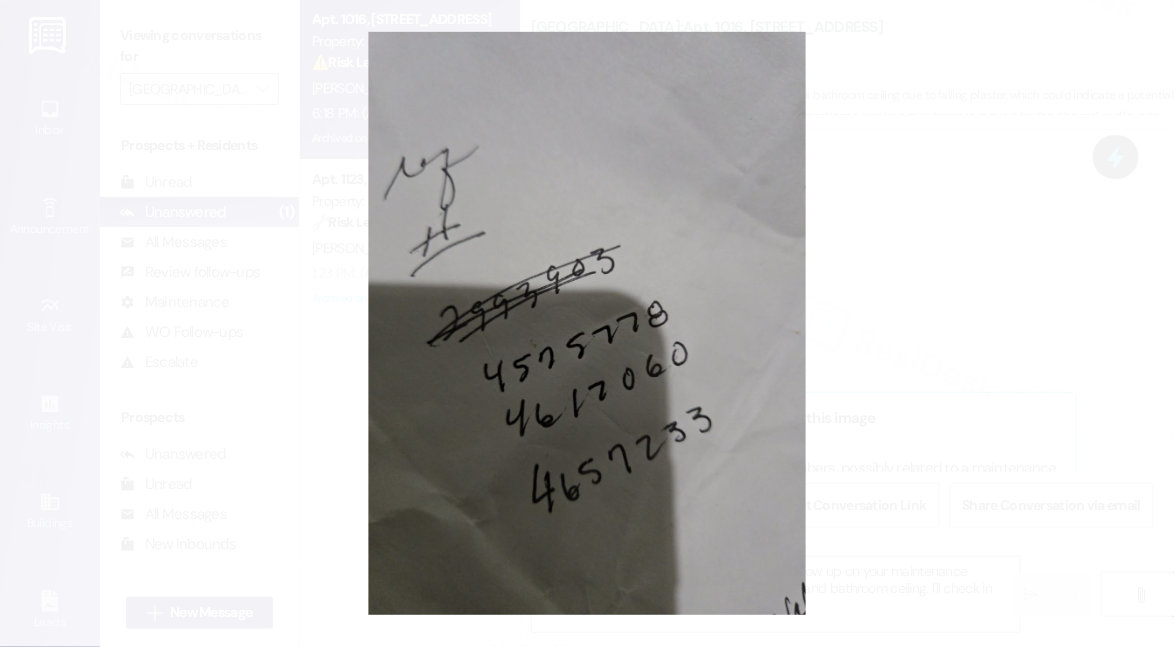 drag, startPoint x: 568, startPoint y: 314, endPoint x: 442, endPoint y: 293, distance: 127.738014 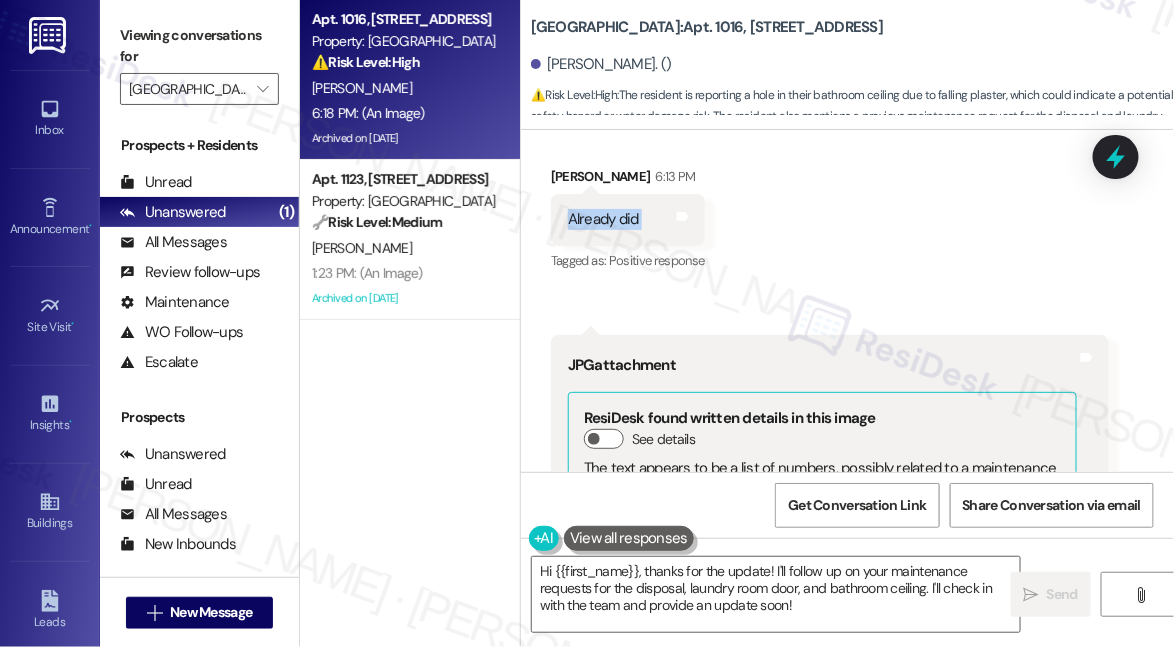 click at bounding box center (643, 669) 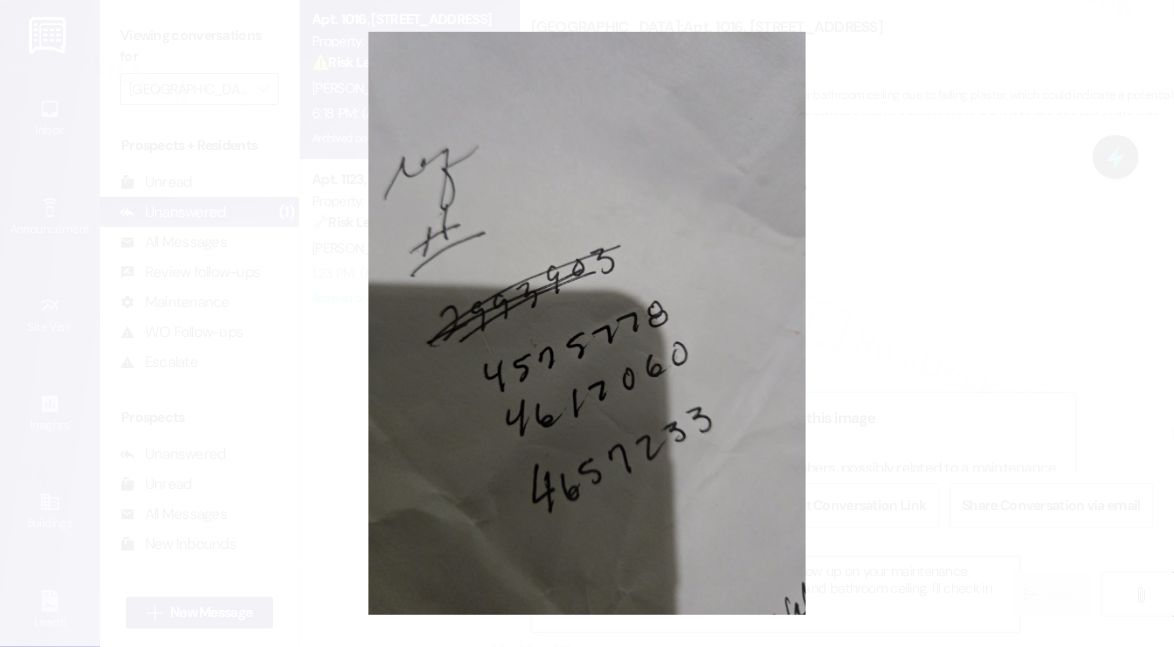 click at bounding box center (587, 323) 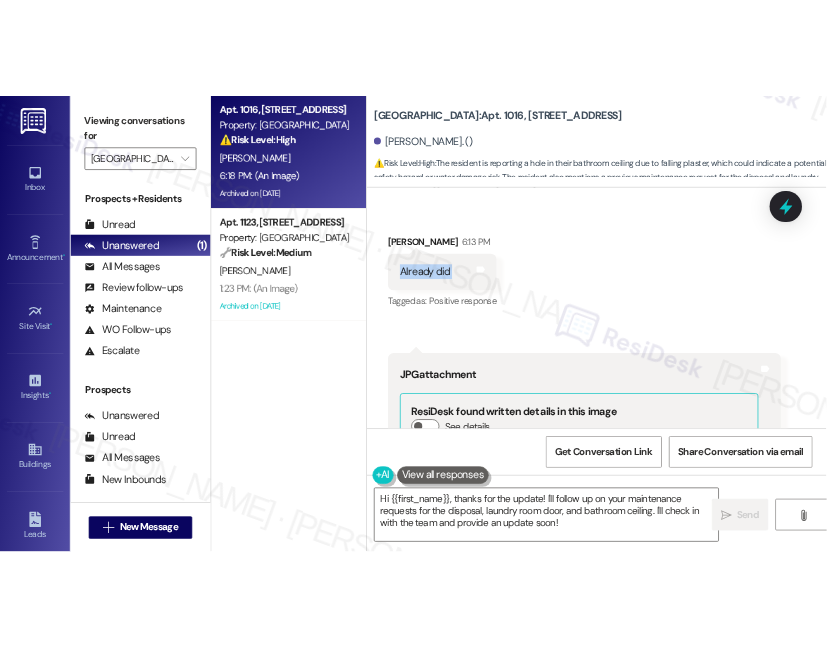 scroll, scrollTop: 65913, scrollLeft: 0, axis: vertical 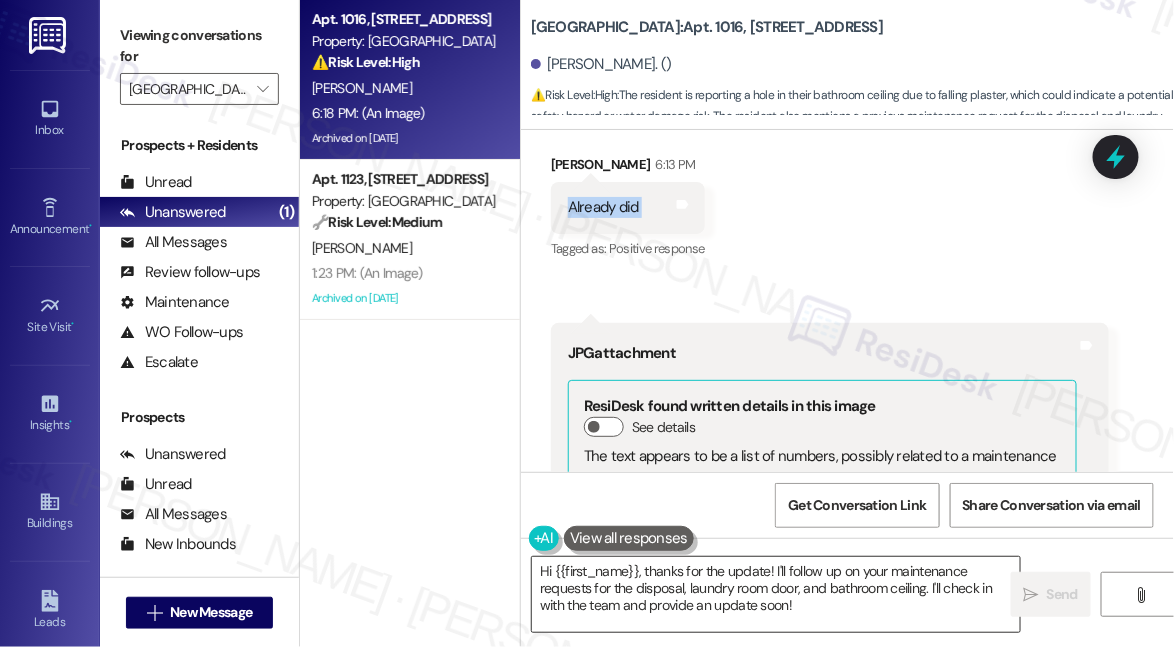 click on "Hi {{first_name}}, thanks for the update! I'll follow up on your maintenance requests for the disposal, laundry room door, and bathroom ceiling. I'll check in with the team and provide an update soon!" at bounding box center (776, 594) 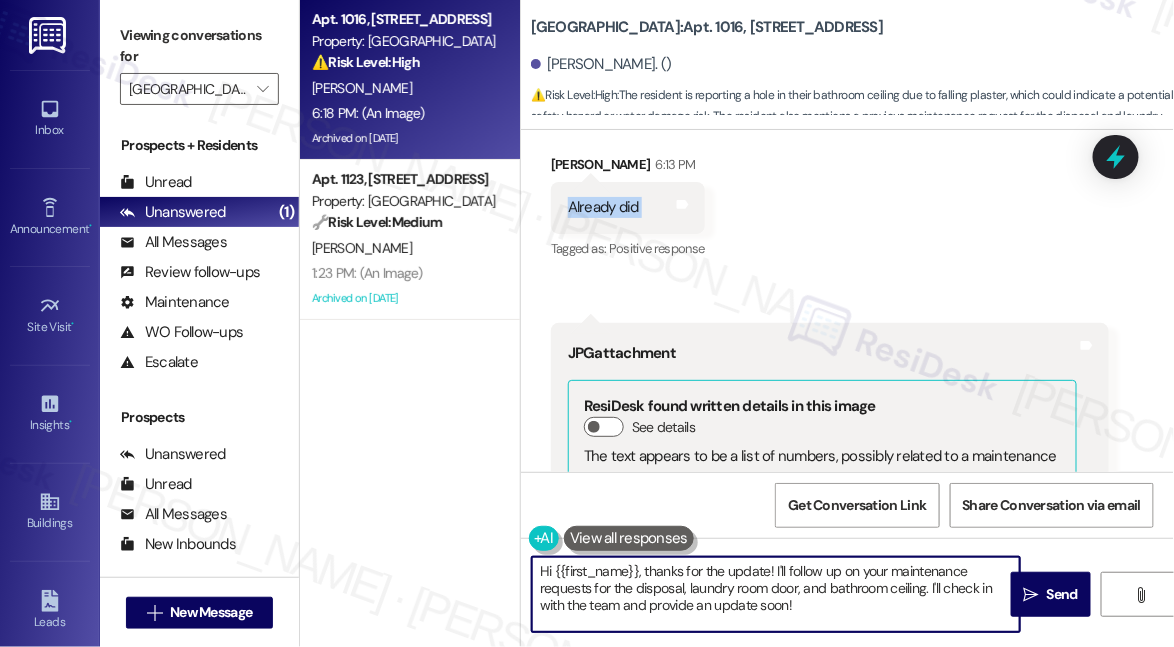 click on "Hi {{first_name}}, thanks for the update! I'll follow up on your maintenance requests for the disposal, laundry room door, and bathroom ceiling. I'll check in with the team and provide an update soon!" at bounding box center (776, 594) 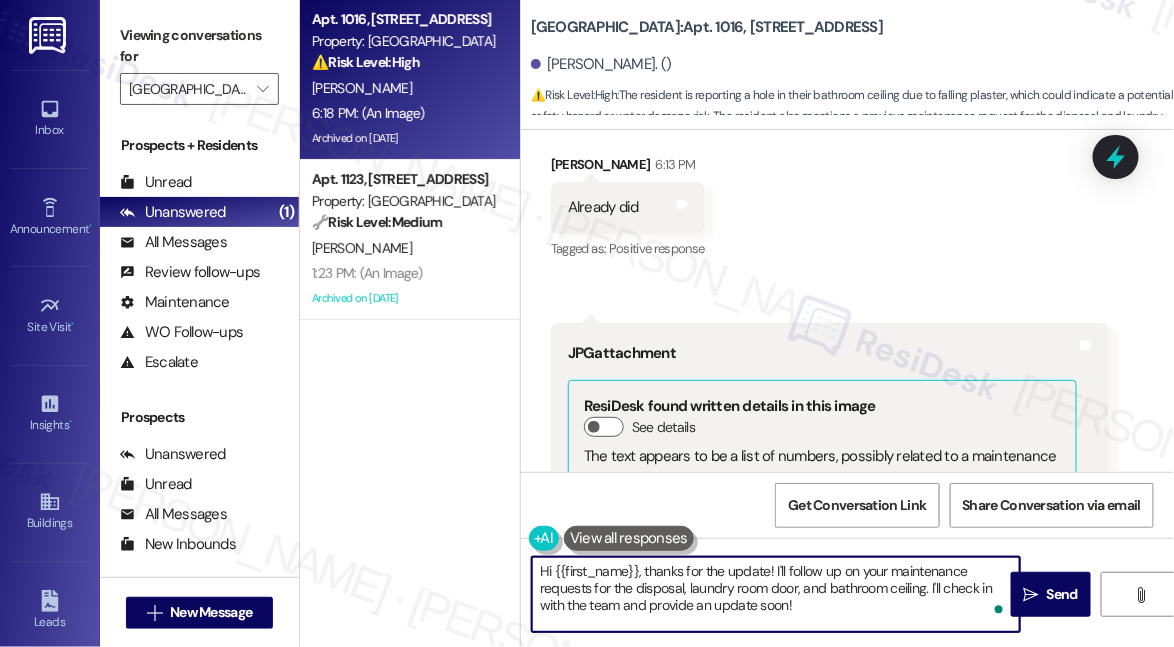 click on "Hi {{first_name}}, thanks for the update! I'll follow up on your maintenance requests for the disposal, laundry room door, and bathroom ceiling. I'll check in with the team and provide an update soon!" at bounding box center [776, 594] 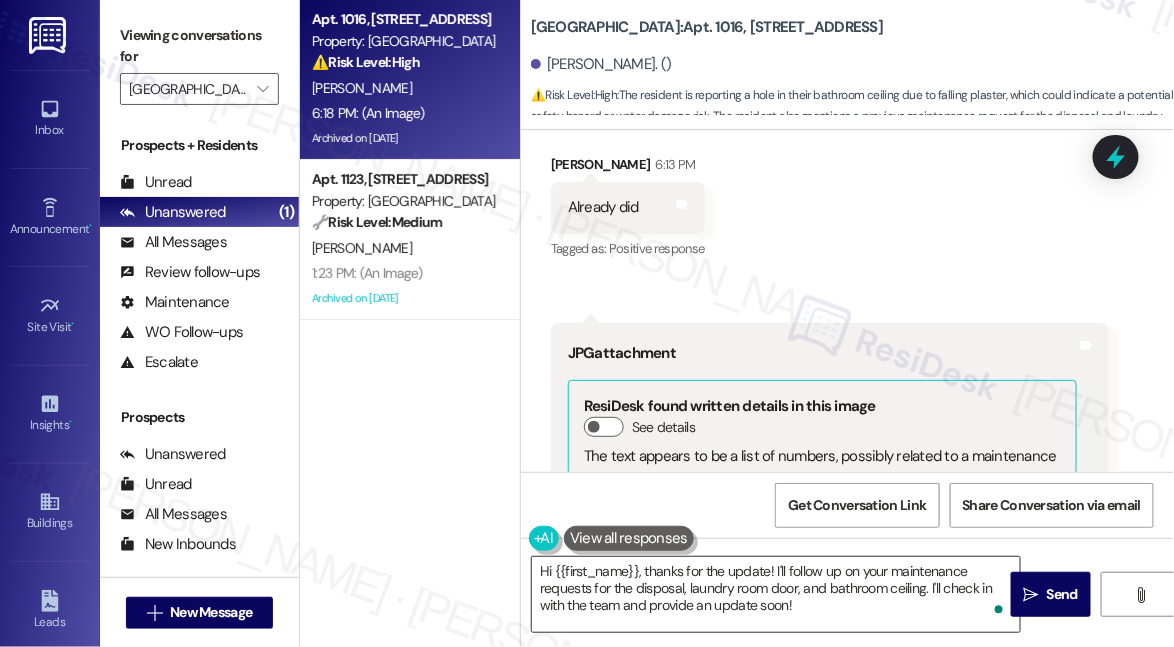 click on "Hi {{first_name}}, thanks for the update! I'll follow up on your maintenance requests for the disposal, laundry room door, and bathroom ceiling. I'll check in with the team and provide an update soon!" at bounding box center (776, 594) 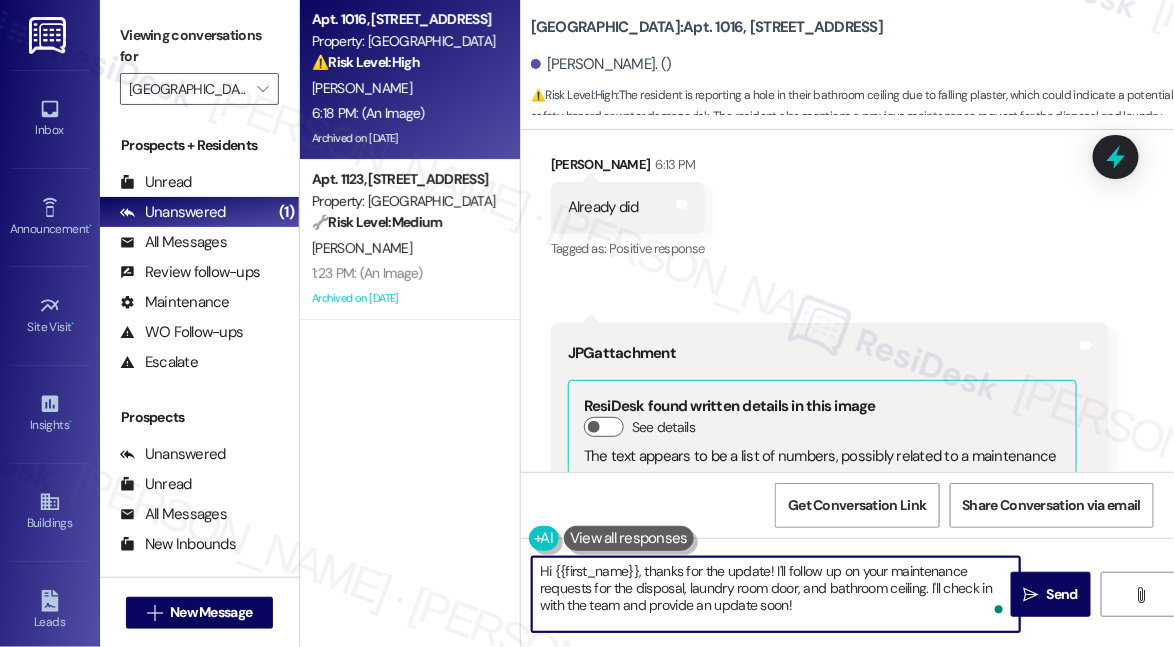 click on "Hi {{first_name}}, thanks for the update! I'll follow up on your maintenance requests for the disposal, laundry room door, and bathroom ceiling. I'll check in with the team and provide an update soon!" at bounding box center [776, 594] 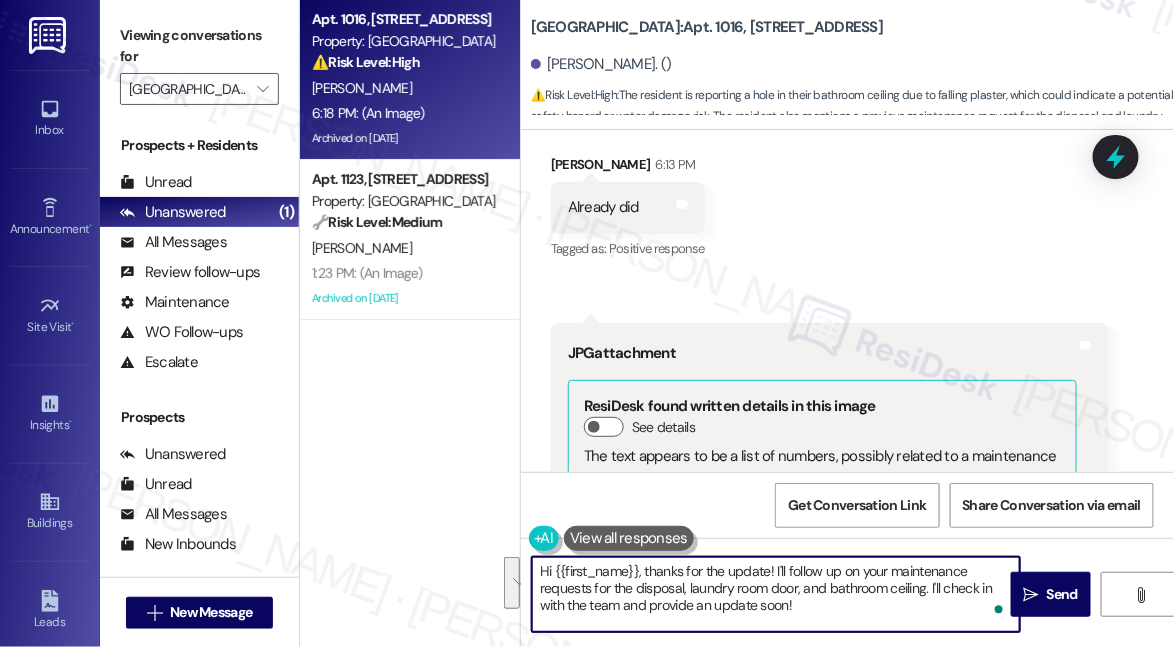 drag, startPoint x: 856, startPoint y: 616, endPoint x: 472, endPoint y: 574, distance: 386.29004 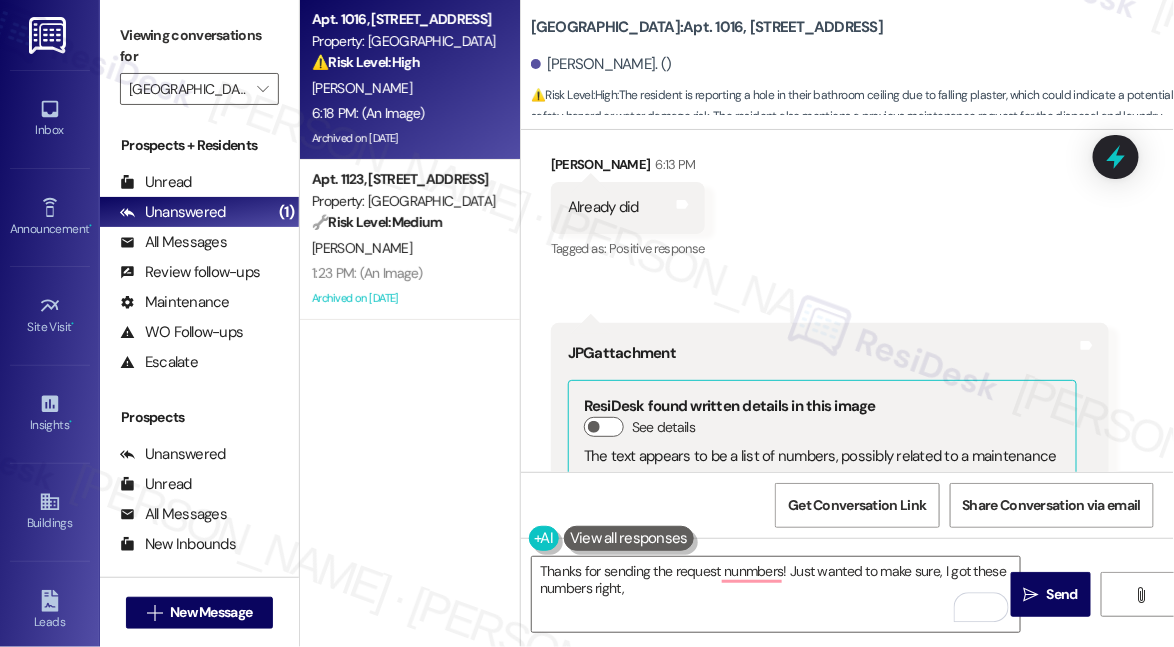 drag, startPoint x: 762, startPoint y: 283, endPoint x: 781, endPoint y: 280, distance: 19.235384 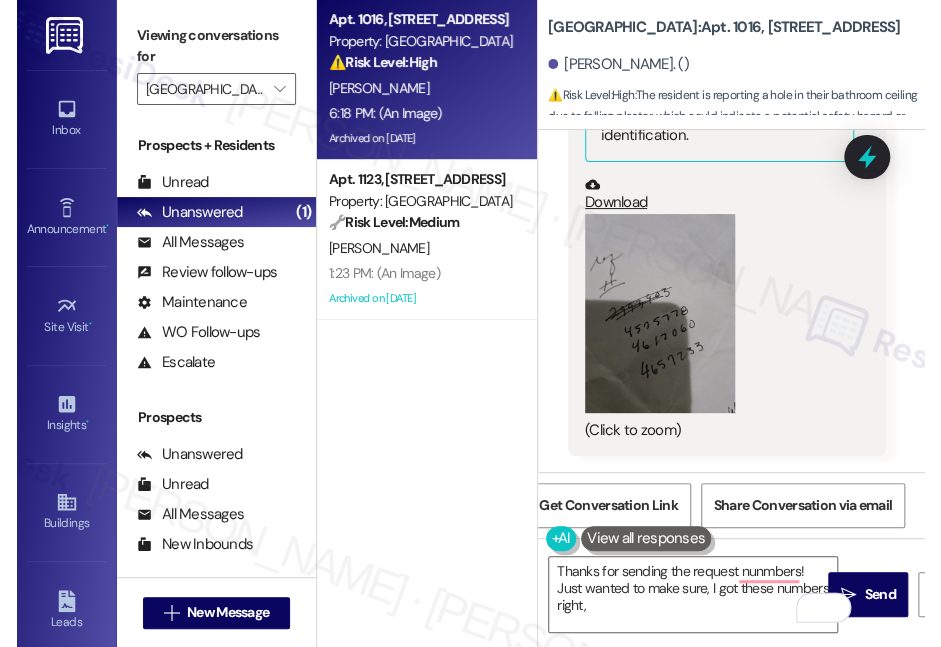 scroll, scrollTop: 77307, scrollLeft: 0, axis: vertical 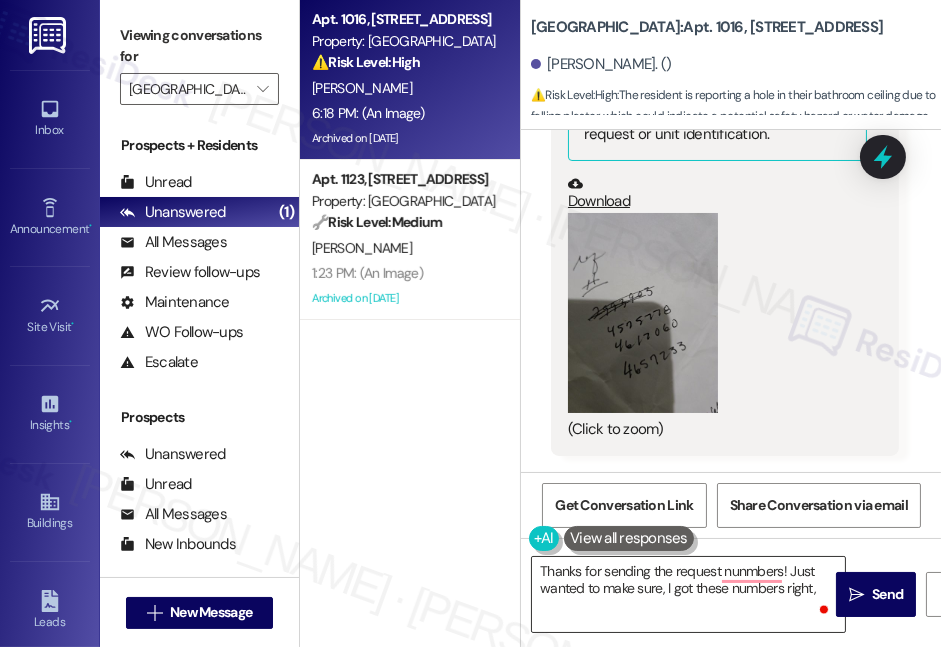 click on "Thanks for sending the request nunmbers! Just wanted to make sure, I got these numbers right," at bounding box center (688, 594) 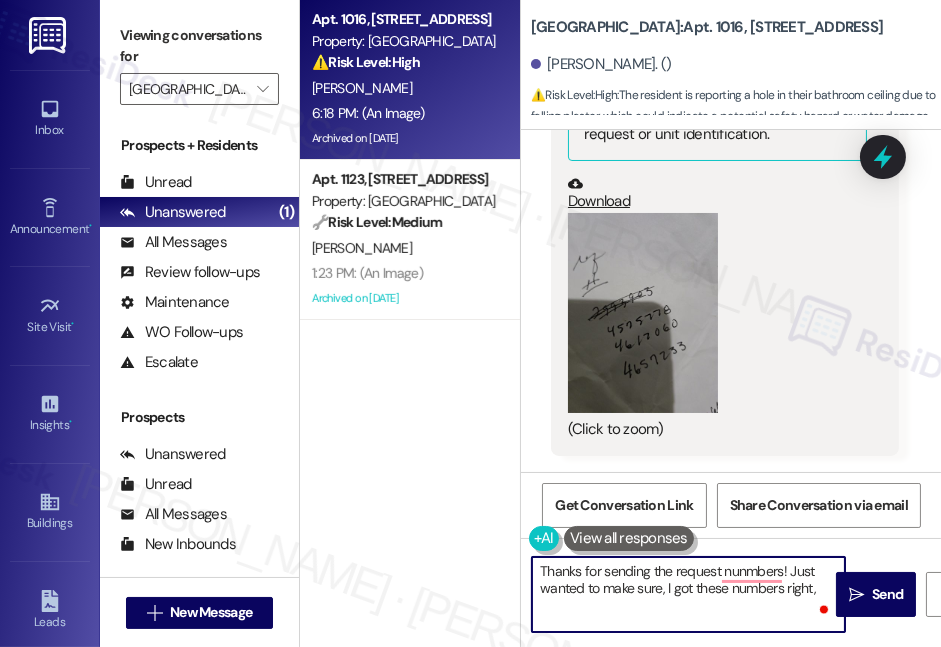 click on "Thanks for sending the request nunmbers! Just wanted to make sure, I got these numbers right," at bounding box center [688, 594] 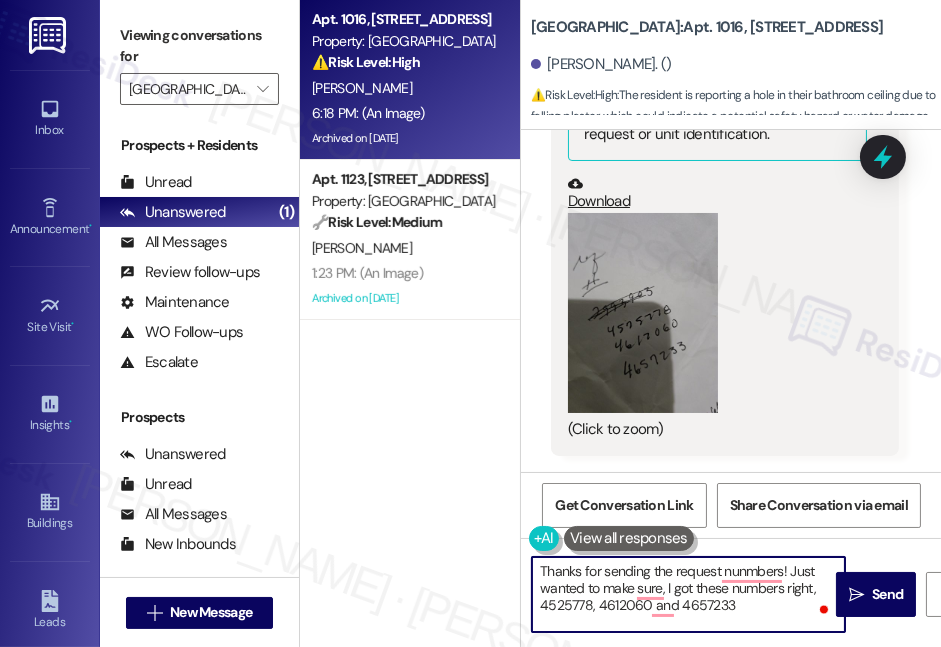 click on "Thanks for sending the request nunmbers! Just wanted to make sure, I got these numbers right, 4525778, 4612060 and 4657233" at bounding box center [688, 594] 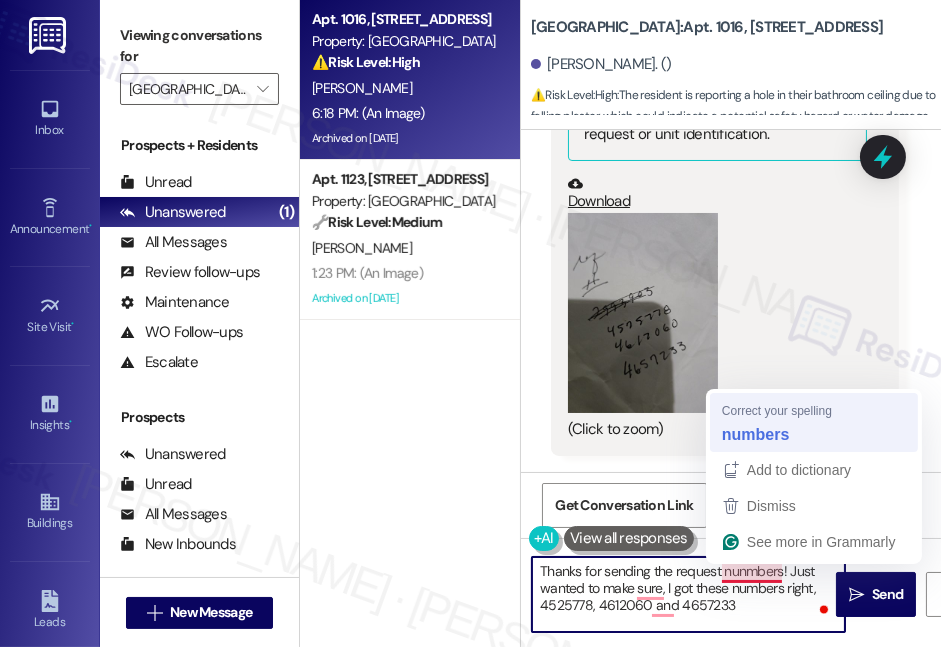 type on "Thanks for sending the request numbers! Just wanted to make sure, I got these numbers right, 4525778, 4612060 and 4657233" 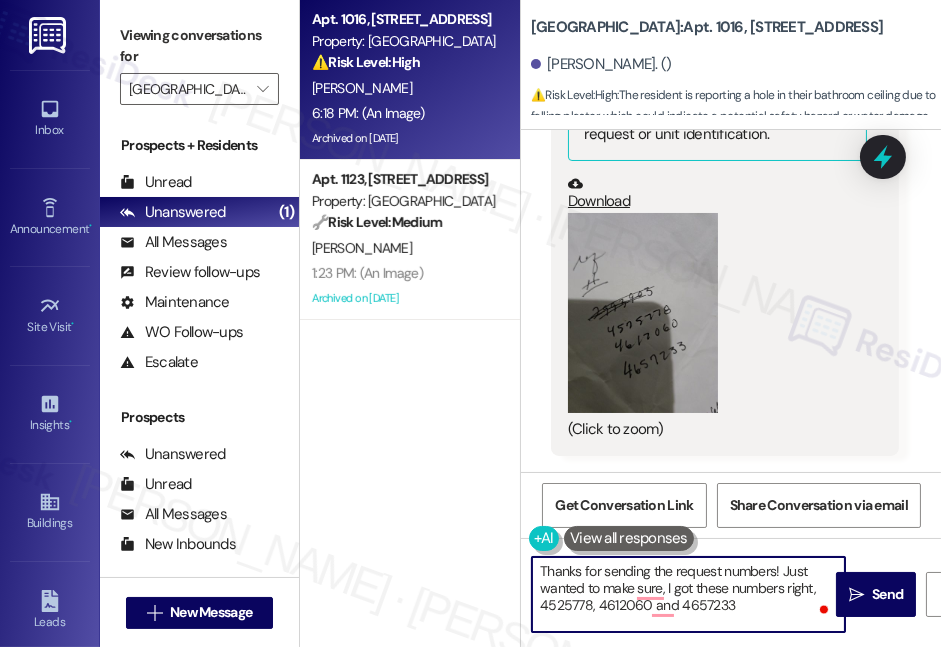 click on "Thanks for sending the request numbers! Just wanted to make sure, I got these numbers right, 4525778, 4612060 and 4657233" at bounding box center [688, 594] 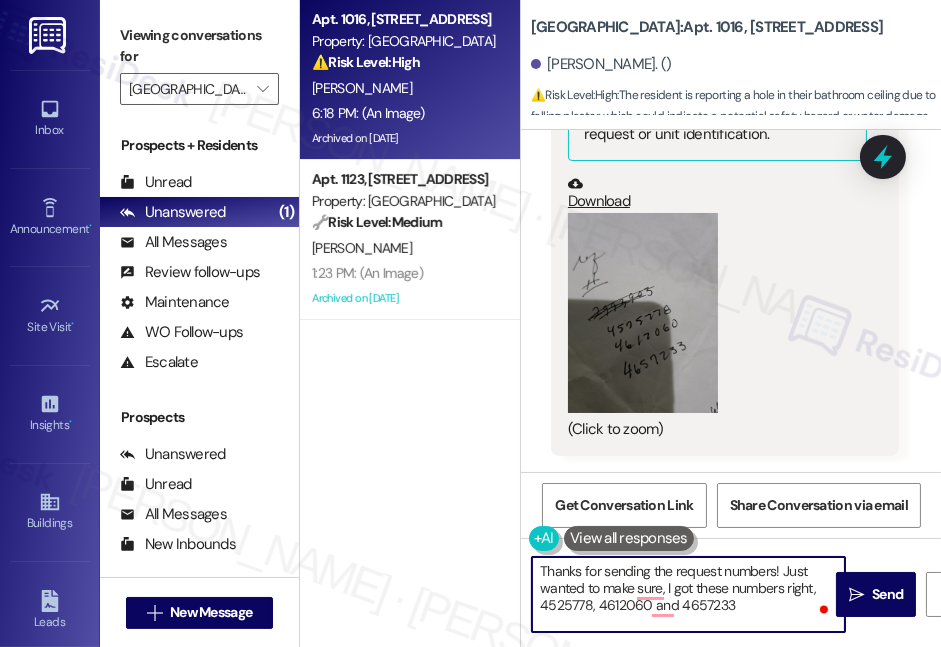 drag, startPoint x: 560, startPoint y: 607, endPoint x: 586, endPoint y: 606, distance: 26.019224 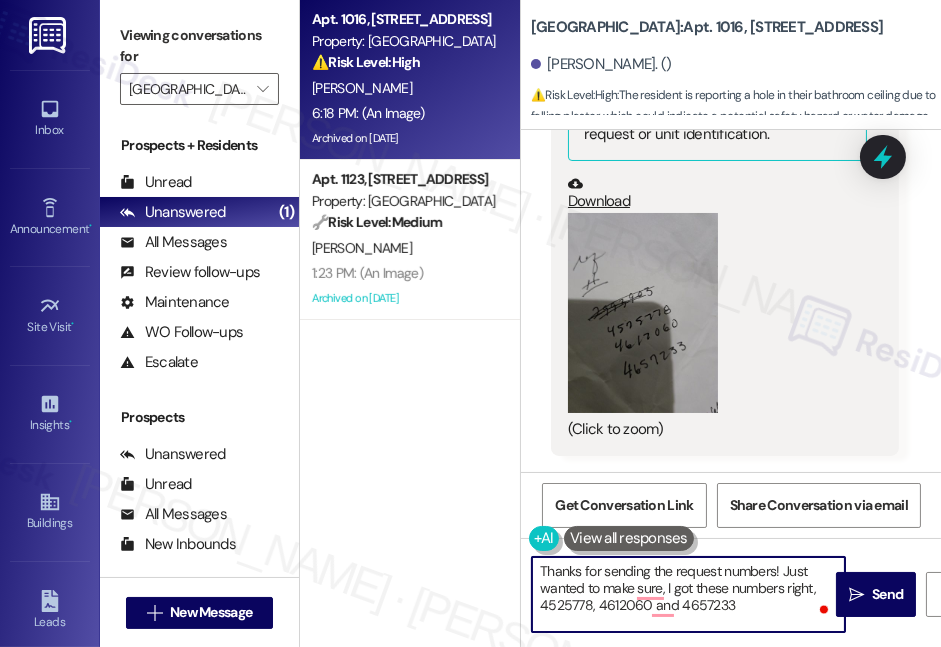click on "Thanks for sending the request numbers! Just wanted to make sure, I got these numbers right, 4525778, 4612060 and 4657233" at bounding box center [688, 594] 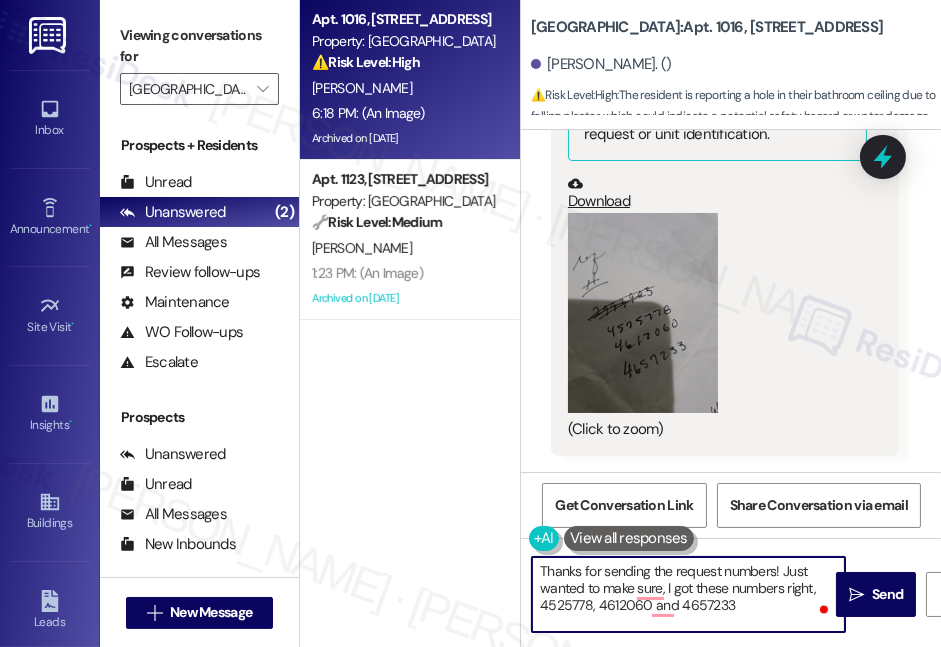click on "Thanks for sending the request numbers! Just wanted to make sure, I got these numbers right, 4525778, 4612060 and 4657233" at bounding box center (688, 594) 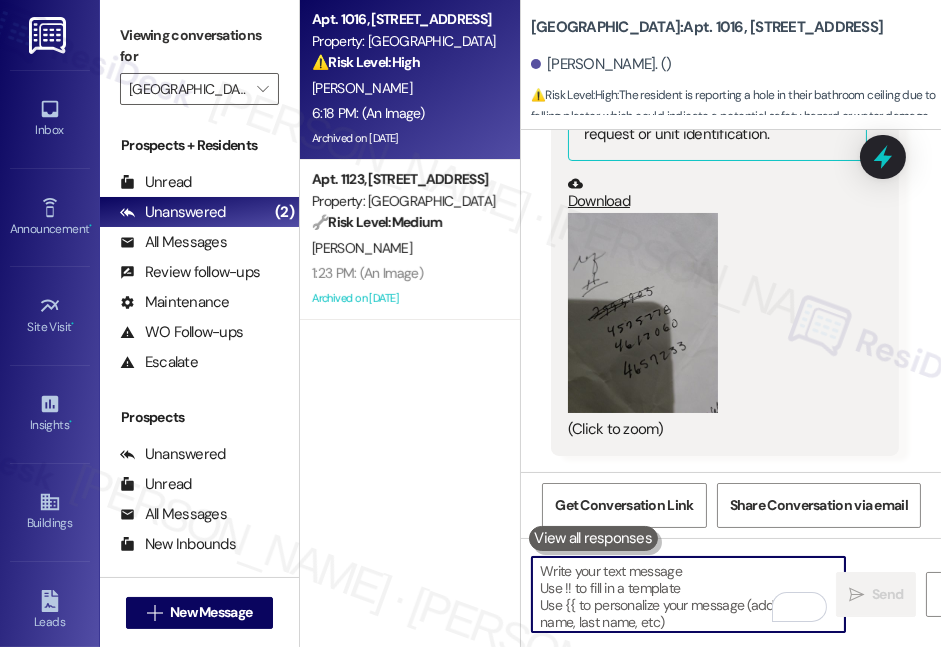 type 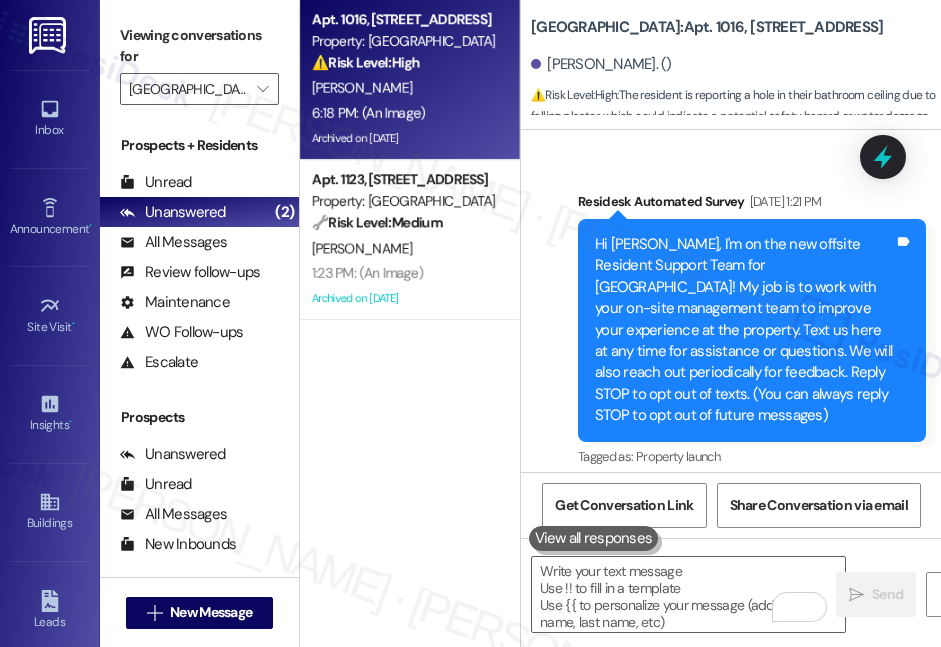 scroll, scrollTop: 0, scrollLeft: 0, axis: both 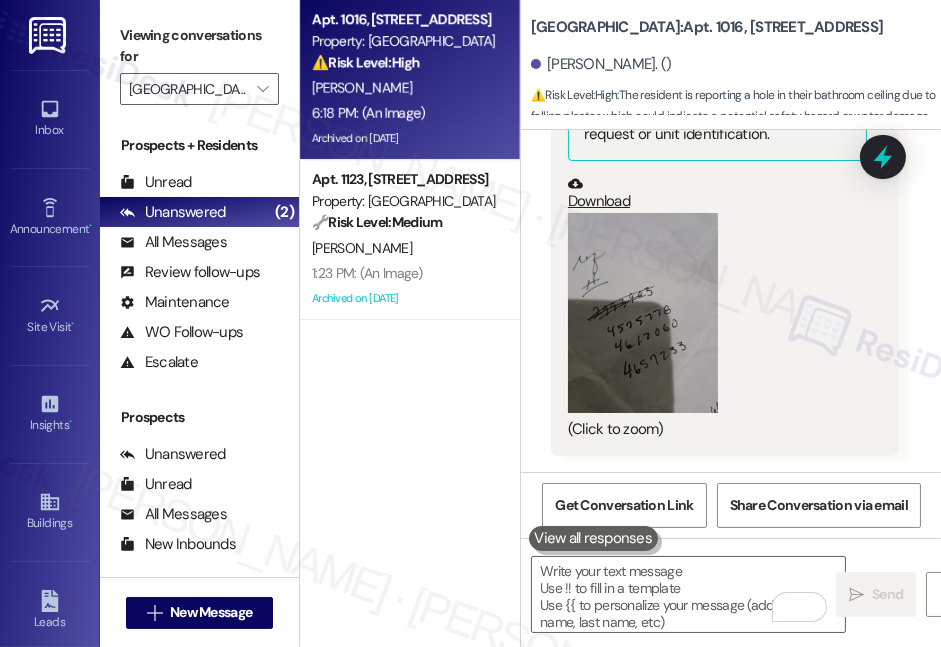 click on "Viewing conversations for [GEOGRAPHIC_DATA] " at bounding box center (199, 62) 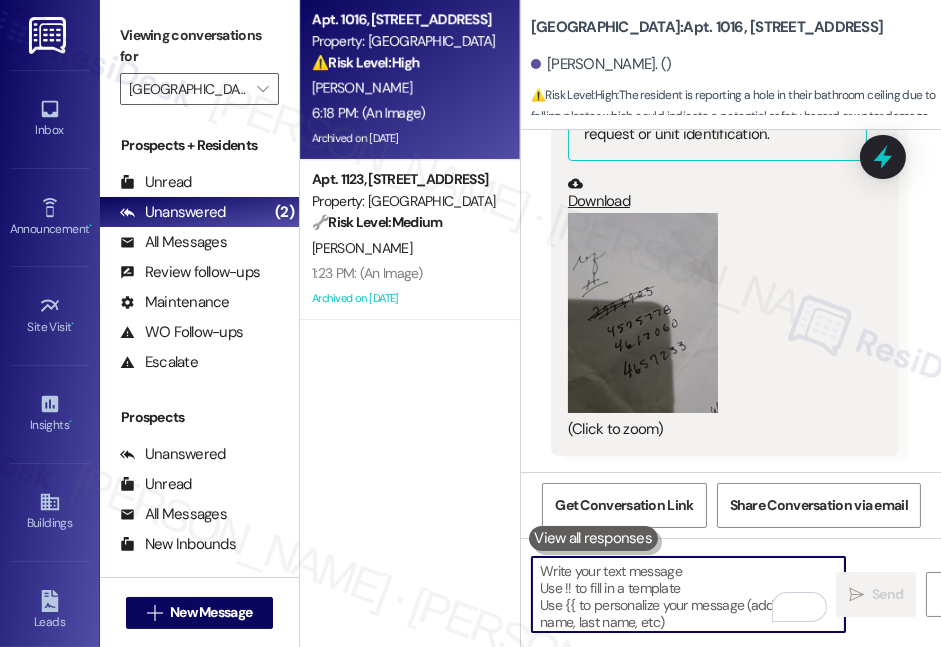 click at bounding box center [688, 594] 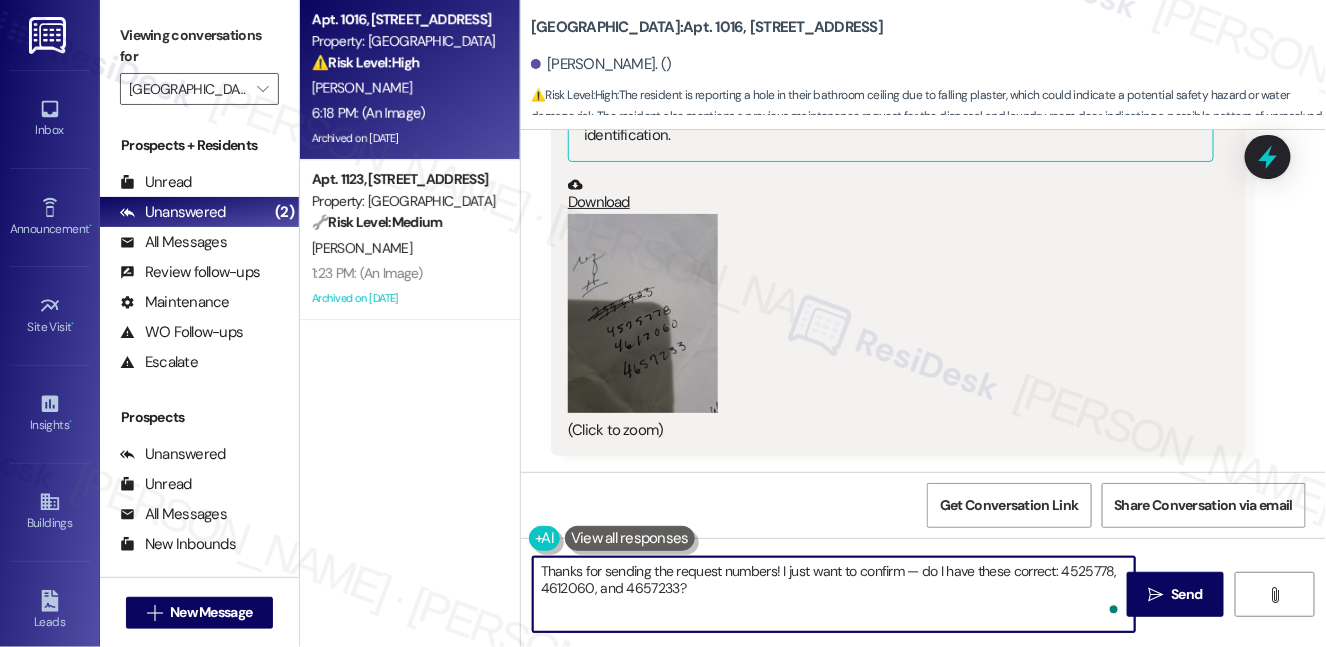 scroll, scrollTop: 63641, scrollLeft: 0, axis: vertical 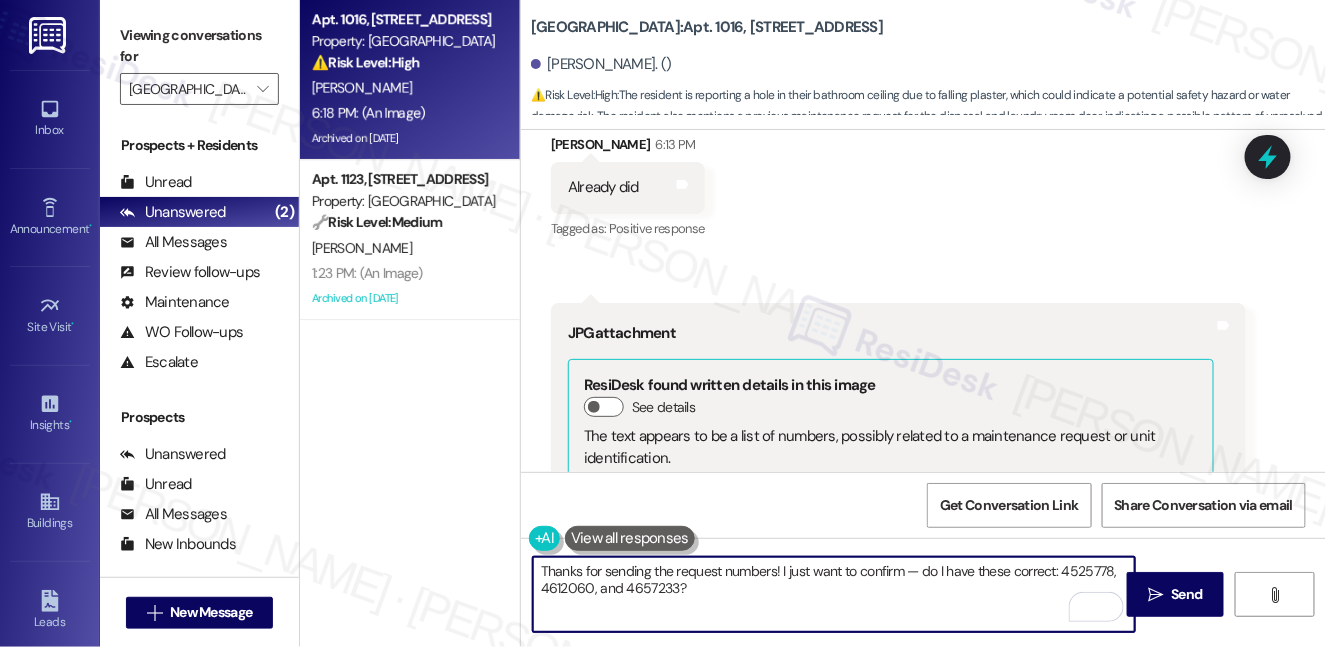 click on "Thanks for sending the request numbers! I just want to confirm — do I have these correct: 4525778, 4612060, and 4657233?" at bounding box center (834, 594) 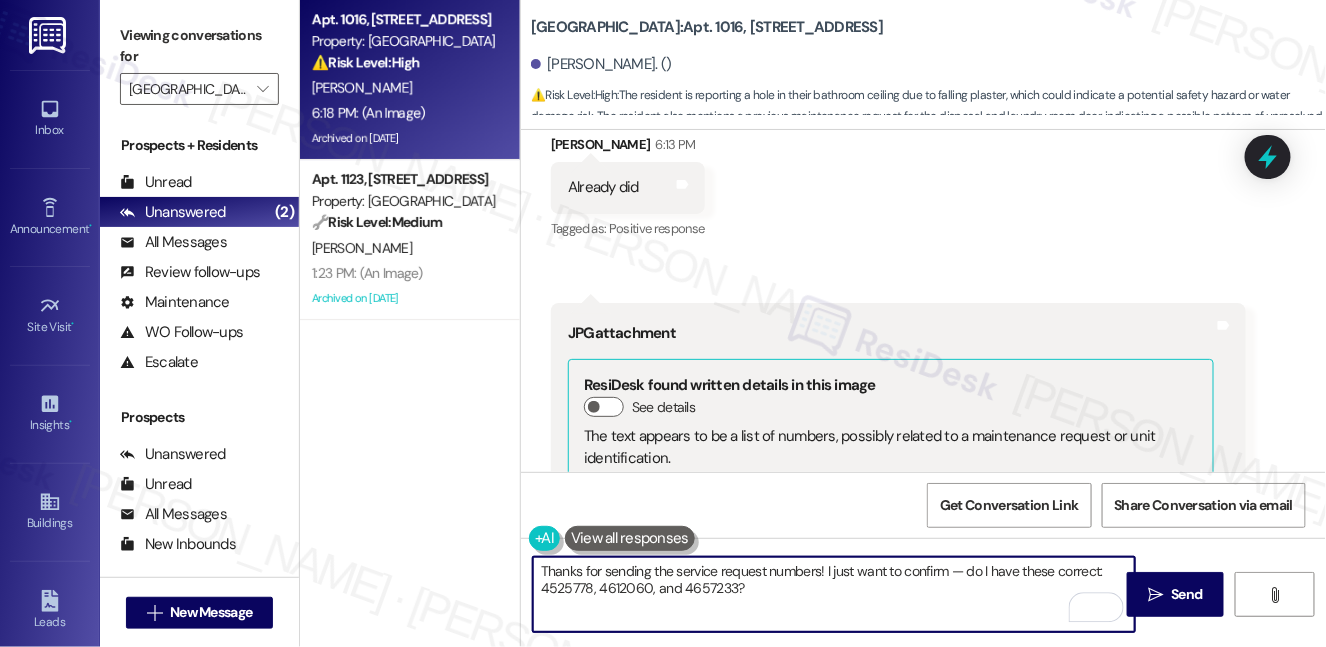 drag, startPoint x: 965, startPoint y: 572, endPoint x: 946, endPoint y: 567, distance: 19.646883 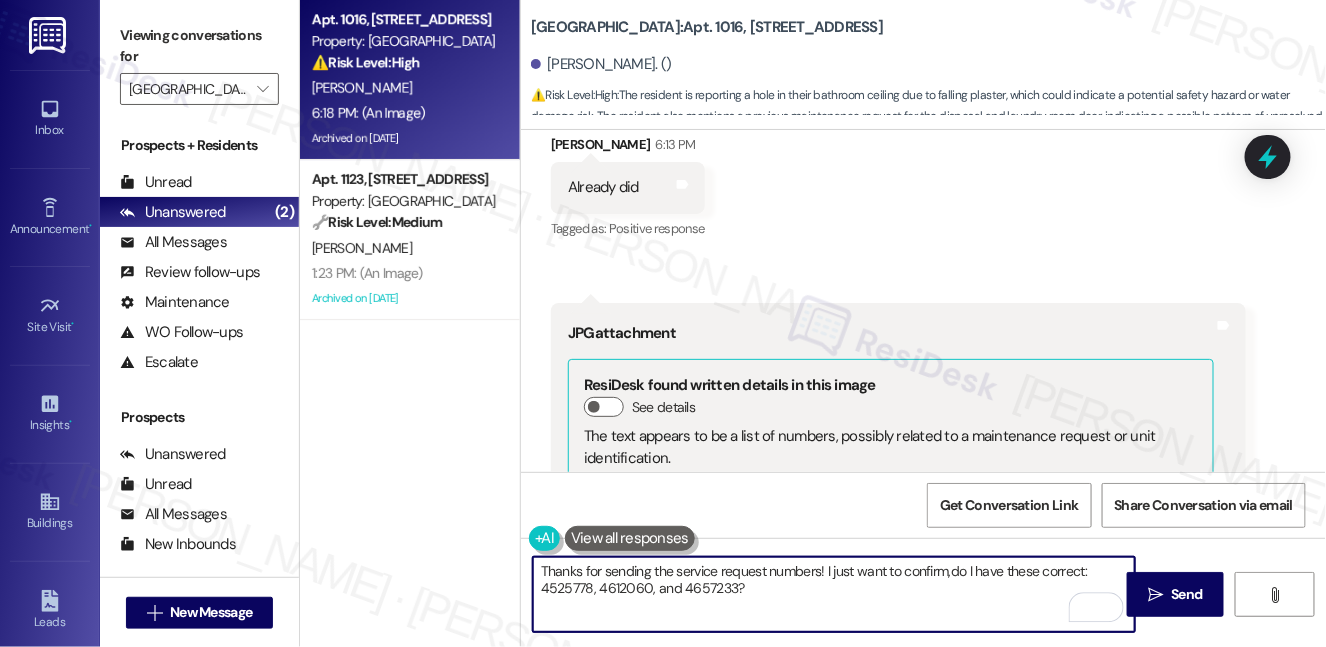 type on "Thanks for sending the service request numbers! I just want to confirm, do I have these correct: 4525778, 4612060, and 4657233?" 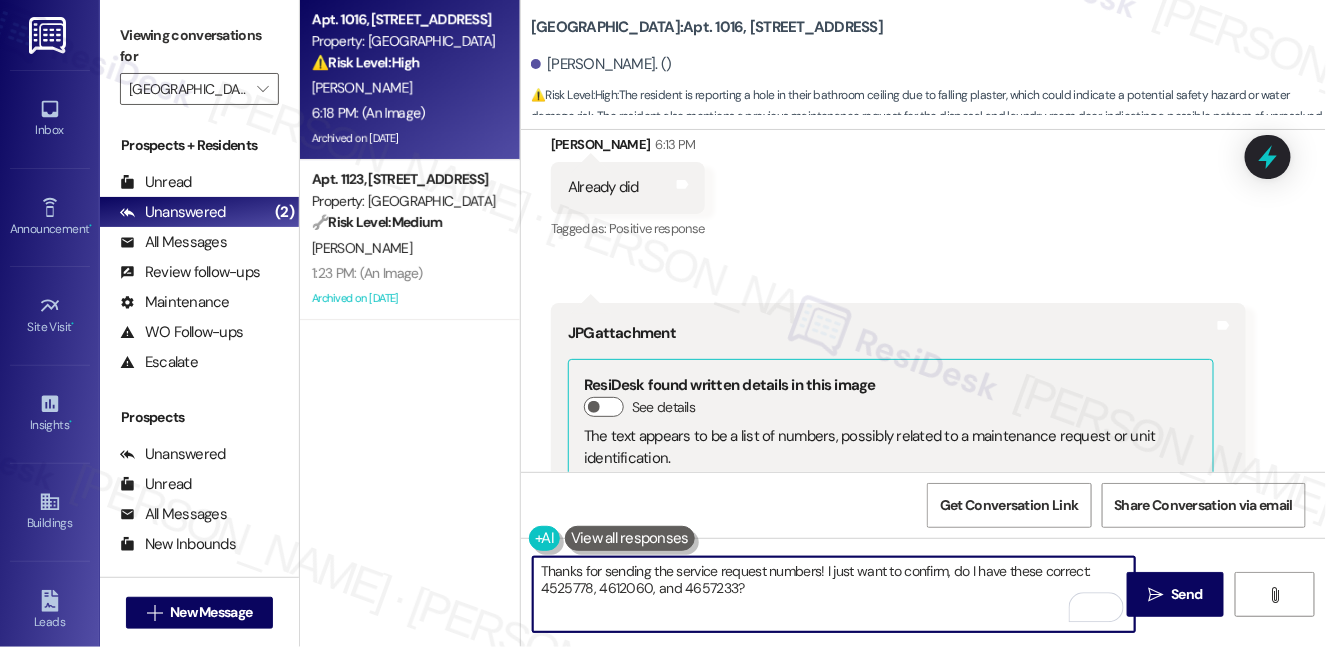 drag, startPoint x: 1093, startPoint y: 571, endPoint x: 1058, endPoint y: 571, distance: 35 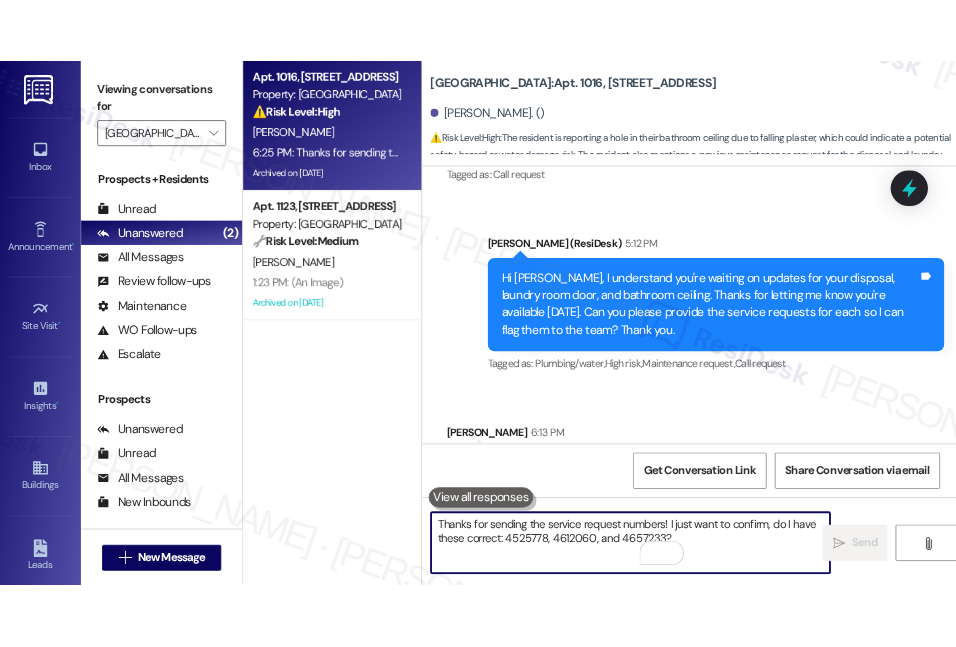 scroll, scrollTop: 75471, scrollLeft: 0, axis: vertical 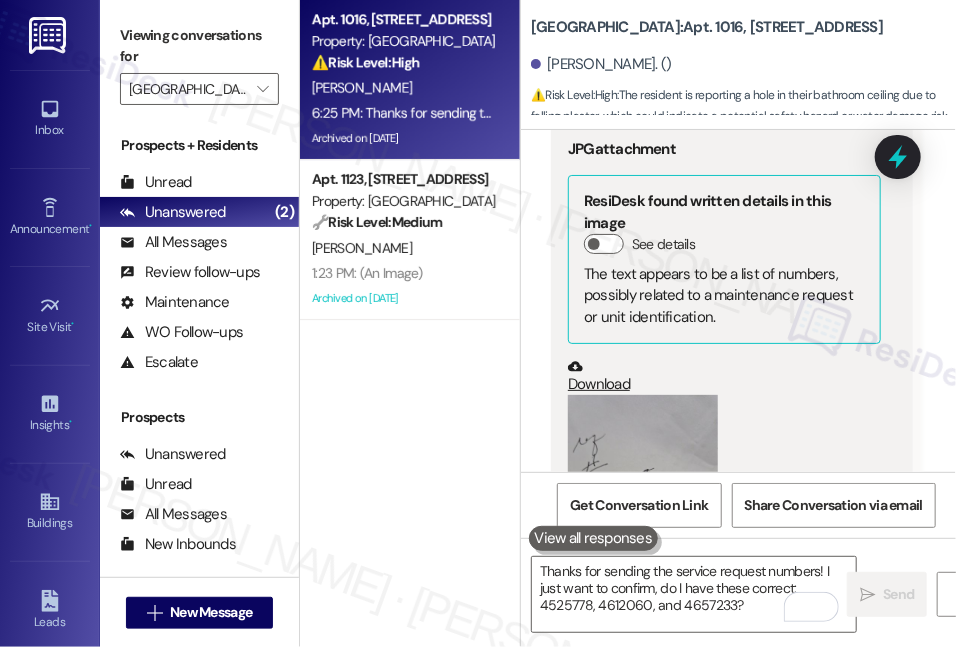click on "Viewing conversations for" at bounding box center [199, 46] 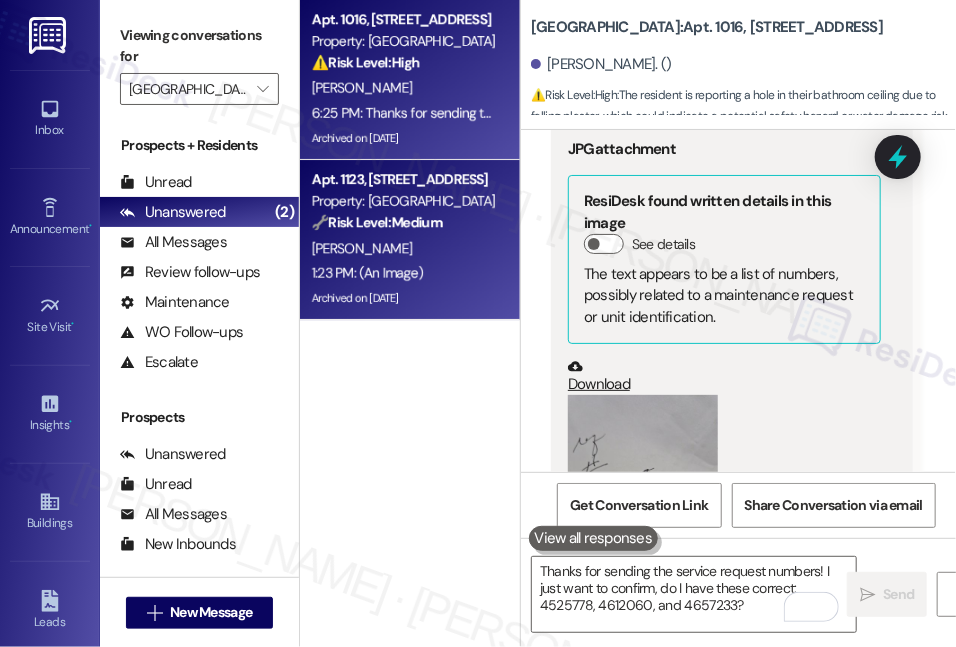 click on "1:23 PM: (An Image) 1:23 PM: (An Image)" at bounding box center [367, 273] 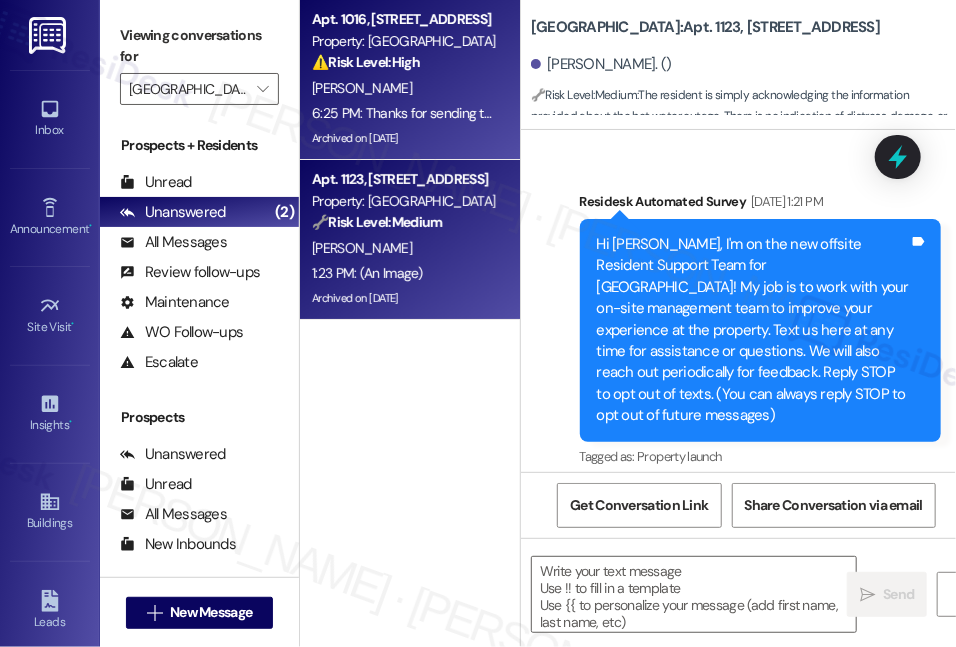 click on "Archived on [DATE]" at bounding box center [404, 138] 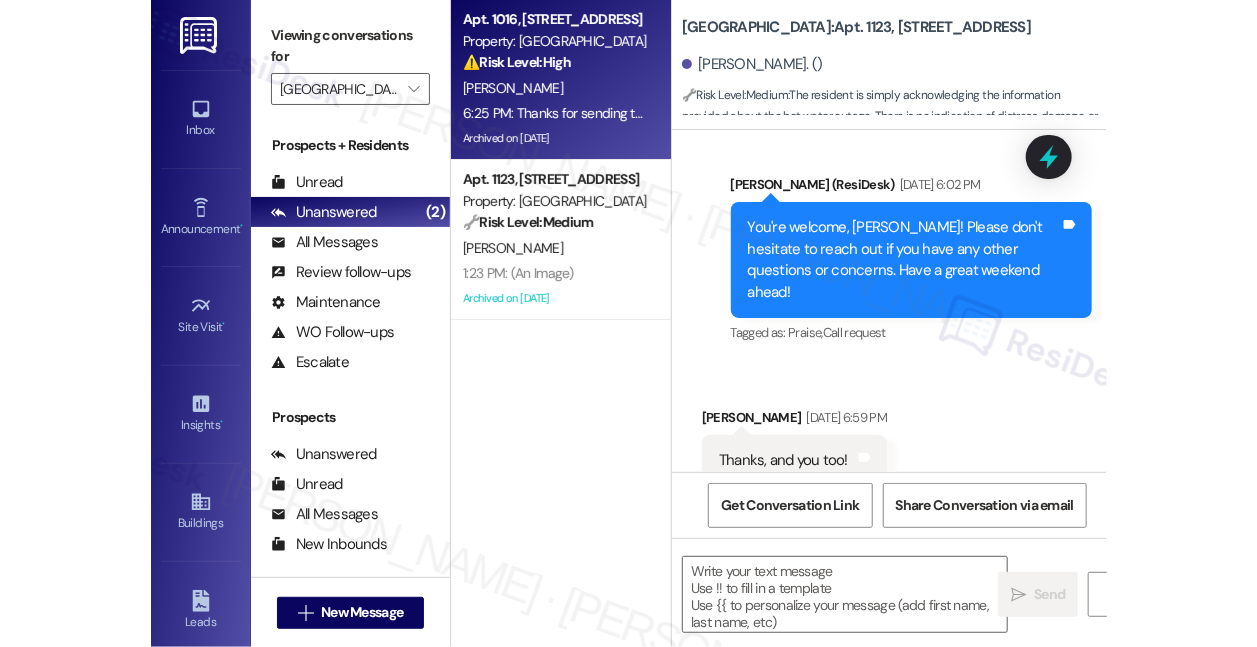 scroll, scrollTop: 35055, scrollLeft: 0, axis: vertical 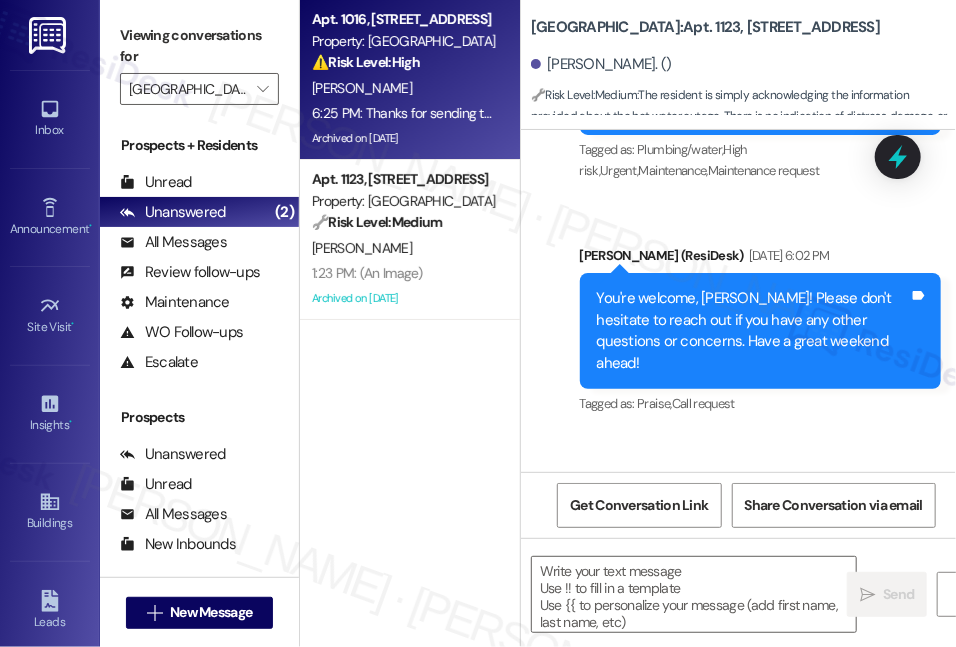 type on "Fetching suggested responses. Please feel free to read through the conversation in the meantime." 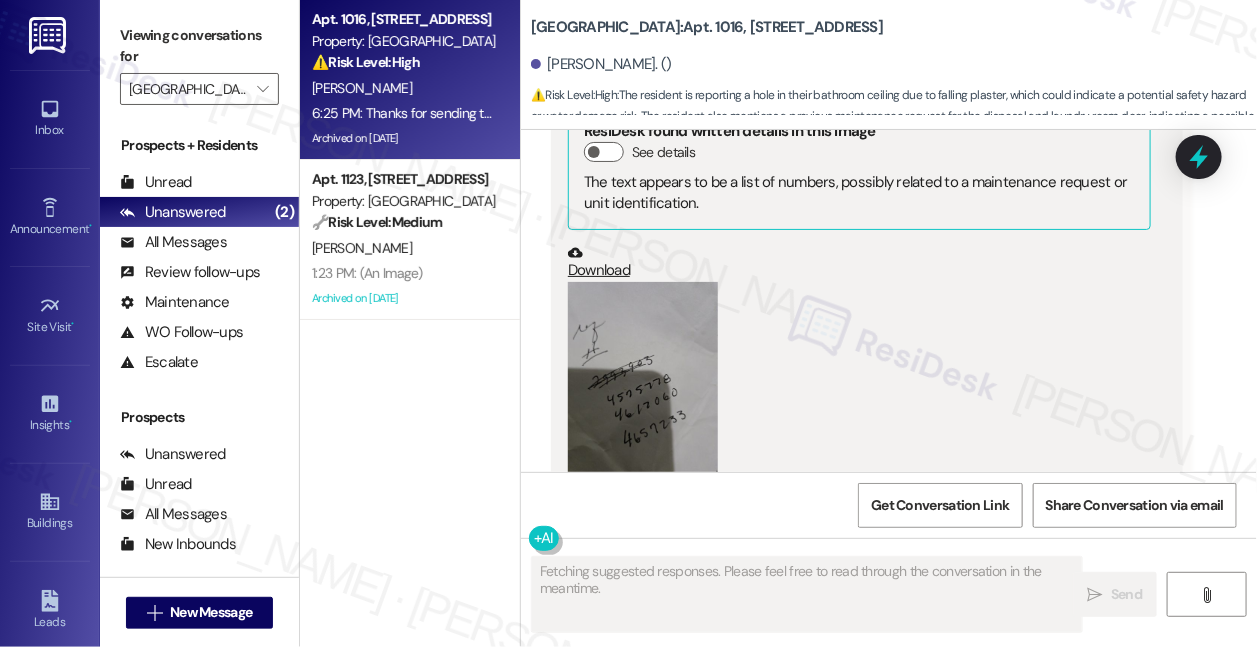 scroll, scrollTop: 64517, scrollLeft: 0, axis: vertical 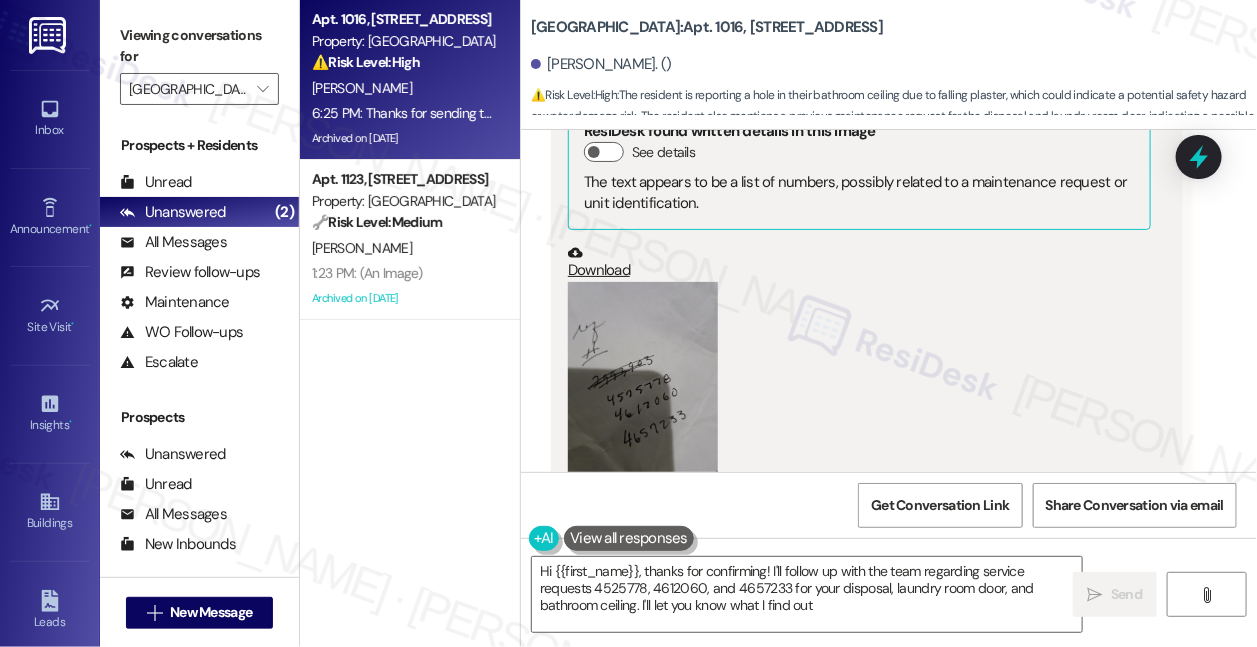 type on "Hi {{first_name}}, thanks for confirming! I'll follow up with the team regarding service requests 4525778, 4612060, and 4657233 for your disposal, laundry room door, and bathroom ceiling. I'll let you know what I find out!" 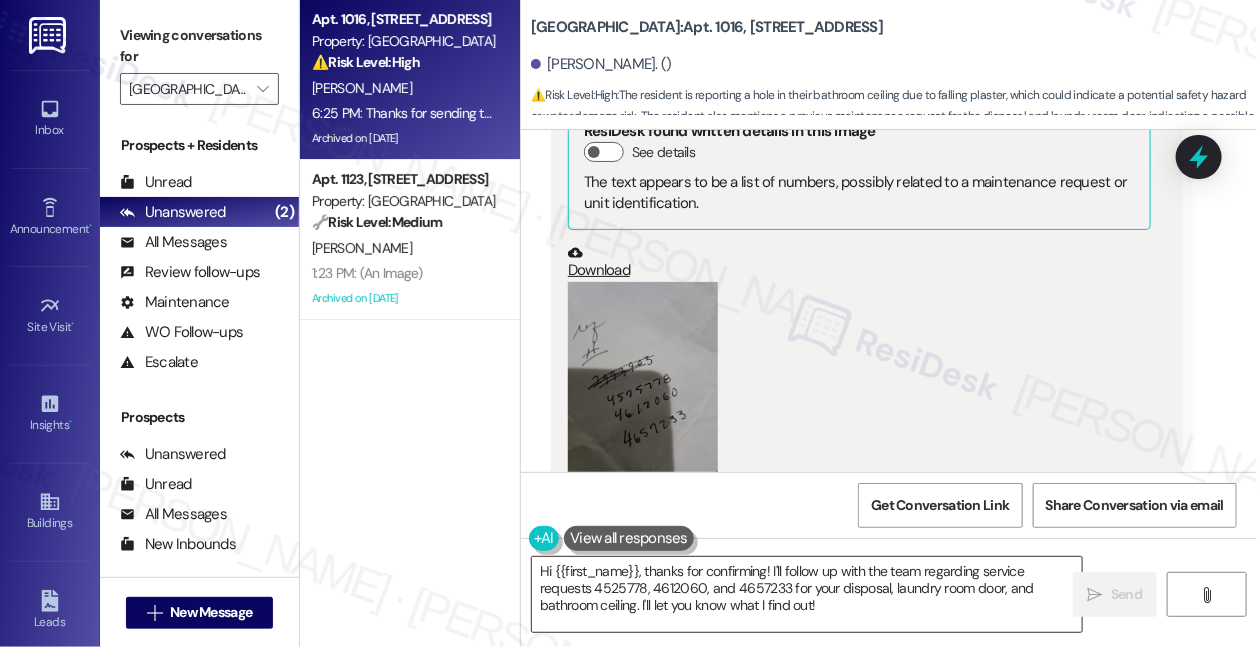 click on "Hi {{first_name}}, thanks for confirming! I'll follow up with the team regarding service requests 4525778, 4612060, and 4657233 for your disposal, laundry room door, and bathroom ceiling. I'll let you know what I find out!" at bounding box center [807, 594] 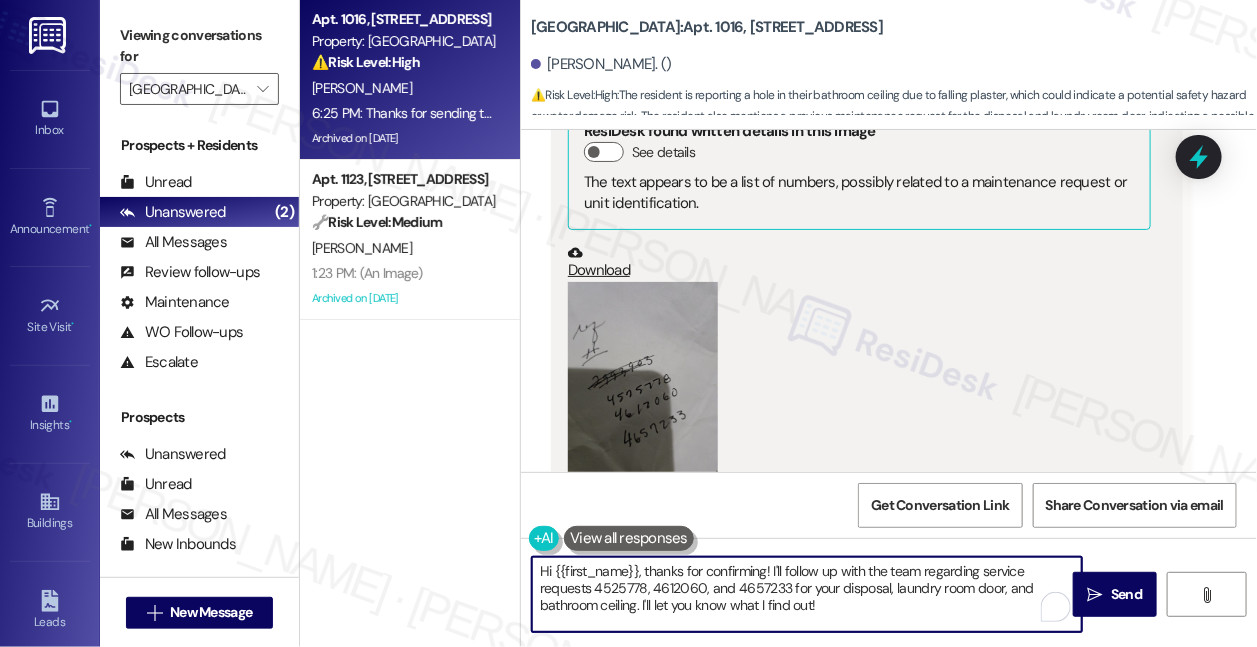 click on "Hi {{first_name}}, thanks for confirming! I'll follow up with the team regarding service requests 4525778, 4612060, and 4657233 for your disposal, laundry room door, and bathroom ceiling. I'll let you know what I find out!" at bounding box center (807, 594) 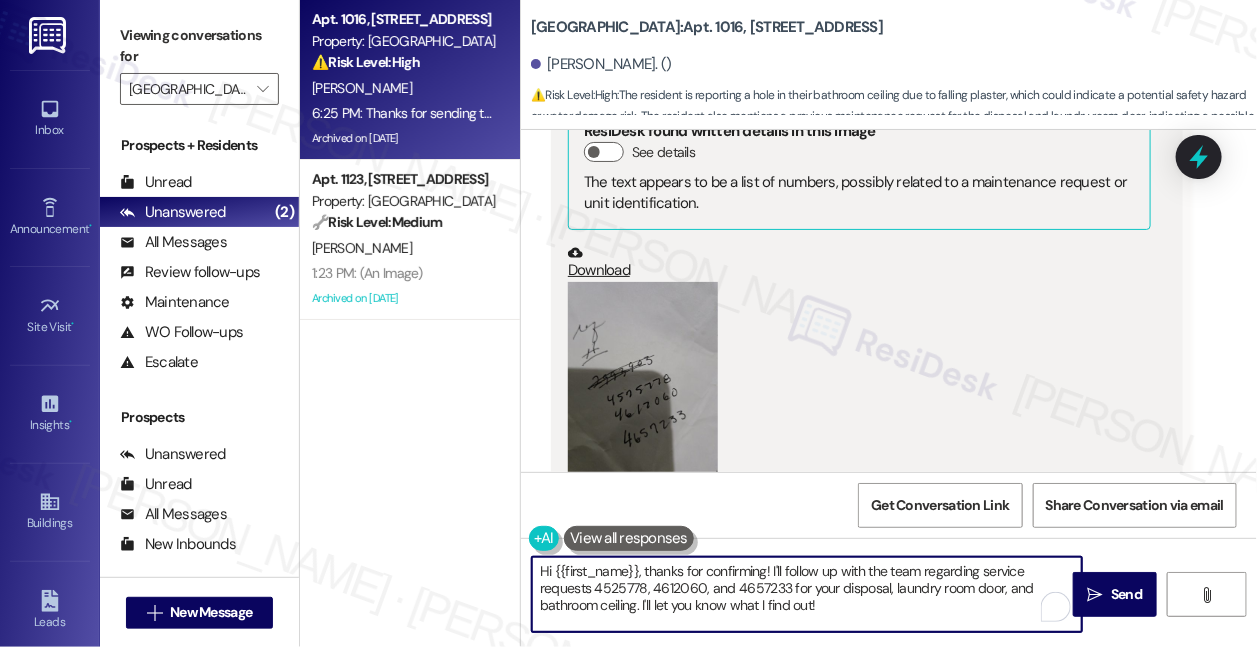 click on "Hi {{first_name}}, thanks for confirming! I'll follow up with the team regarding service requests 4525778, 4612060, and 4657233 for your disposal, laundry room door, and bathroom ceiling. I'll let you know what I find out!" at bounding box center (807, 594) 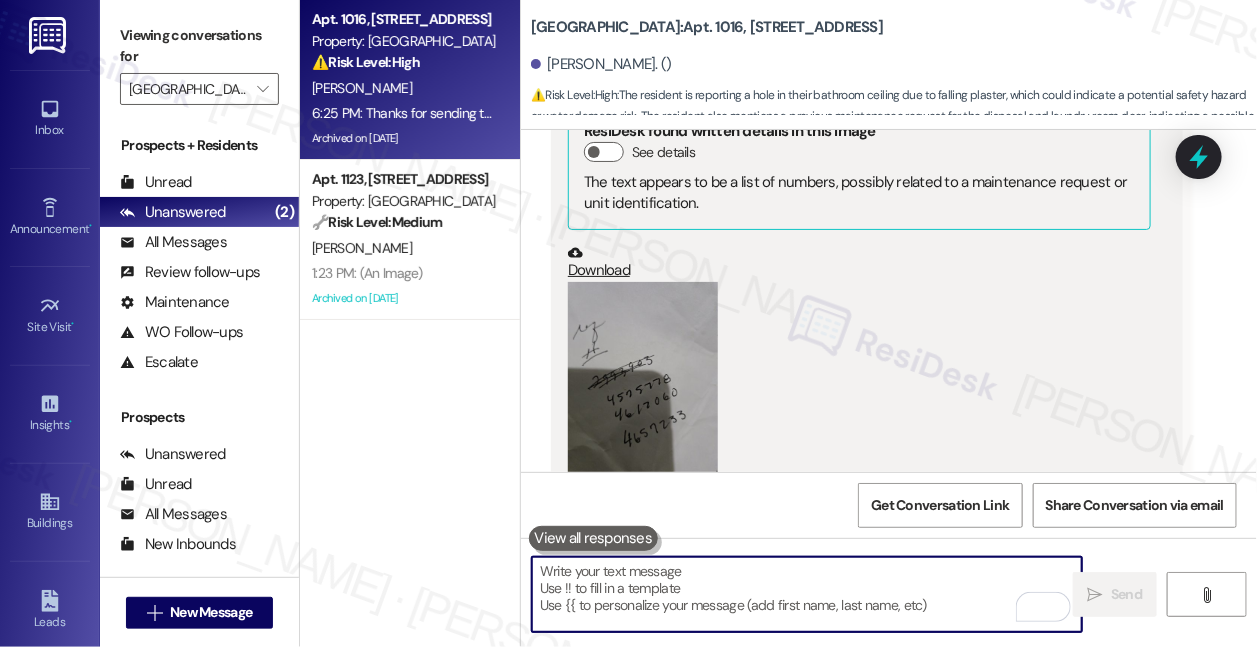 click on "Sent via SMS [PERSON_NAME]   (ResiDesk) 6:25 PM Thanks for sending the service request numbers! I just want to confirm, do I have these correct: 4525778, 4612060, and 4657233? Tags and notes Tagged as:   Maintenance ,  Click to highlight conversations about Maintenance Call request Click to highlight conversations about Call request" at bounding box center [889, 635] 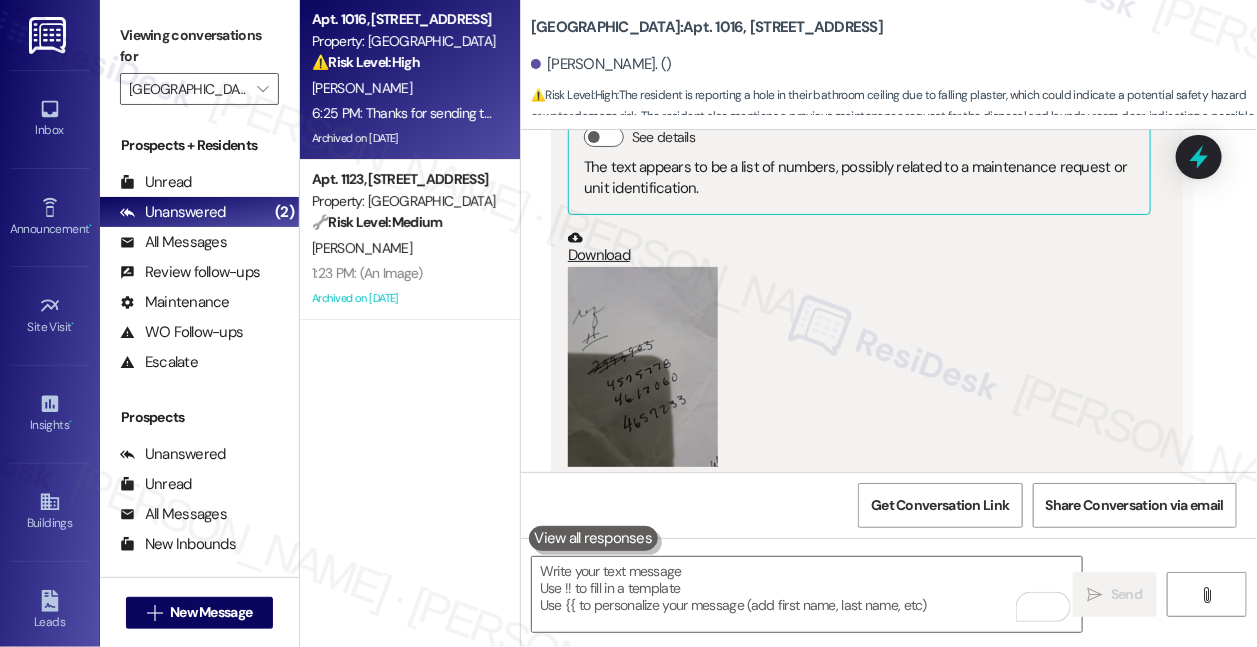 scroll, scrollTop: 64698, scrollLeft: 0, axis: vertical 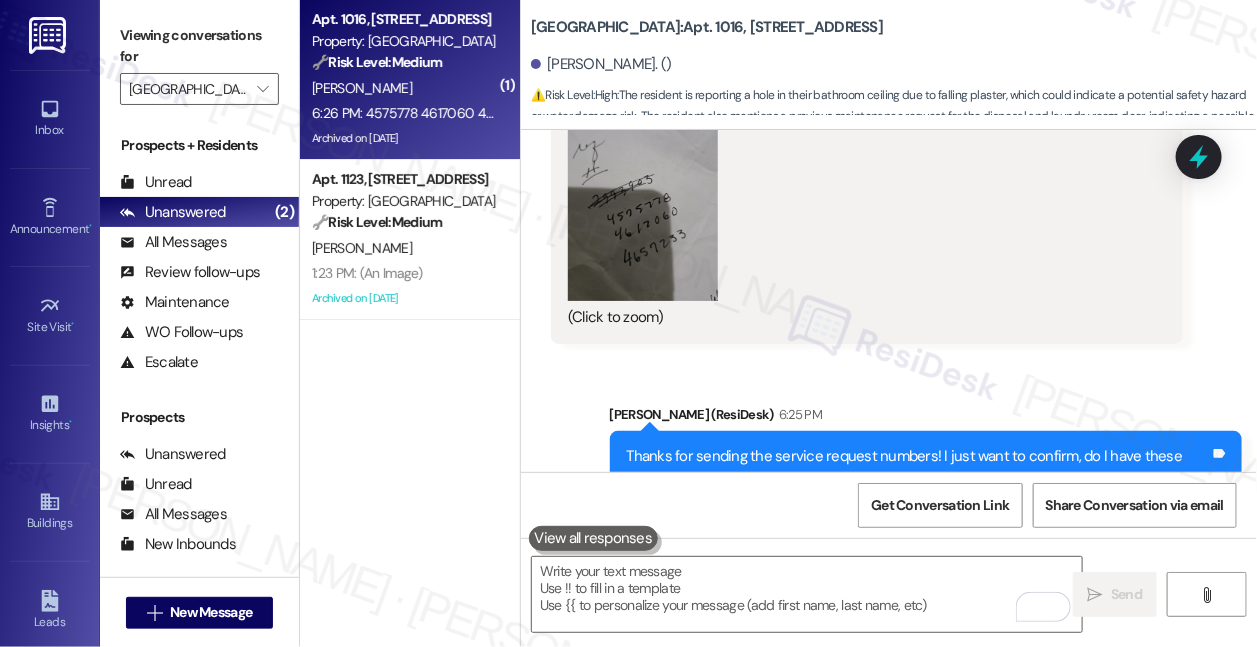 click on "Viewing conversations for" at bounding box center [199, 46] 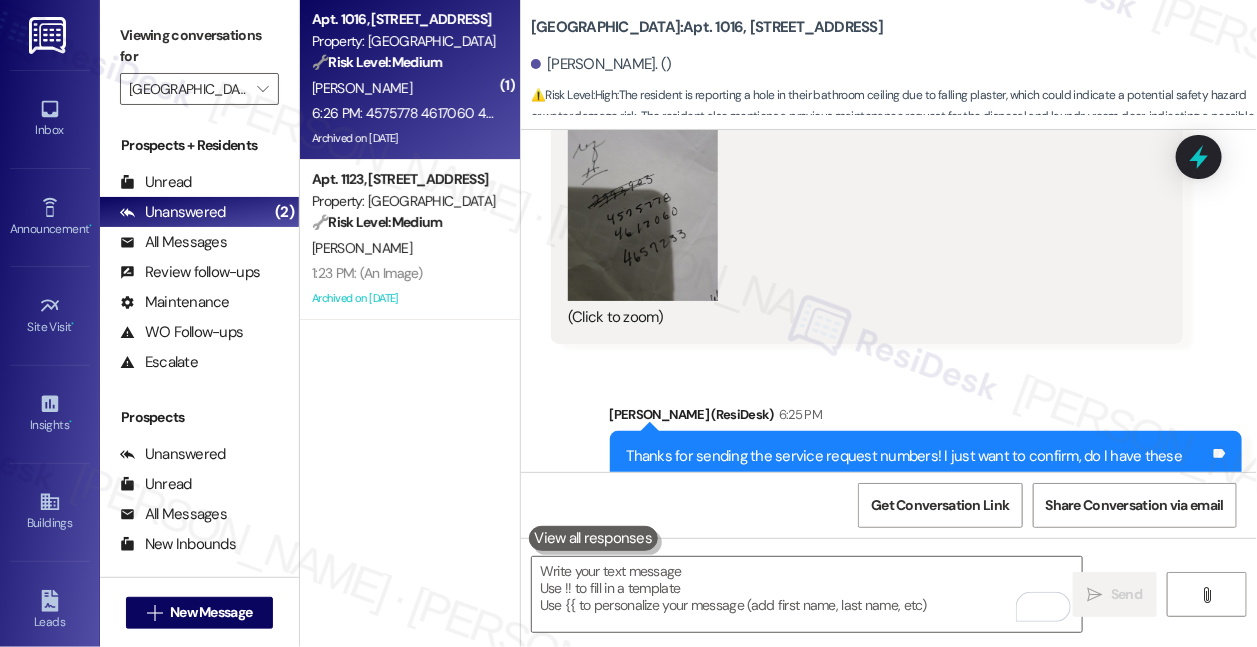 scroll, scrollTop: 64699, scrollLeft: 0, axis: vertical 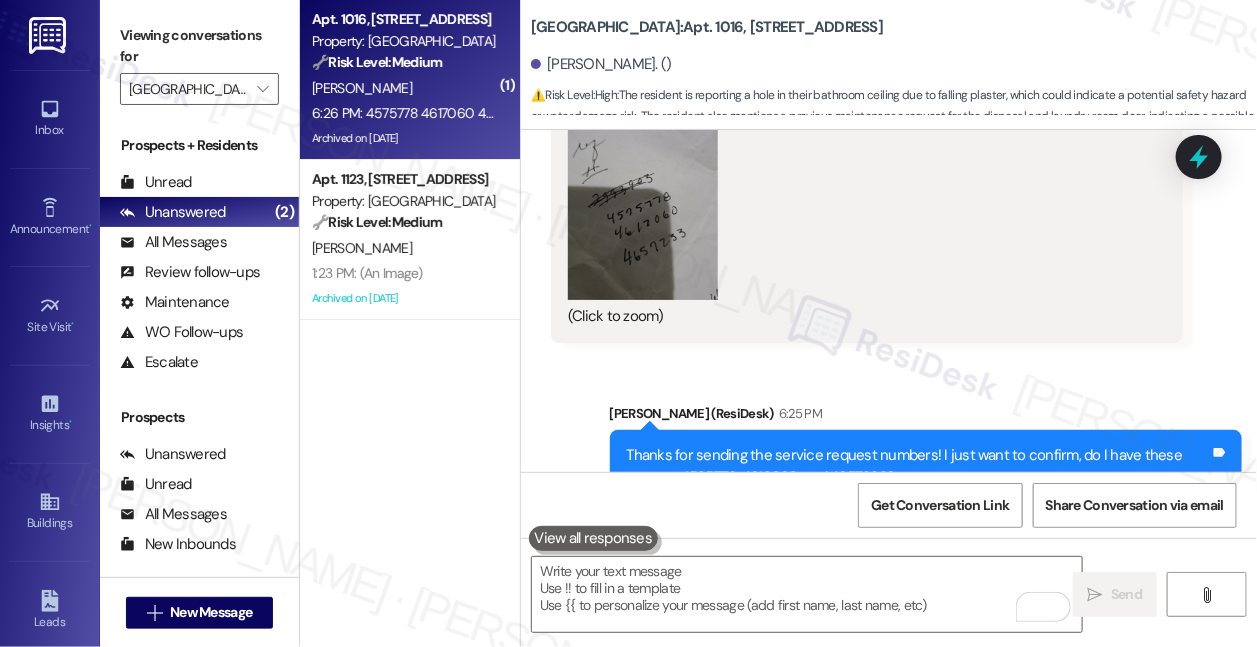 click on "4575778
4617060
4657233" at bounding box center [596, 668] 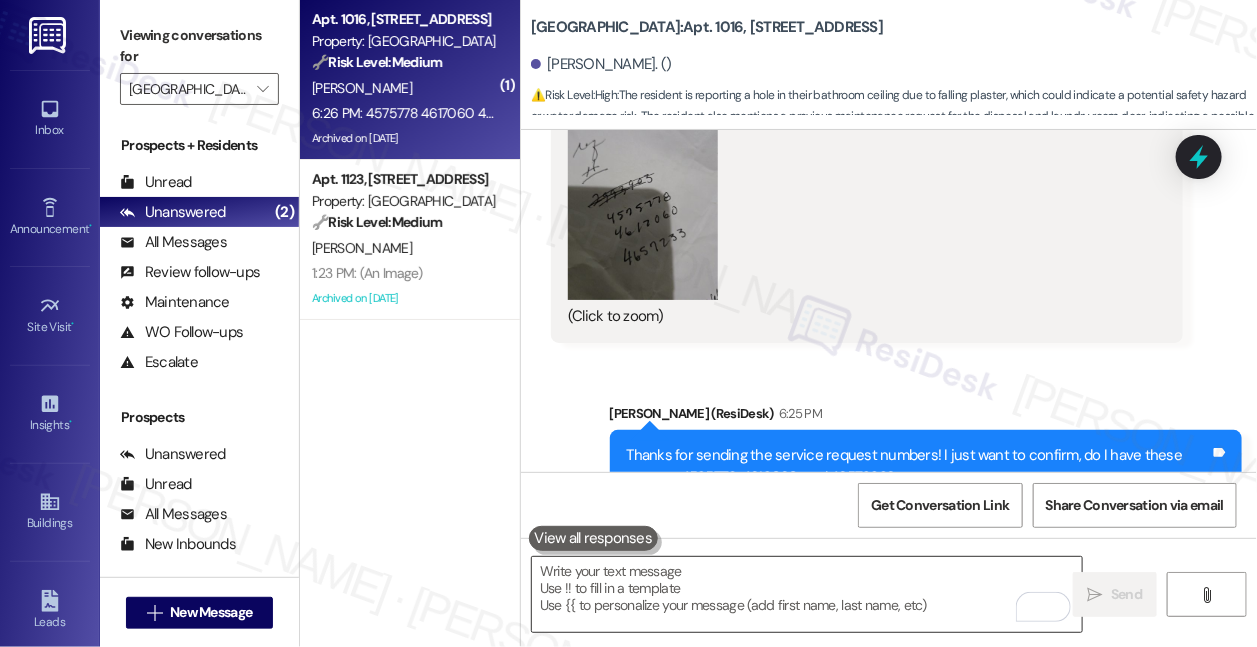 click at bounding box center [807, 594] 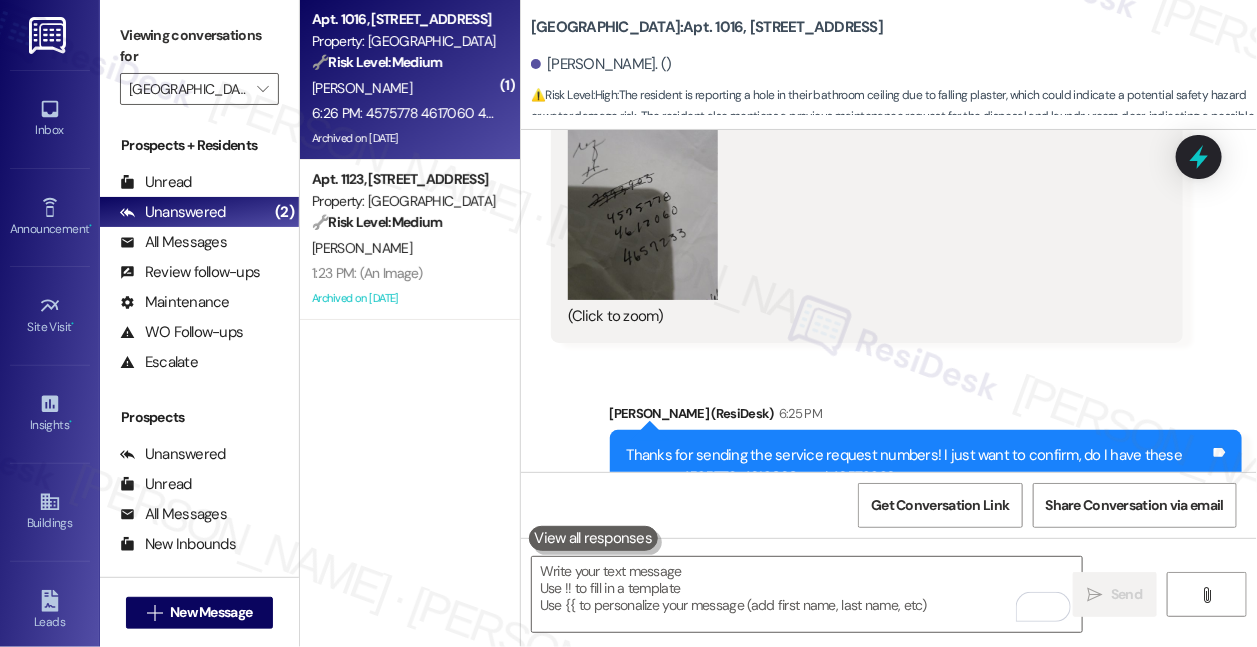 click on "Thanks for sending the service request numbers! I just want to confirm, do I have these correct: 4525778, 4612060, and 4657233?" at bounding box center (918, 466) 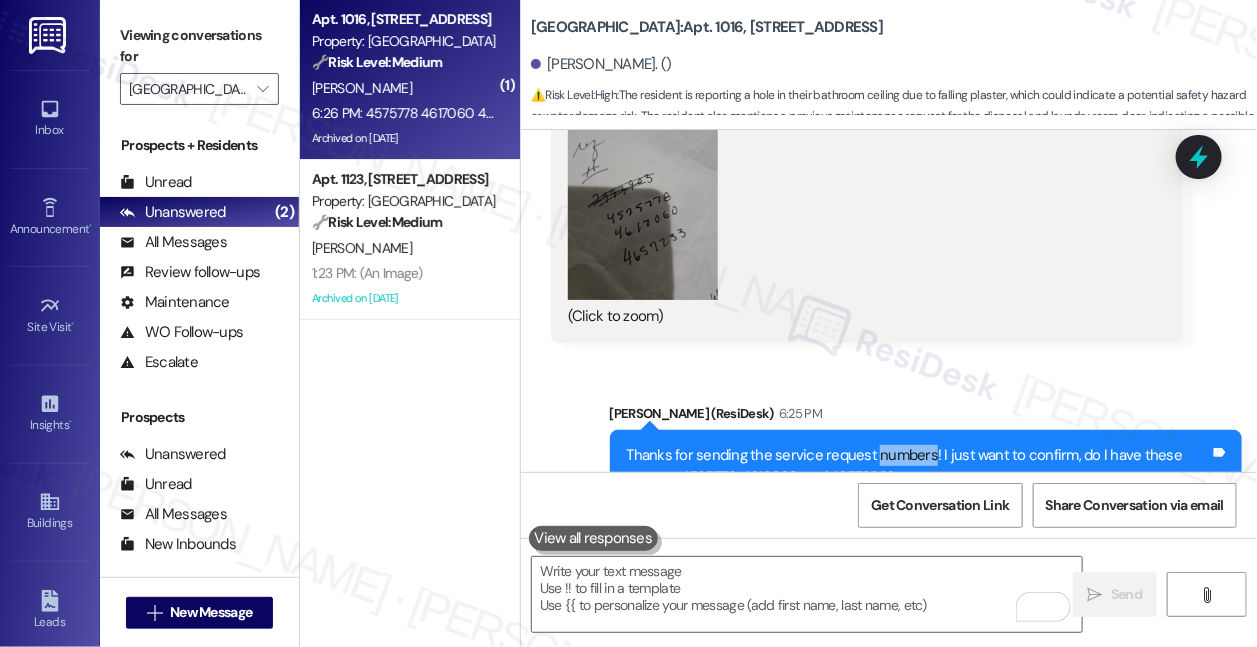click on "Thanks for sending the service request numbers! I just want to confirm, do I have these correct: 4525778, 4612060, and 4657233?" at bounding box center [918, 466] 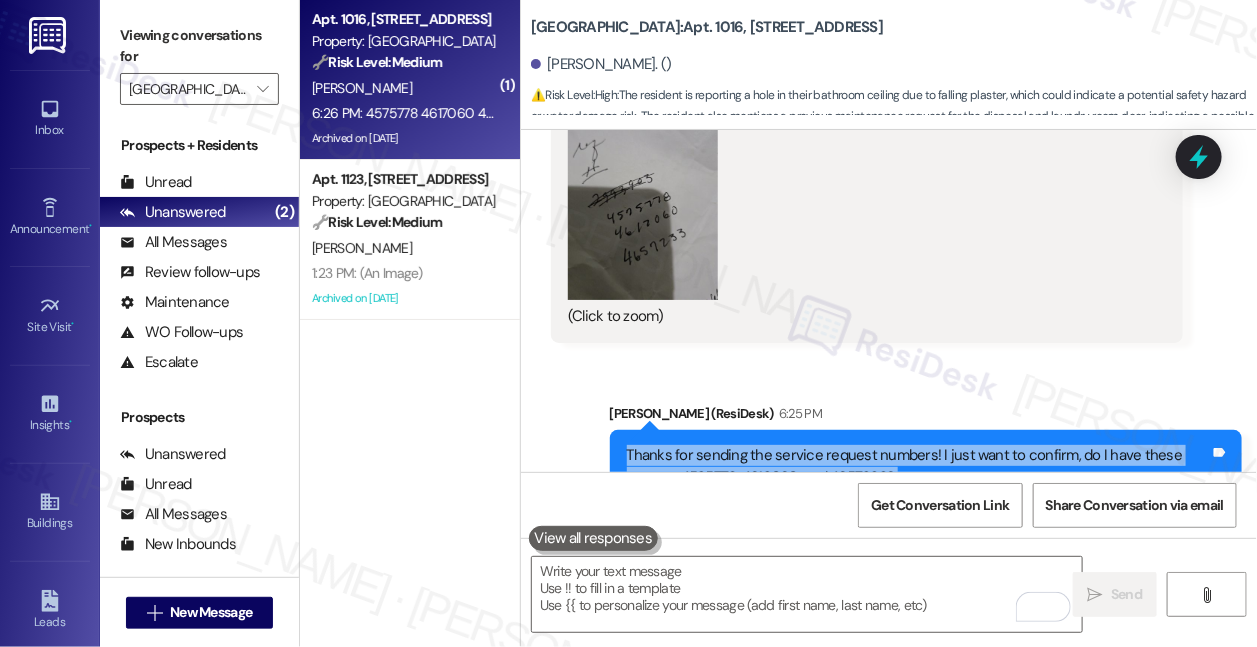 click on "Thanks for sending the service request numbers! I just want to confirm, do I have these correct: 4525778, 4612060, and 4657233?" at bounding box center [918, 466] 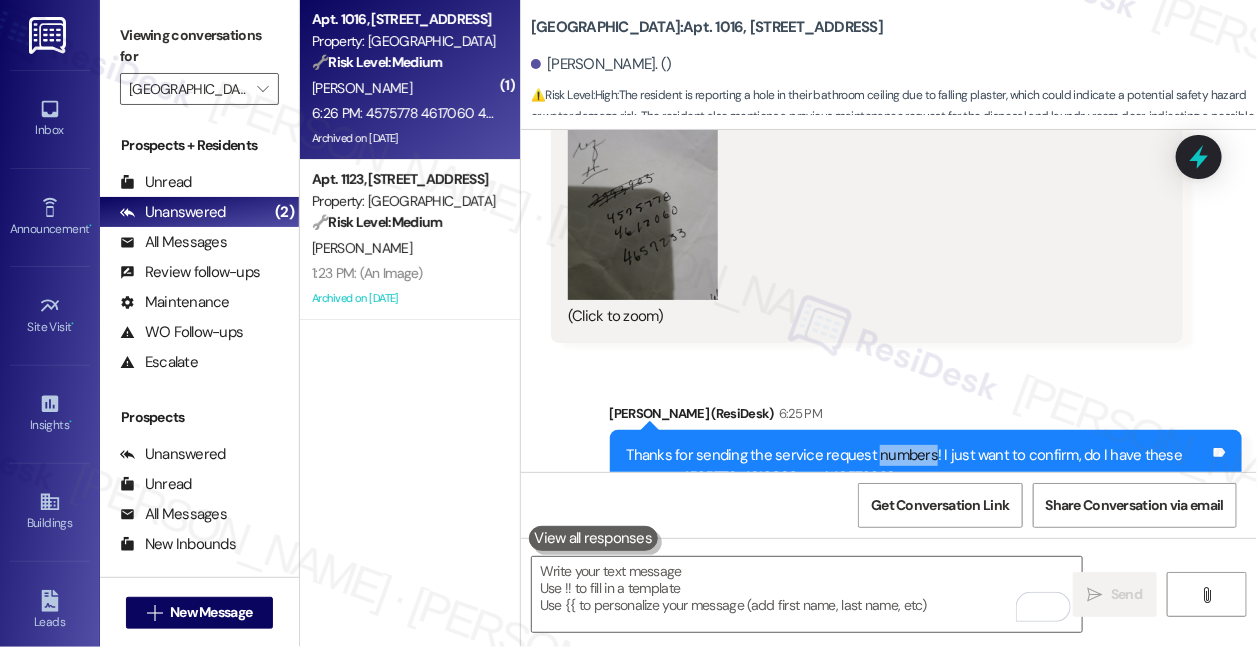 click on "Thanks for sending the service request numbers! I just want to confirm, do I have these correct: 4525778, 4612060, and 4657233?" at bounding box center [918, 466] 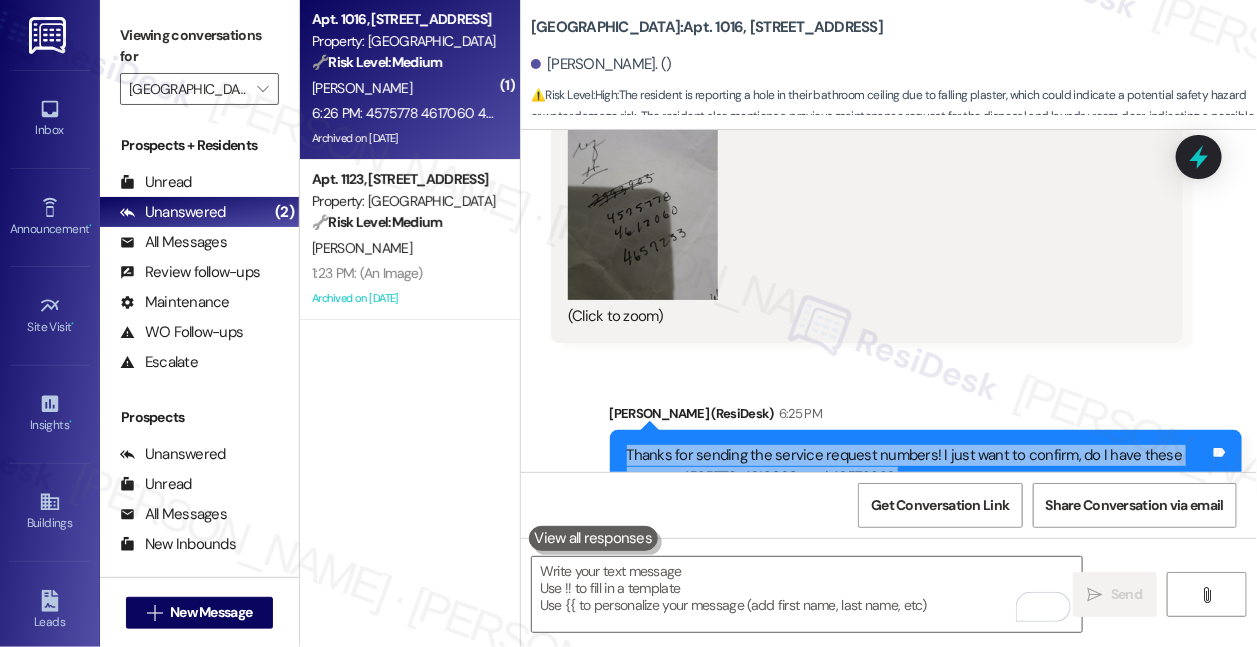 click on "Thanks for sending the service request numbers! I just want to confirm, do I have these correct: 4525778, 4612060, and 4657233?" at bounding box center (918, 466) 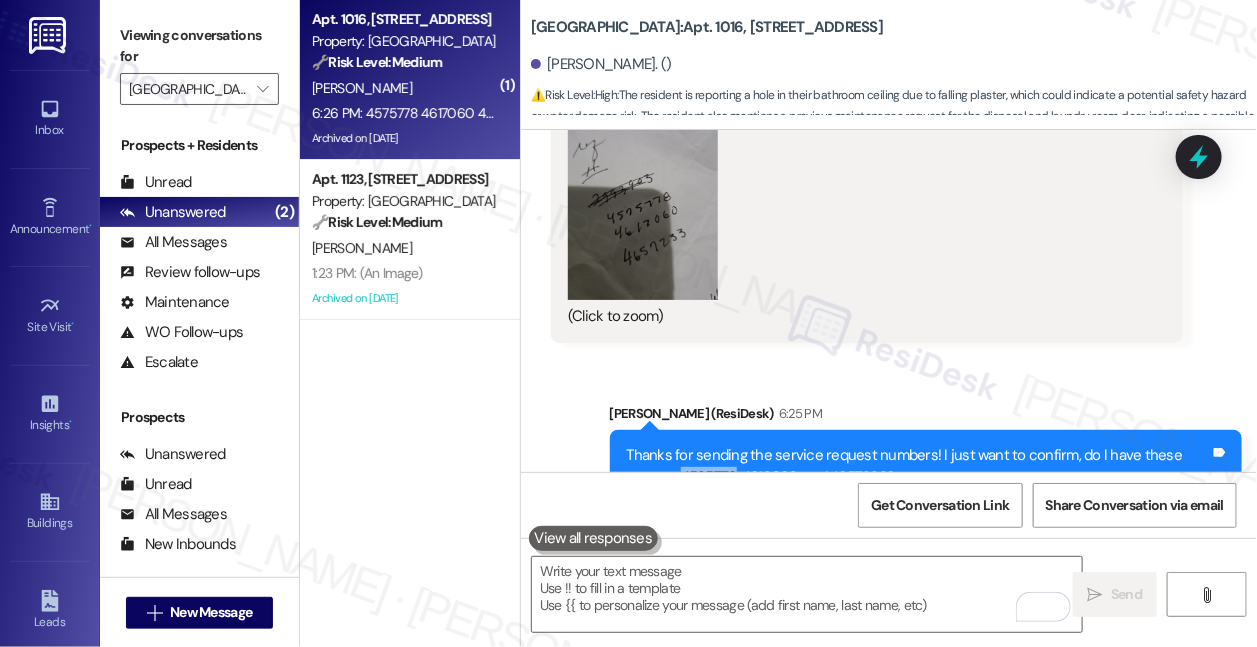 click on "Thanks for sending the service request numbers! I just want to confirm, do I have these correct: 4525778, 4612060, and 4657233?" at bounding box center [918, 466] 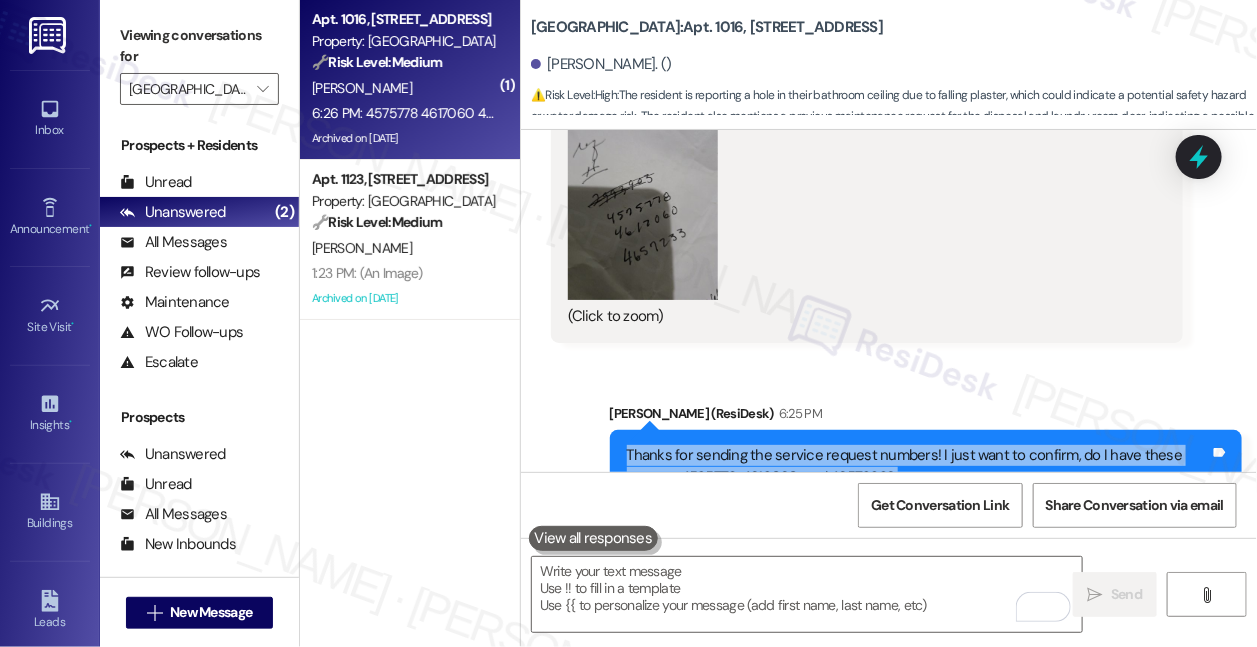 click on "Thanks for sending the service request numbers! I just want to confirm, do I have these correct: 4525778, 4612060, and 4657233?" at bounding box center [918, 466] 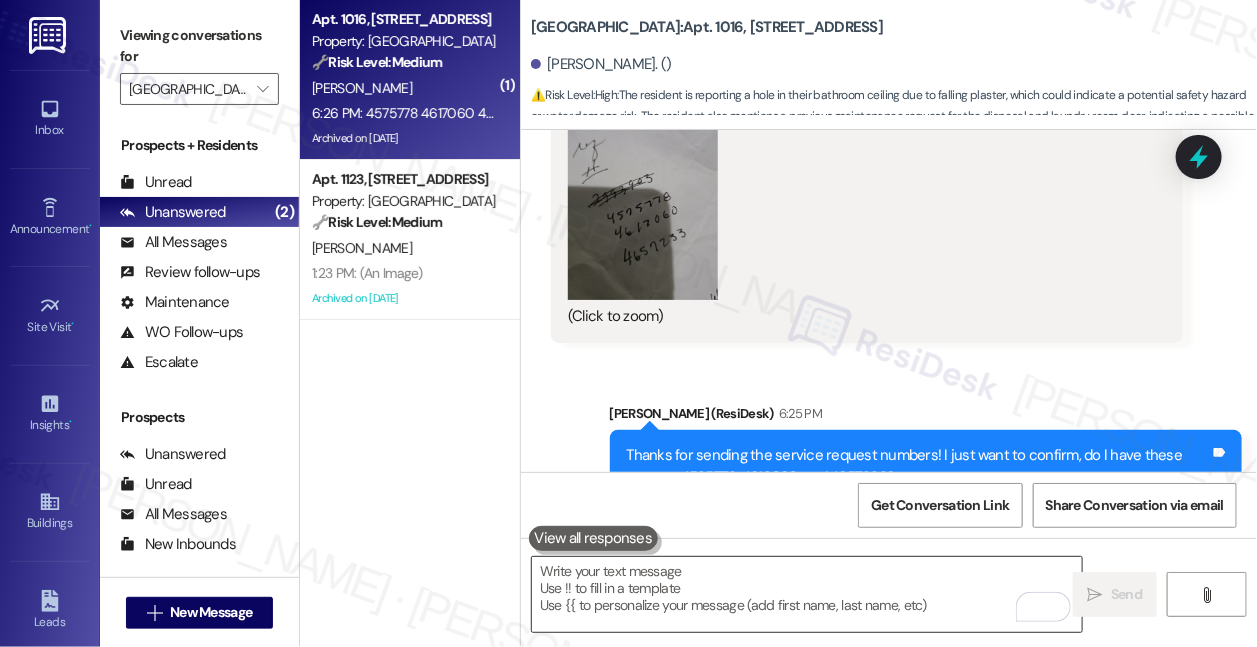 click at bounding box center [807, 594] 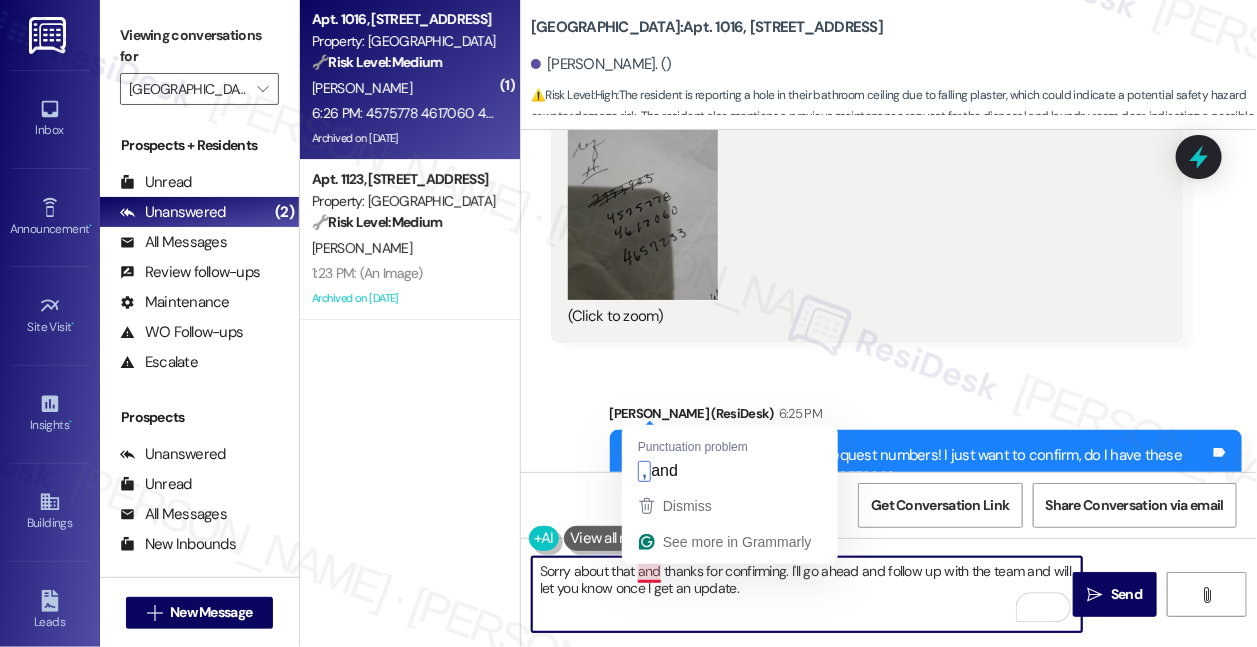 click on "Sorry about that and thanks for confirming. I'll go ahead and follow up with the team and will let you know once I get an update." at bounding box center [807, 594] 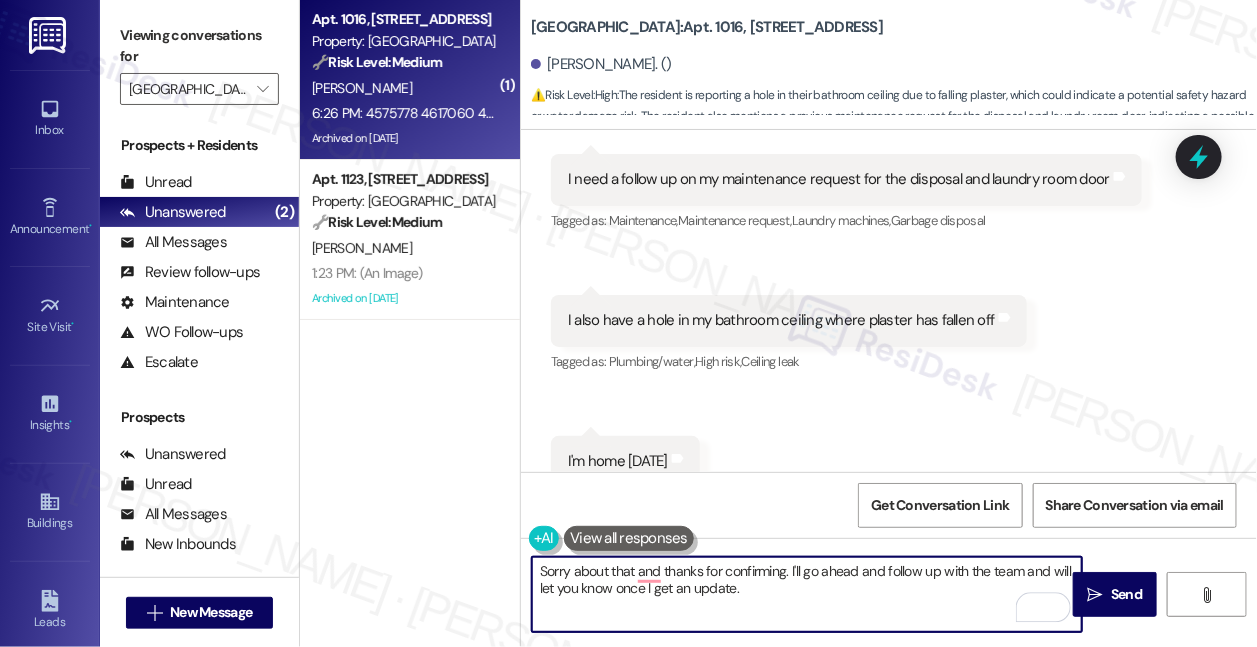 scroll, scrollTop: 63790, scrollLeft: 0, axis: vertical 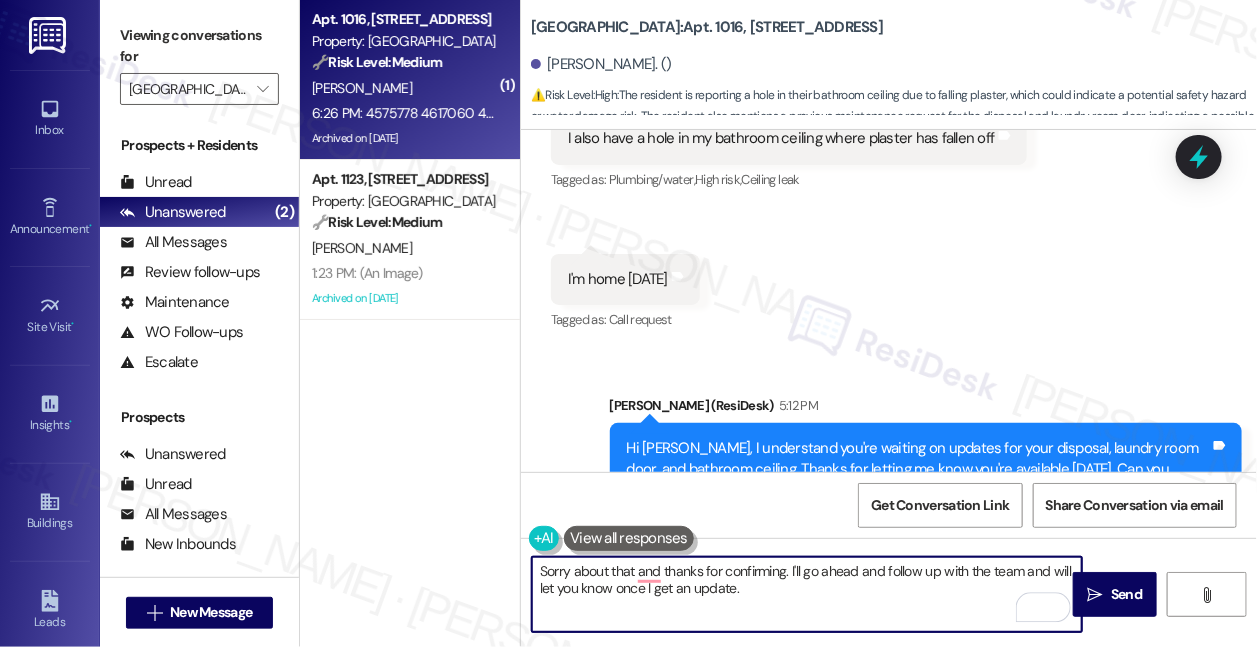 click on "Hi [PERSON_NAME], I understand you're waiting on updates for your disposal, laundry room door, and bathroom ceiling. Thanks for letting me know you're available [DATE]. Can you please provide the service requests for each so I can flag them to the team? Thank you." at bounding box center [918, 470] 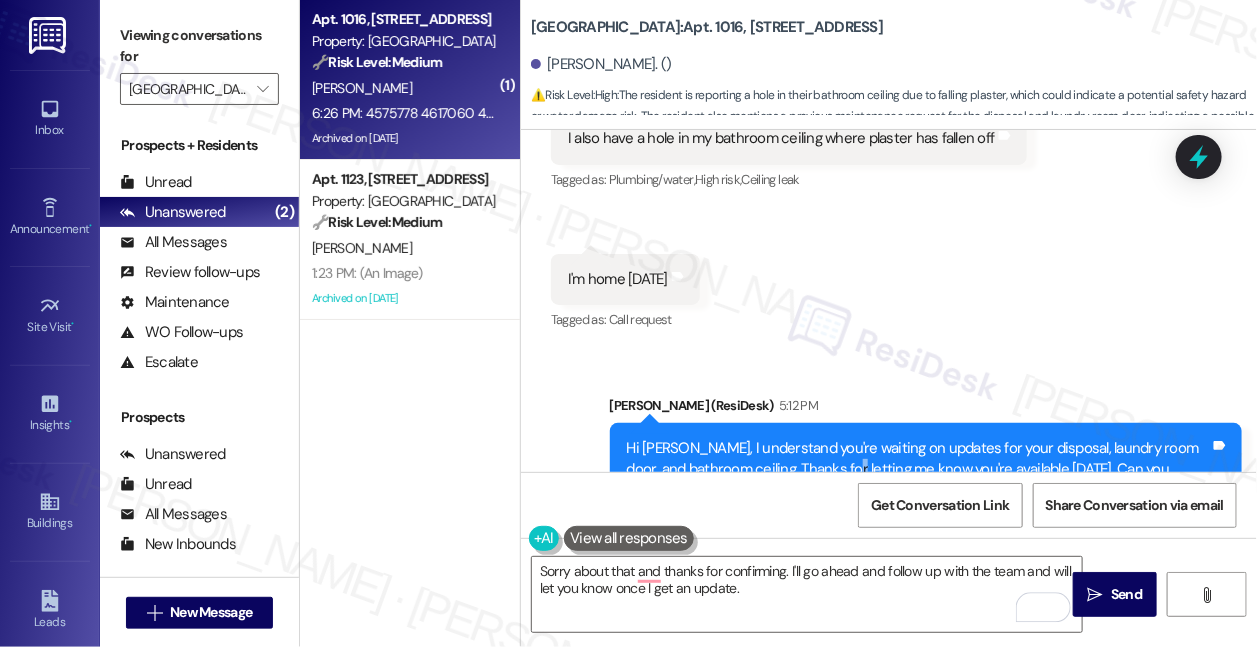 click on "Hi [PERSON_NAME], I understand you're waiting on updates for your disposal, laundry room door, and bathroom ceiling. Thanks for letting me know you're available [DATE]. Can you please provide the service requests for each so I can flag them to the team? Thank you." at bounding box center (918, 470) 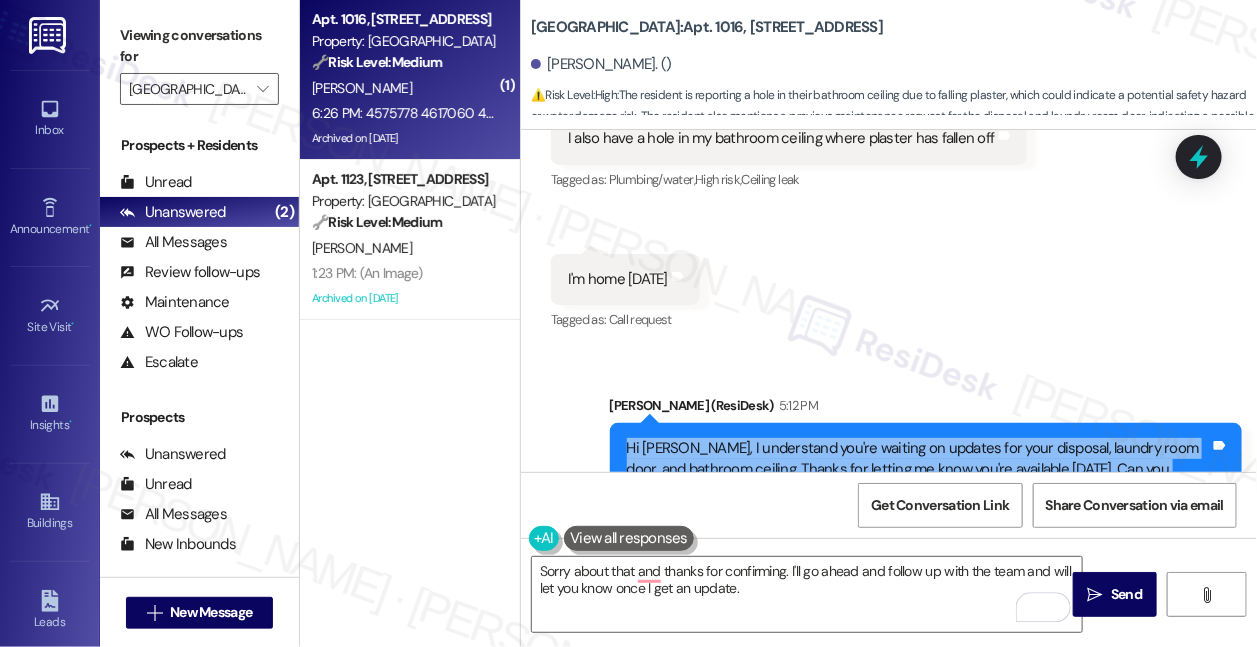 click on "Hi [PERSON_NAME], I understand you're waiting on updates for your disposal, laundry room door, and bathroom ceiling. Thanks for letting me know you're available [DATE]. Can you please provide the service requests for each so I can flag them to the team? Thank you." at bounding box center (918, 470) 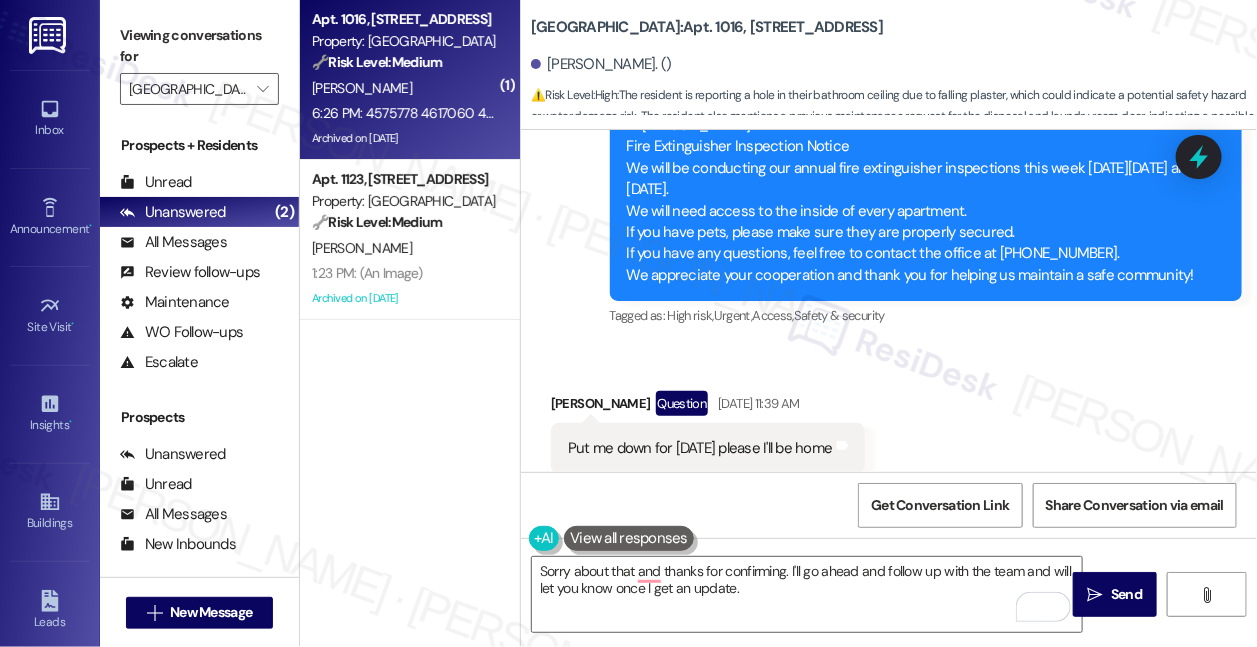 scroll, scrollTop: 61336, scrollLeft: 0, axis: vertical 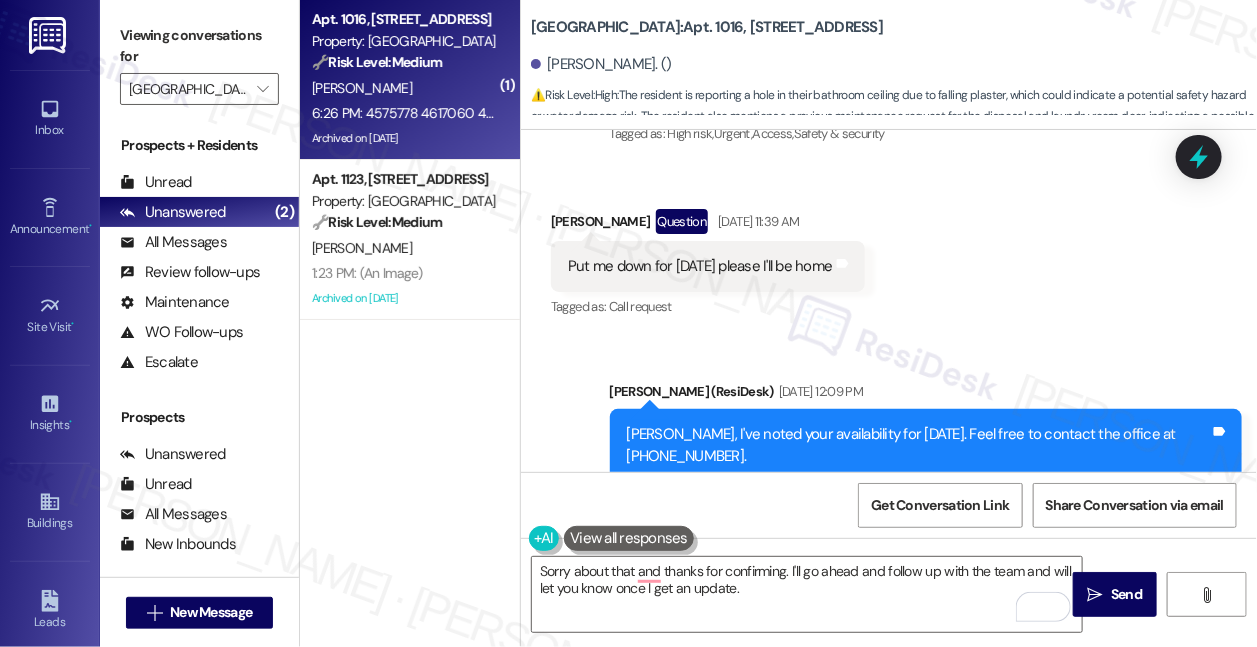 click on "[PERSON_NAME], I've noted your availability for [DATE]. Feel free to contact the office at [PHONE_NUMBER]." at bounding box center (918, 445) 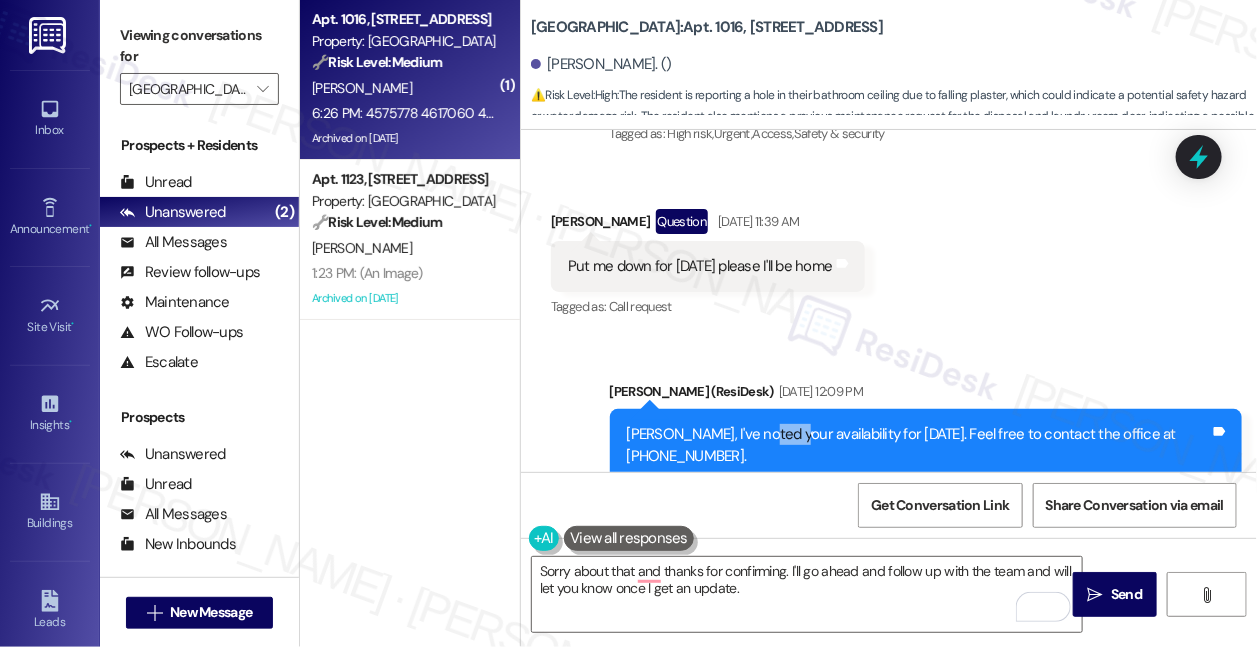 click on "[PERSON_NAME], I've noted your availability for [DATE]. Feel free to contact the office at [PHONE_NUMBER]." at bounding box center (918, 445) 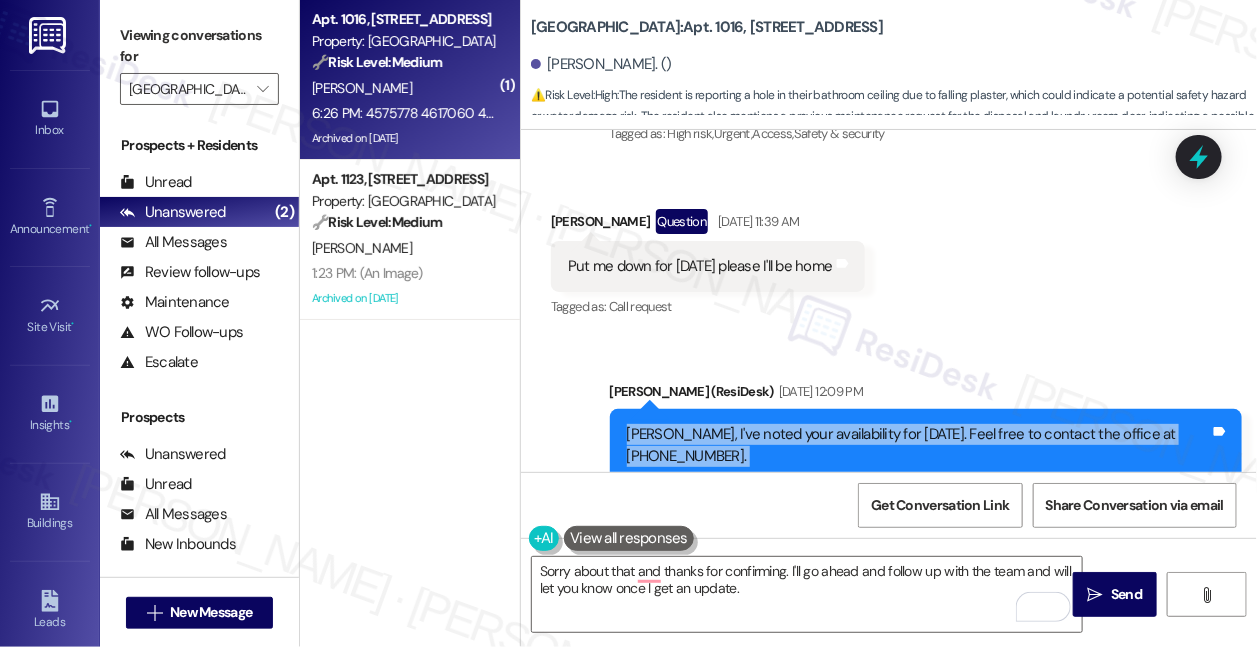 click on "[PERSON_NAME], I've noted your availability for [DATE]. Feel free to contact the office at [PHONE_NUMBER]." at bounding box center [918, 445] 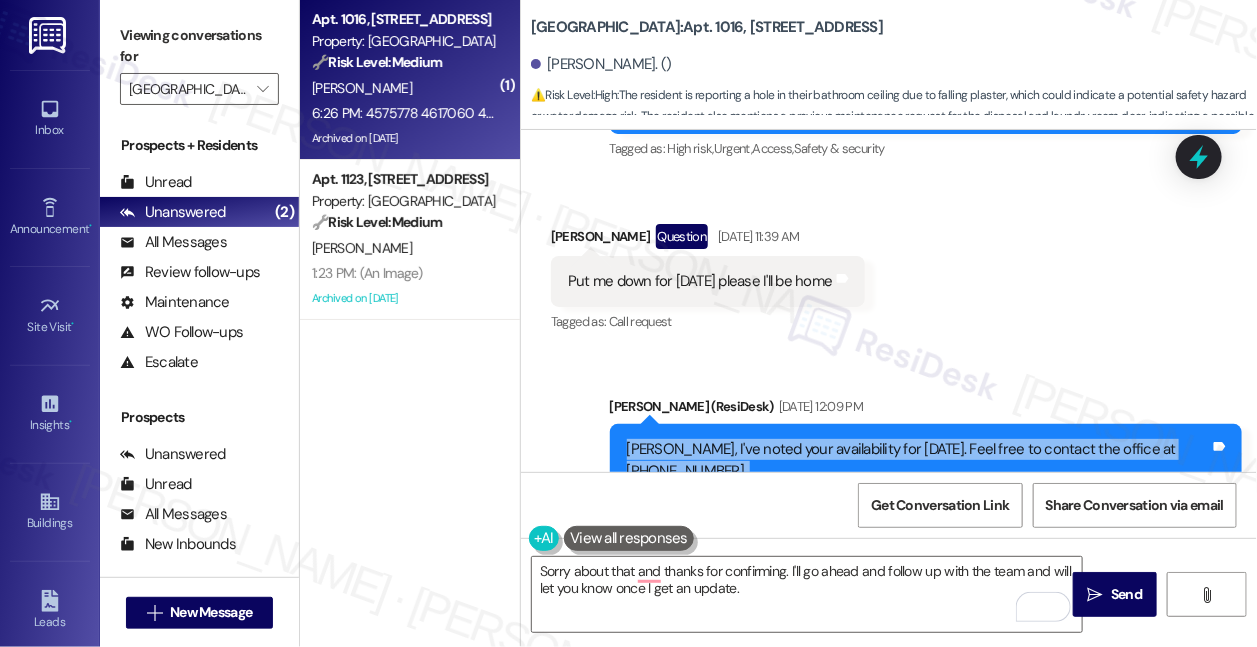 scroll, scrollTop: 61517, scrollLeft: 0, axis: vertical 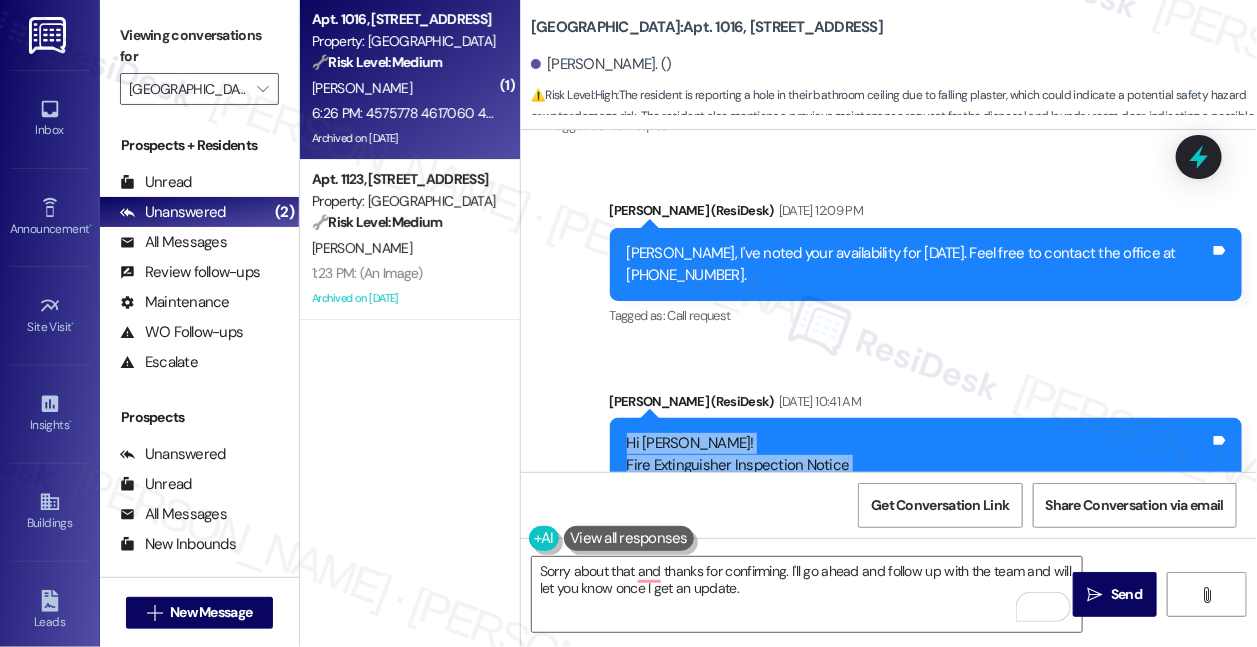 drag, startPoint x: 622, startPoint y: 184, endPoint x: 848, endPoint y: 270, distance: 241.80984 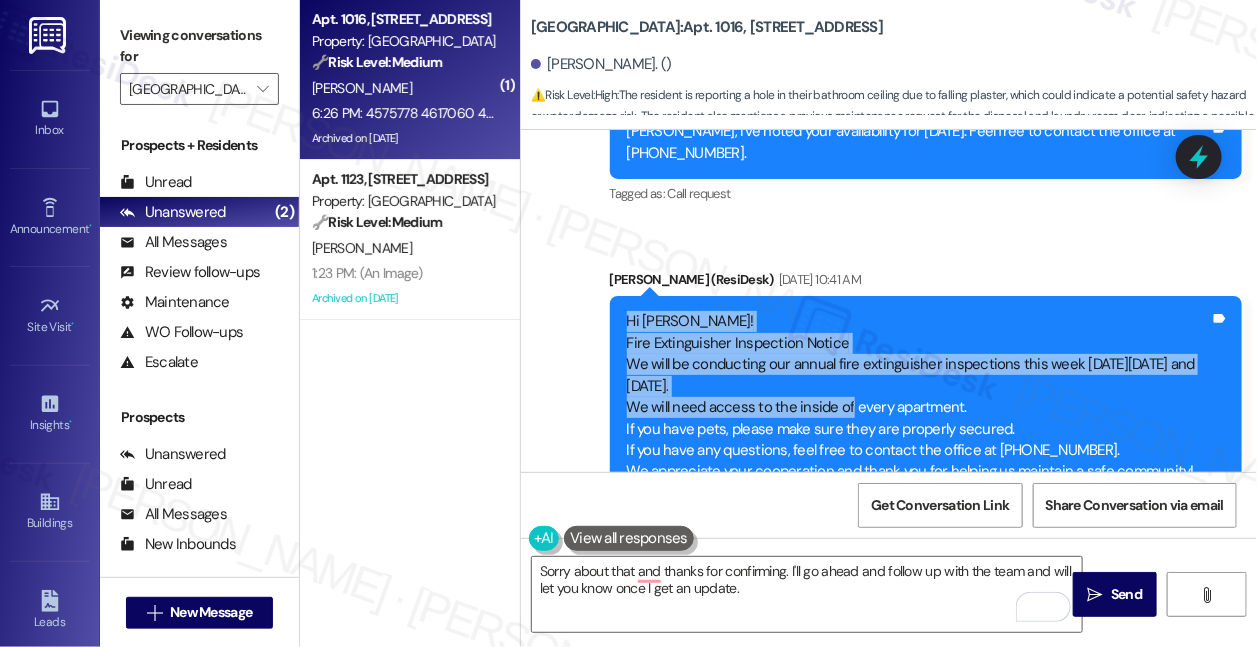 scroll, scrollTop: 61790, scrollLeft: 0, axis: vertical 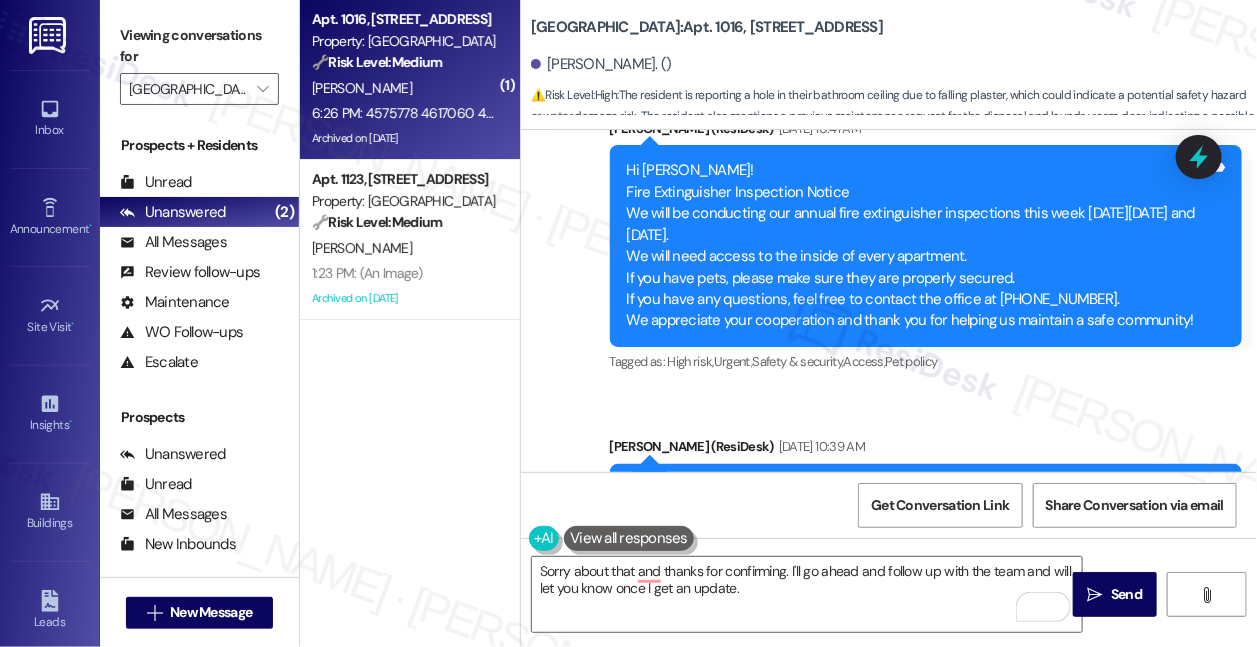click on "Hi [PERSON_NAME], we wanted to let you know that our team is currently working on the boiler system. During this time, some buildings may experience a temporary hot water outage. We really appreciate your understanding as we work to fix this as soon as possible!" at bounding box center [918, 511] 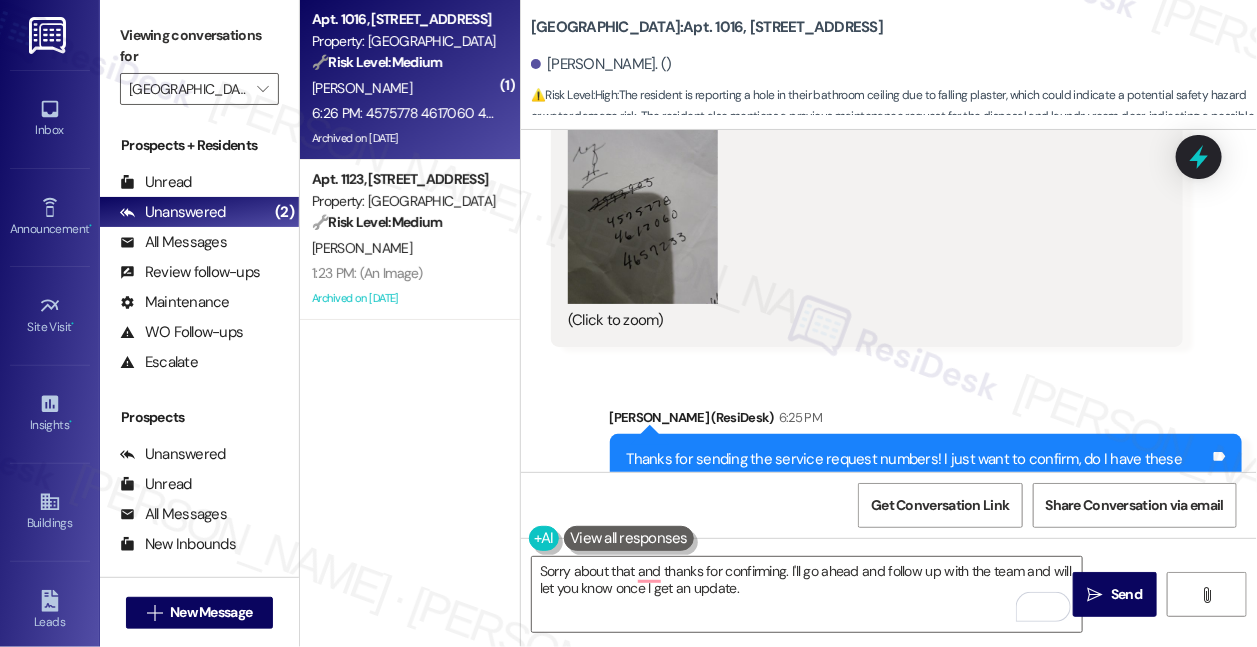scroll, scrollTop: 64699, scrollLeft: 0, axis: vertical 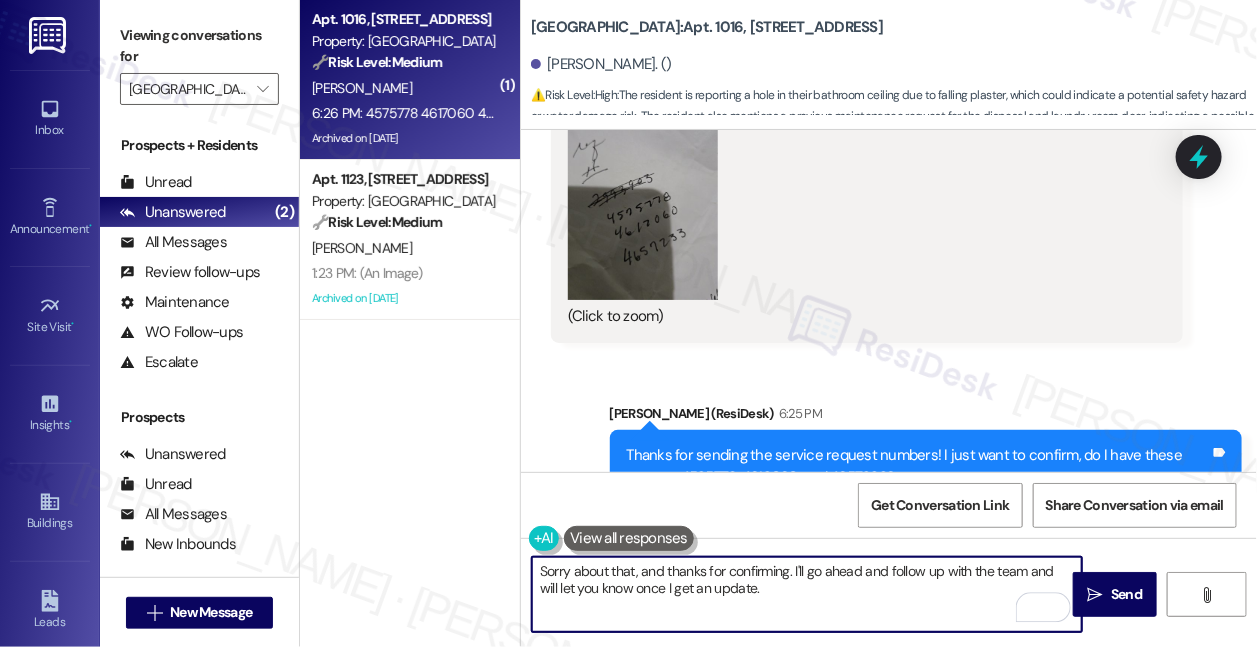 click on "Sorry about that, and thanks for confirming. I'll go ahead and follow up with the team and will let you know once I get an update." at bounding box center (807, 594) 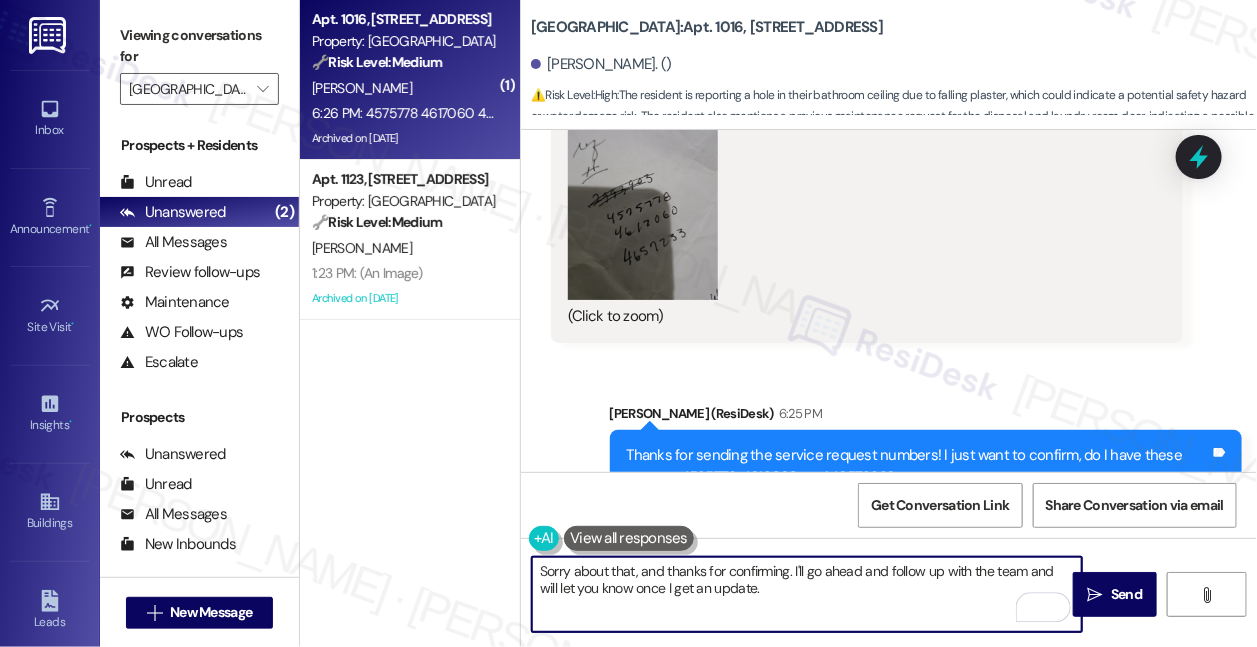 click on "Sorry about that, and thanks for confirming. I'll go ahead and follow up with the team and will let you know once I get an update." at bounding box center [807, 594] 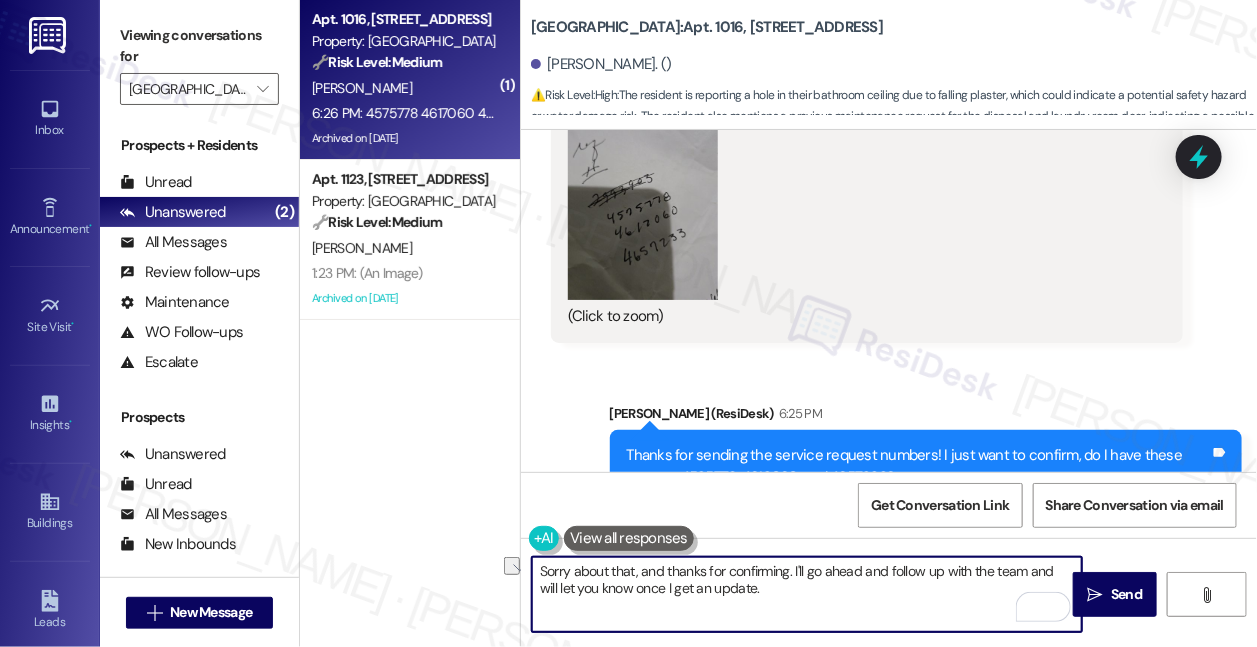drag, startPoint x: 786, startPoint y: 592, endPoint x: 540, endPoint y: 590, distance: 246.00813 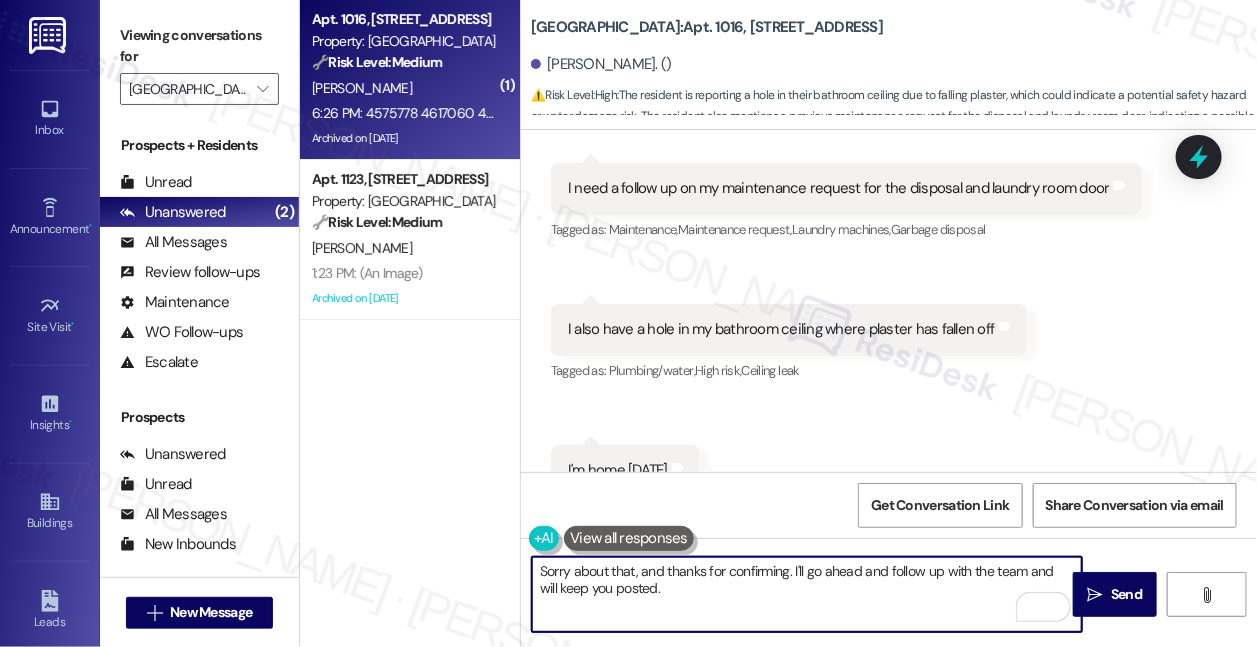 scroll, scrollTop: 63336, scrollLeft: 0, axis: vertical 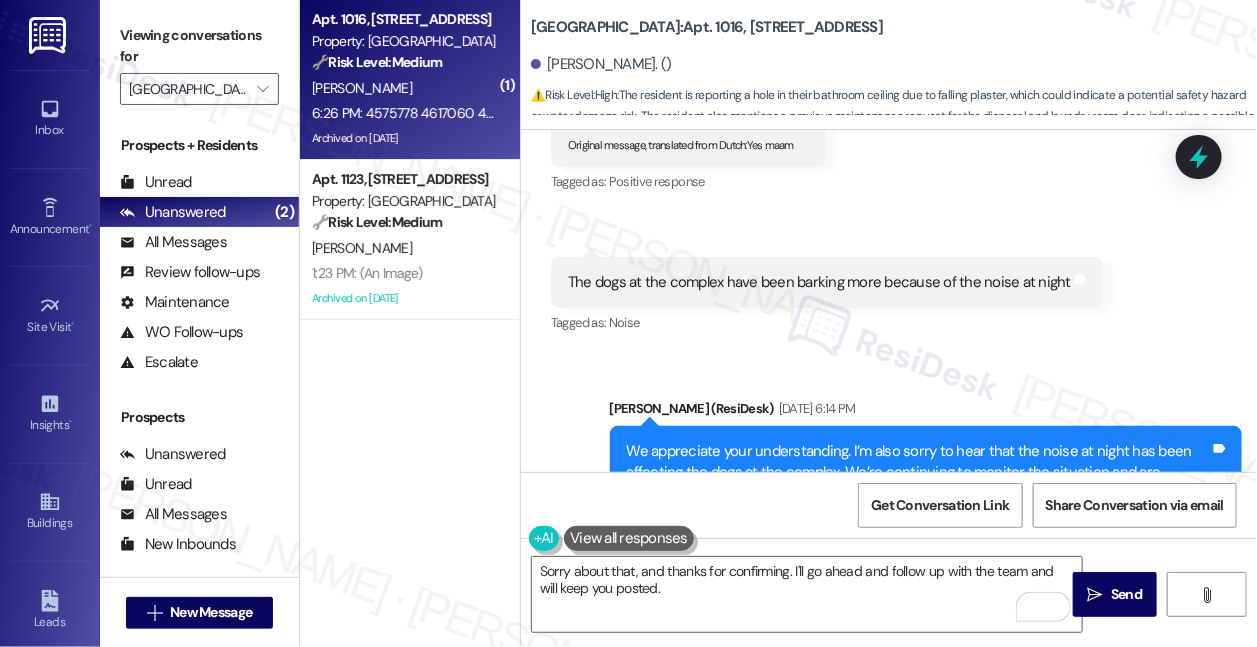 click on "We appreciate your understanding. I’m also sorry to hear that the noise at night has been affecting the dogs at the complex.  We’re continuing to monitor the situation and are addressing concerns with the appropriate residents.
Thanks again for your cooperation and for being part of our community!" at bounding box center [918, 494] 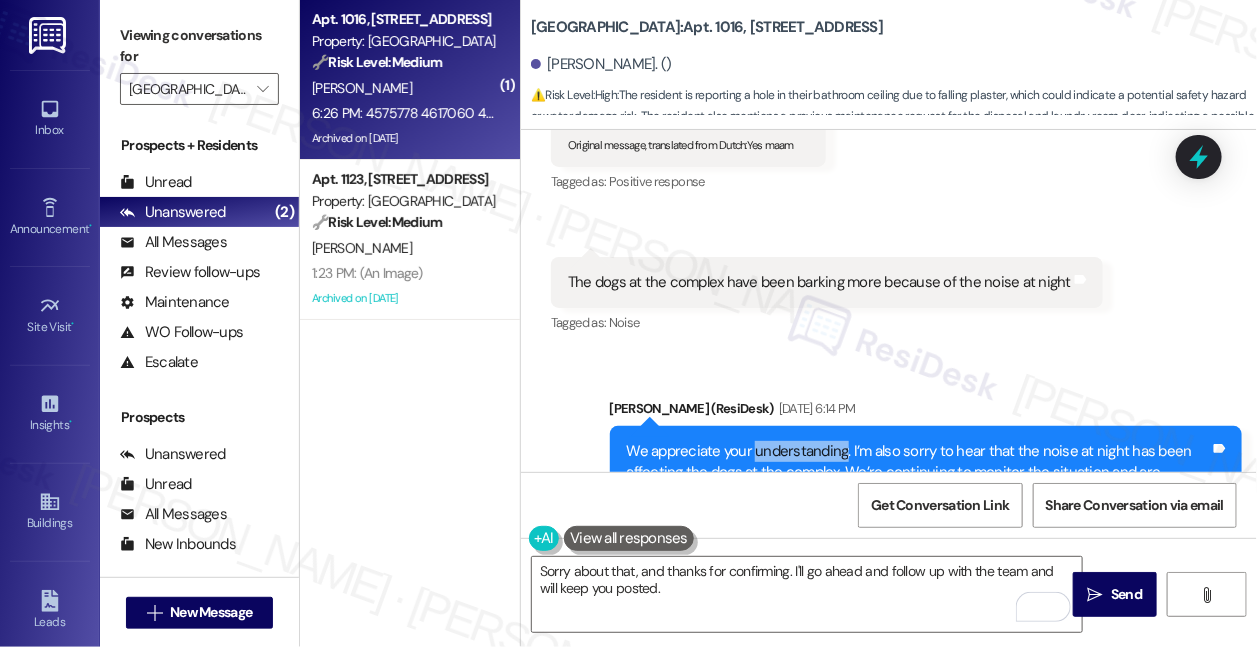click on "We appreciate your understanding. I’m also sorry to hear that the noise at night has been affecting the dogs at the complex.  We’re continuing to monitor the situation and are addressing concerns with the appropriate residents.
Thanks again for your cooperation and for being part of our community!" at bounding box center (918, 494) 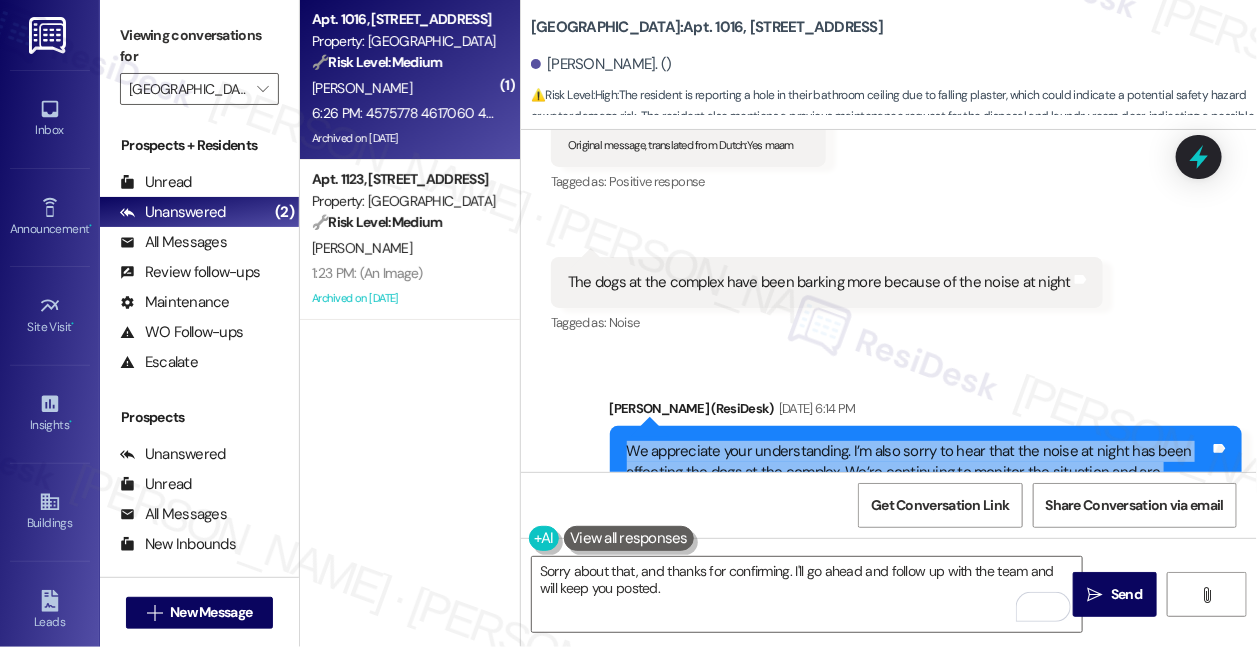 click on "We appreciate your understanding. I’m also sorry to hear that the noise at night has been affecting the dogs at the complex.  We’re continuing to monitor the situation and are addressing concerns with the appropriate residents.
Thanks again for your cooperation and for being part of our community!" at bounding box center [918, 494] 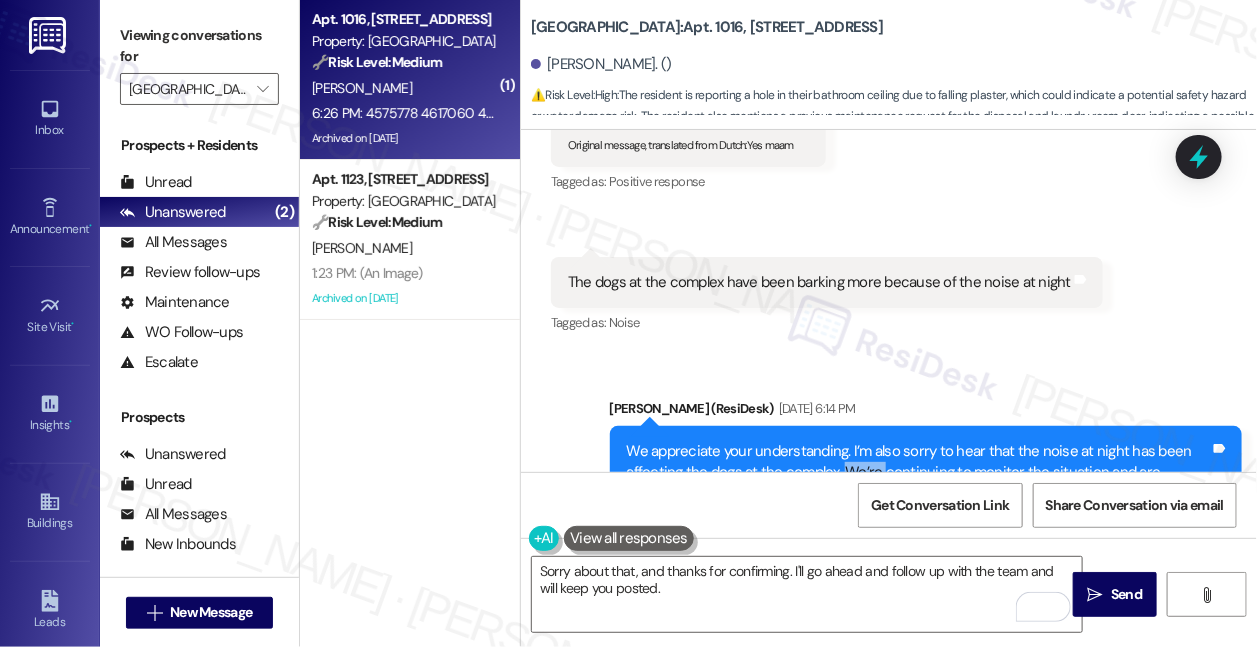 click on "We appreciate your understanding. I’m also sorry to hear that the noise at night has been affecting the dogs at the complex.  We’re continuing to monitor the situation and are addressing concerns with the appropriate residents.
Thanks again for your cooperation and for being part of our community!" at bounding box center [918, 494] 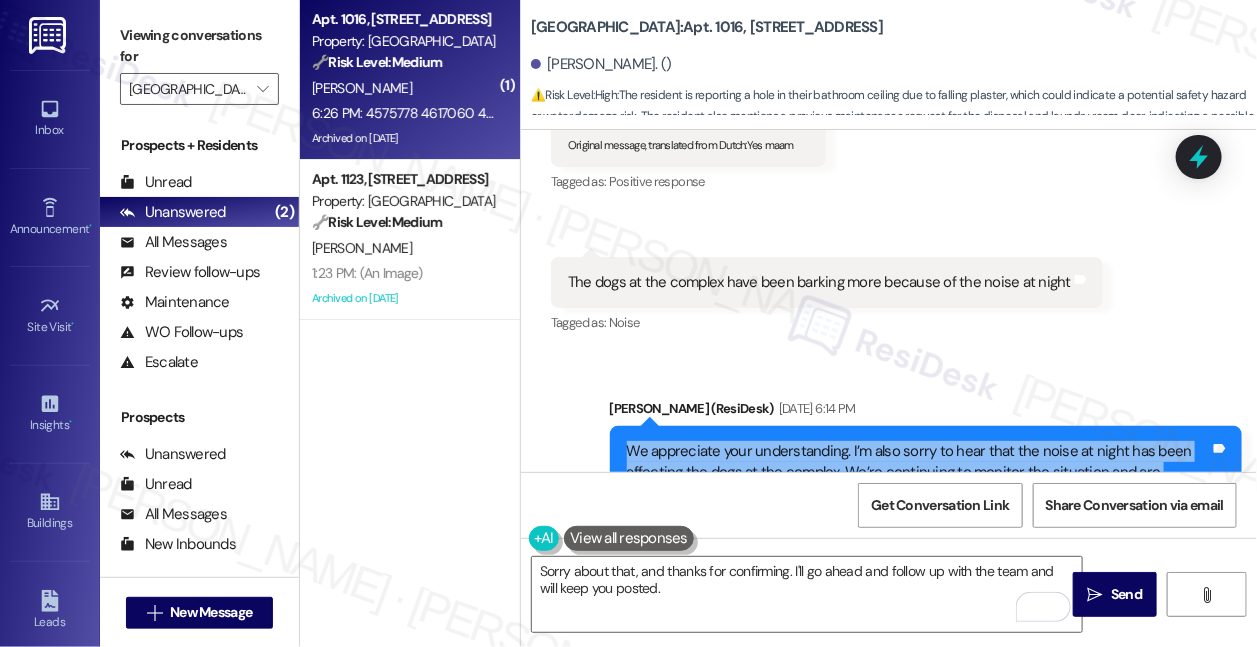 click on "We appreciate your understanding. I’m also sorry to hear that the noise at night has been affecting the dogs at the complex.  We’re continuing to monitor the situation and are addressing concerns with the appropriate residents.
Thanks again for your cooperation and for being part of our community!" at bounding box center [918, 494] 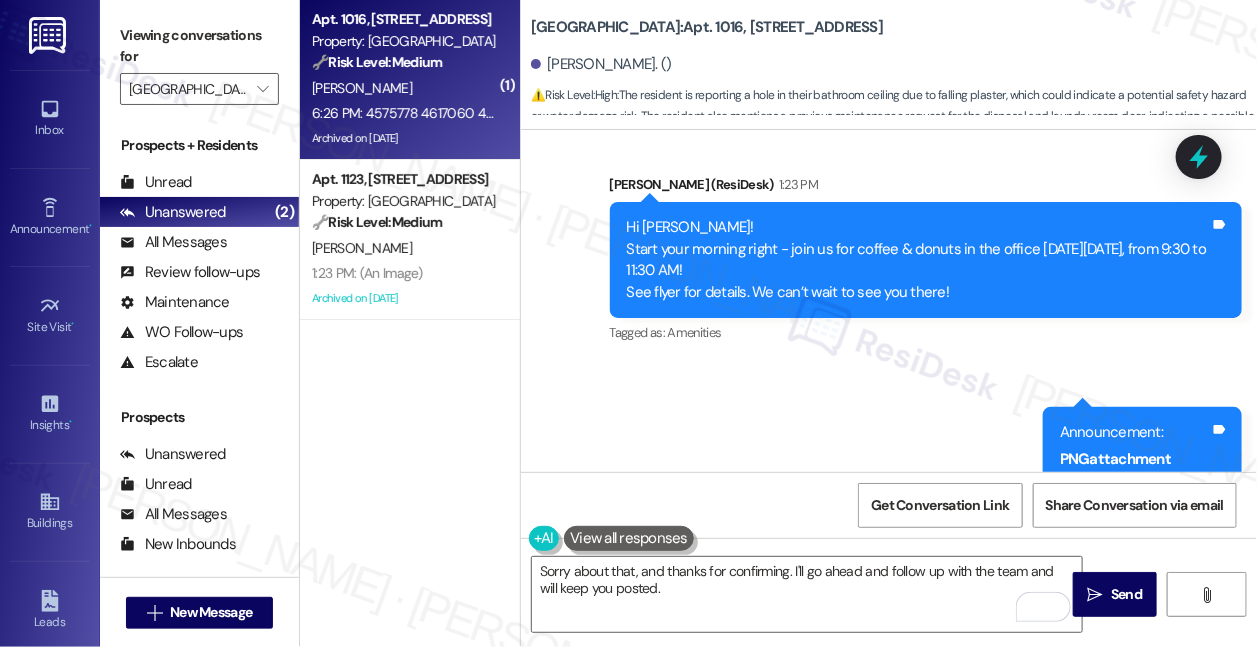 scroll, scrollTop: 64699, scrollLeft: 0, axis: vertical 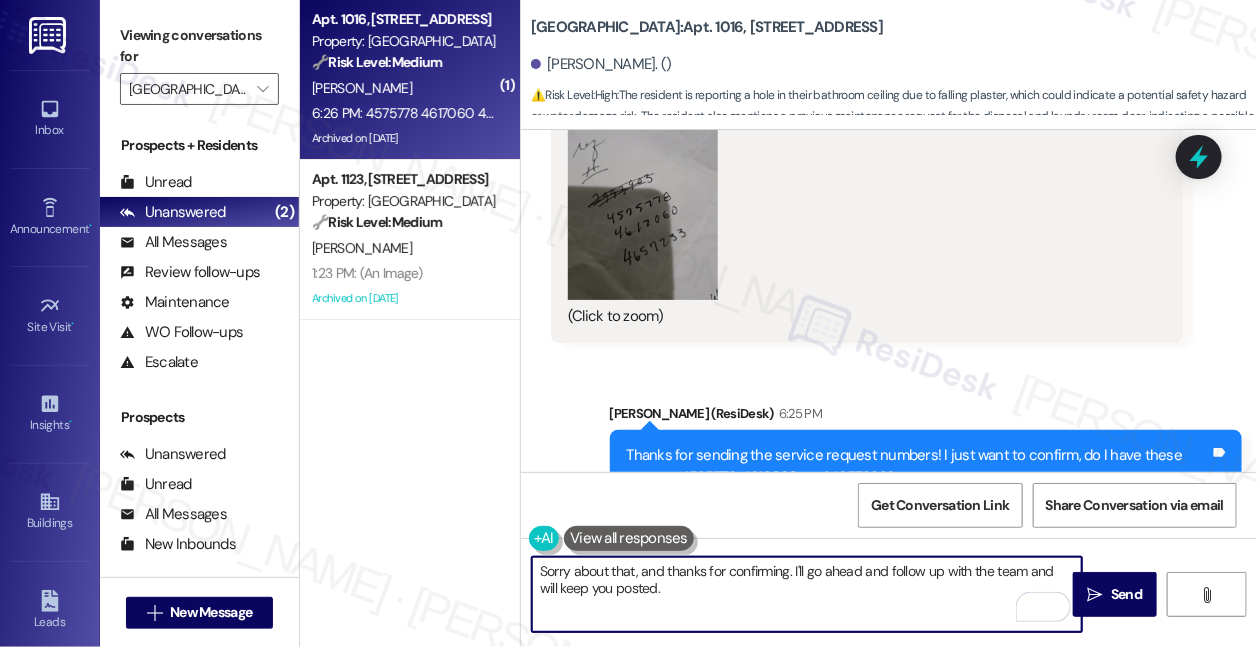 click on "Sorry about that, and thanks for confirming. I'll go ahead and follow up with the team and will keep you posted." at bounding box center (807, 594) 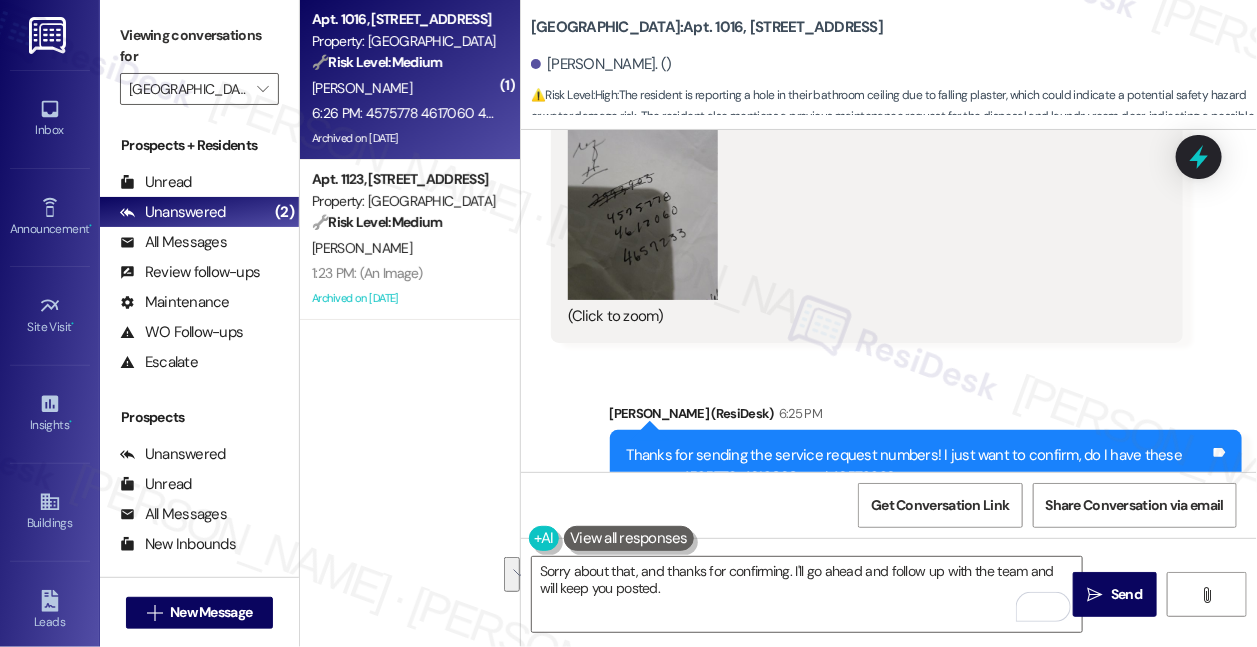 click on "Get Conversation Link Share Conversation via email" at bounding box center [889, 505] 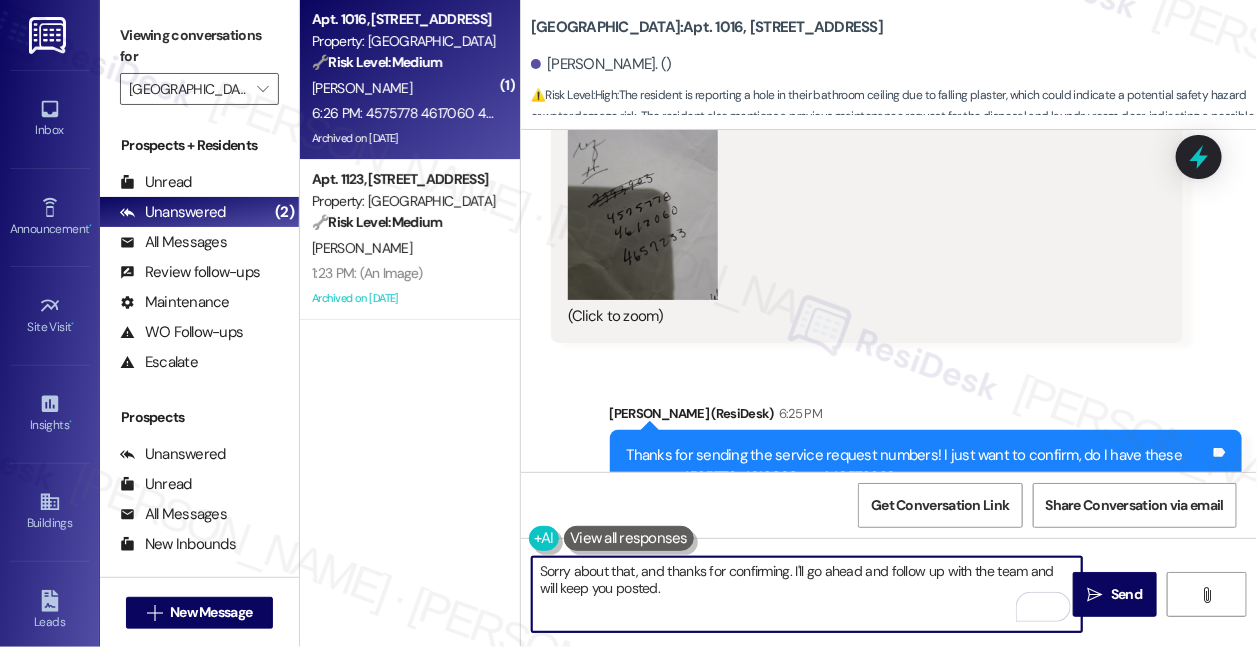 click on "Sorry about that, and thanks for confirming. I'll go ahead and follow up with the team and will keep you posted." at bounding box center (807, 594) 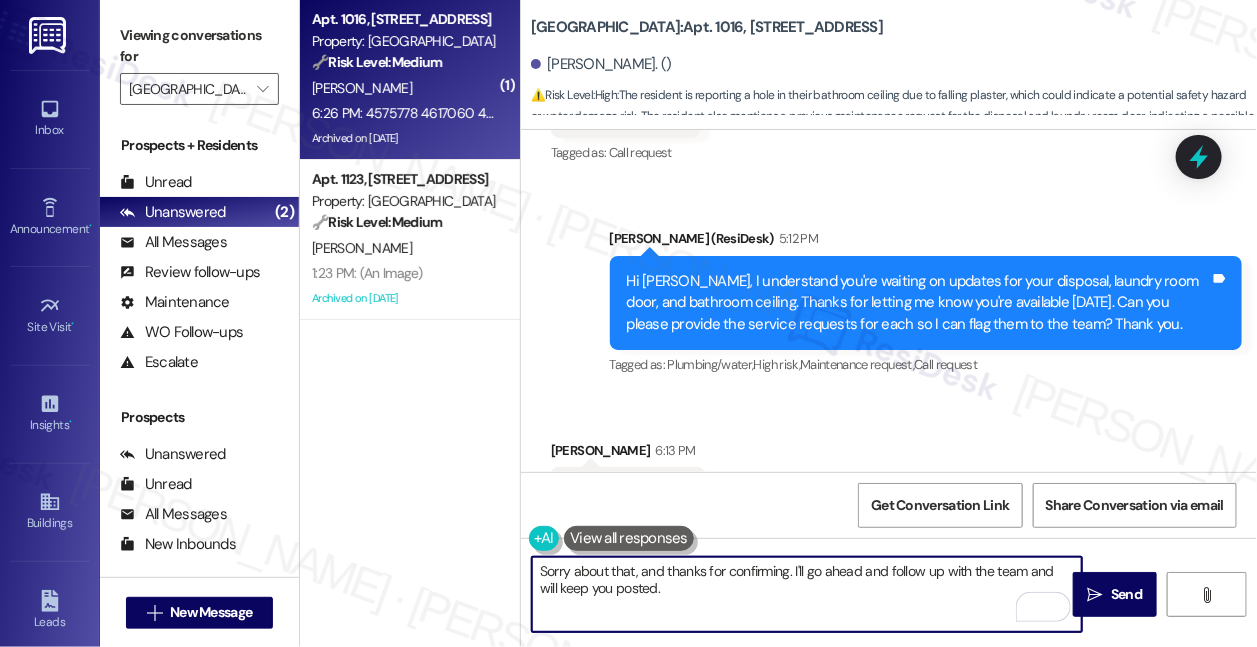 scroll, scrollTop: 64154, scrollLeft: 0, axis: vertical 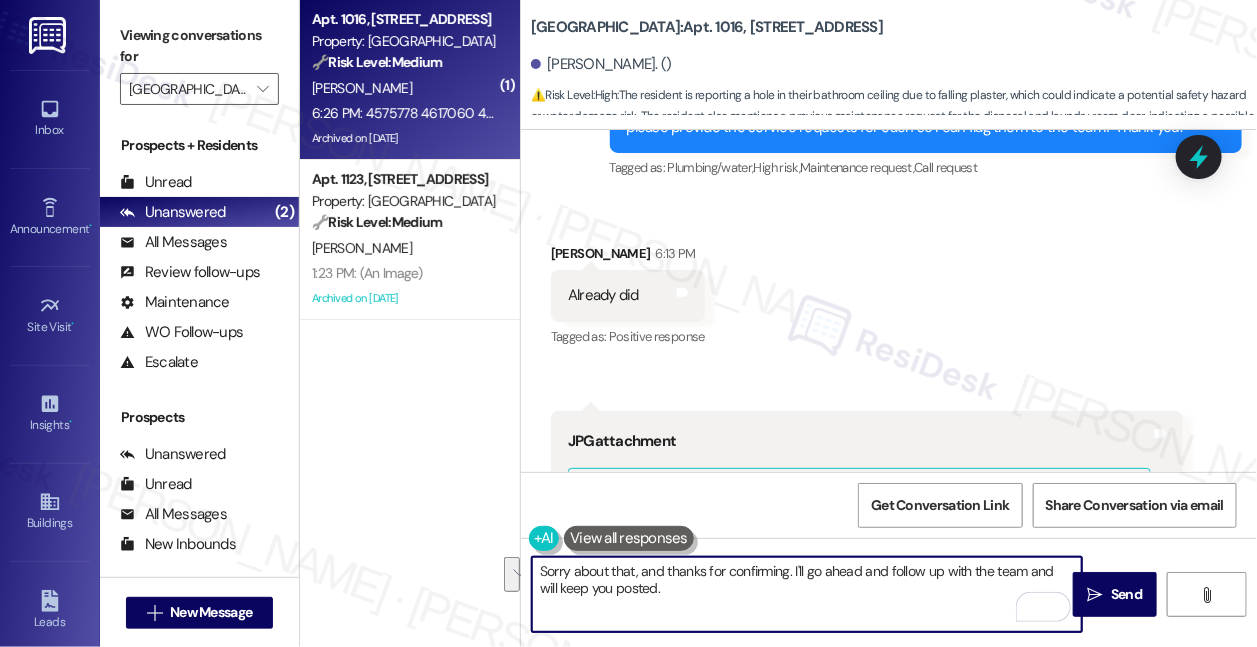 drag, startPoint x: 1023, startPoint y: 576, endPoint x: 1013, endPoint y: 595, distance: 21.470911 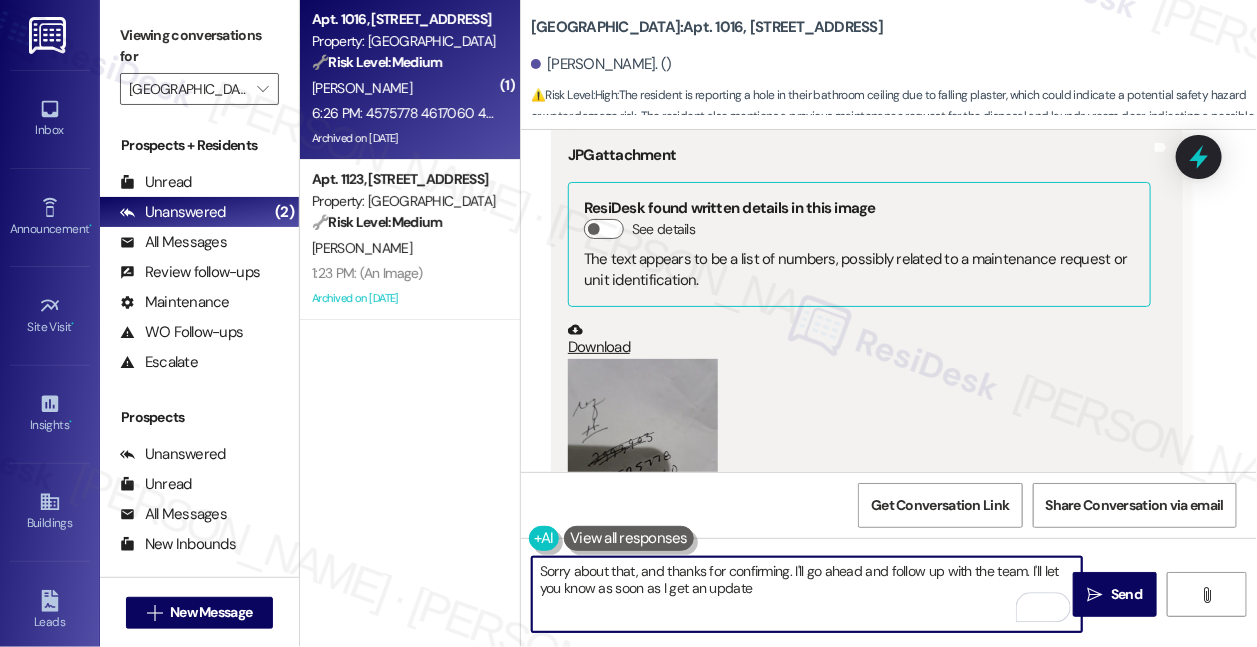 scroll, scrollTop: 64699, scrollLeft: 0, axis: vertical 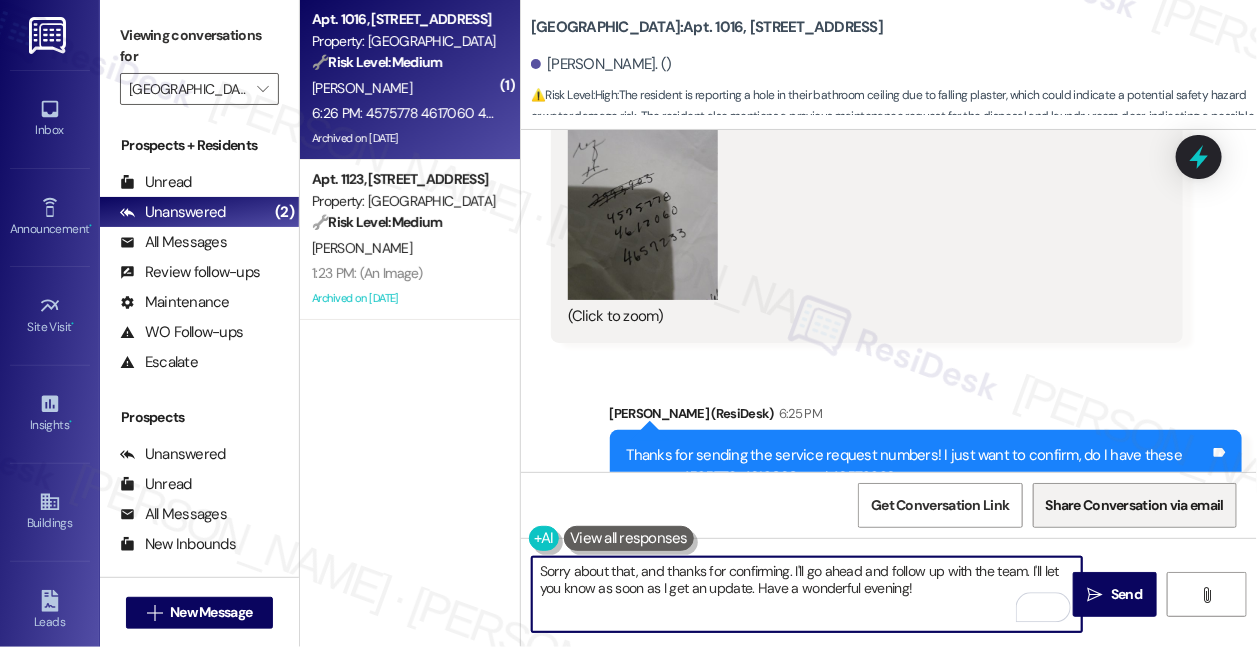 type on "Sorry about that, and thanks for confirming. I'll go ahead and follow up with the team. I'll let you know as soon as I get an update. Have a wonderful evening!" 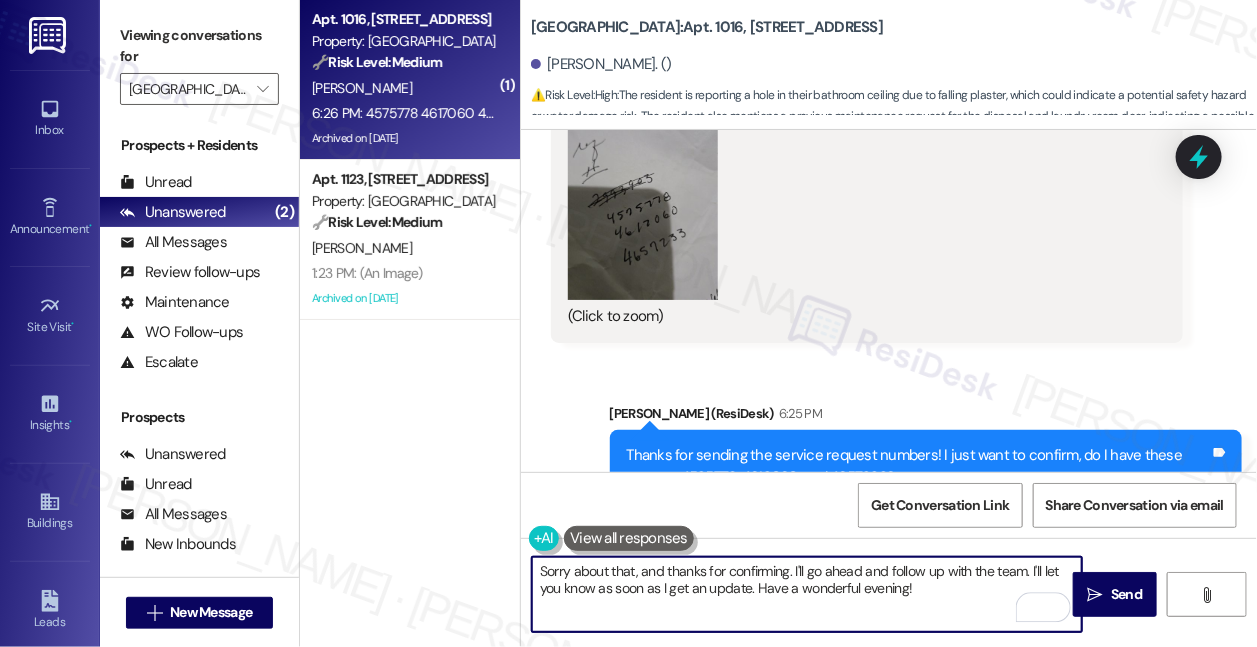 click on "Sorry about that, and thanks for confirming. I'll go ahead and follow up with the team. I'll let you know as soon as I get an update. Have a wonderful evening!" at bounding box center (807, 594) 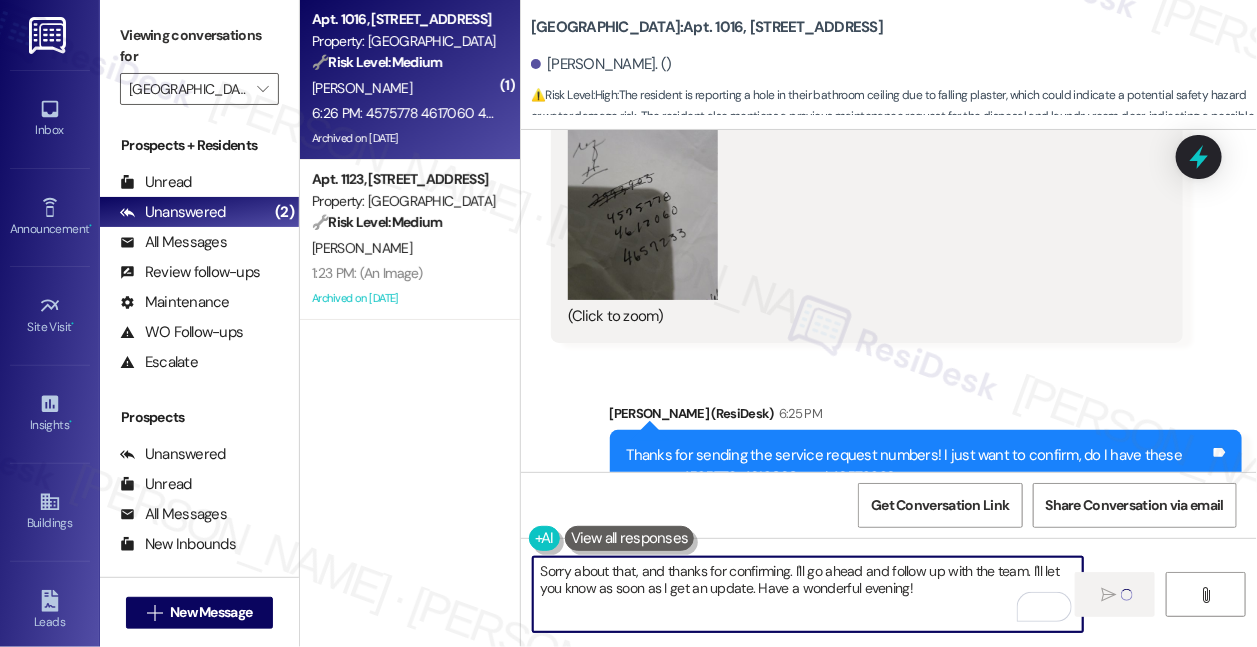 type 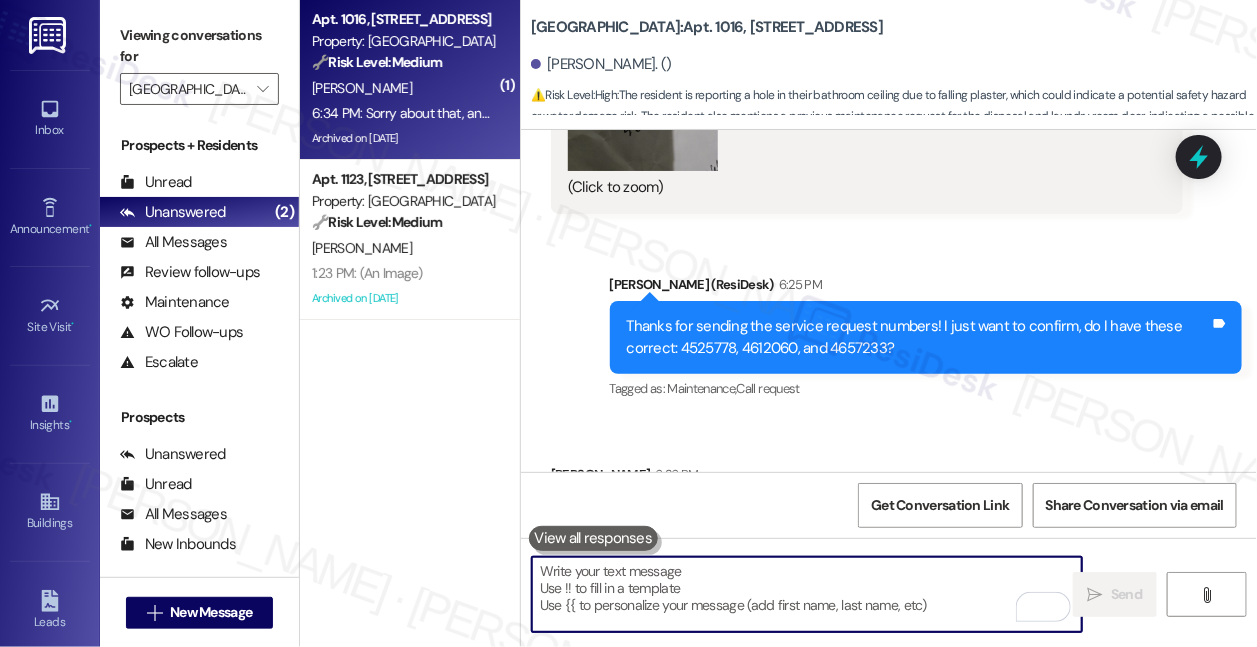 scroll, scrollTop: 64860, scrollLeft: 0, axis: vertical 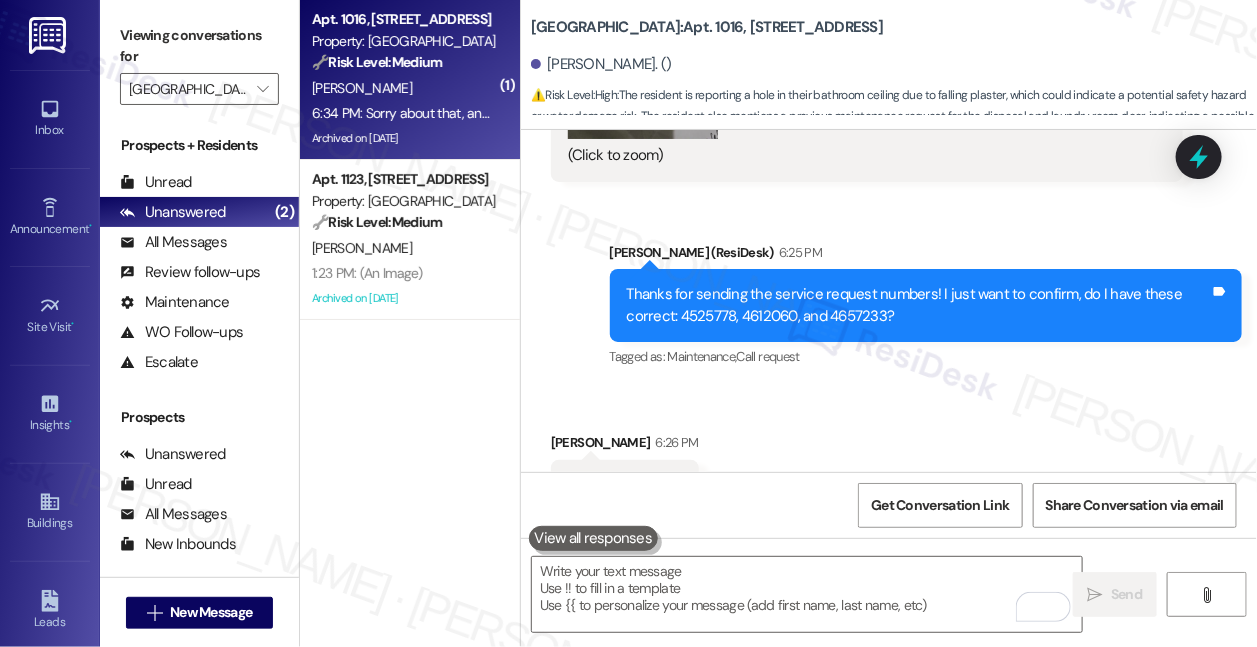 click on "4575778
4617060
4657233 Tags and notes" at bounding box center [625, 507] 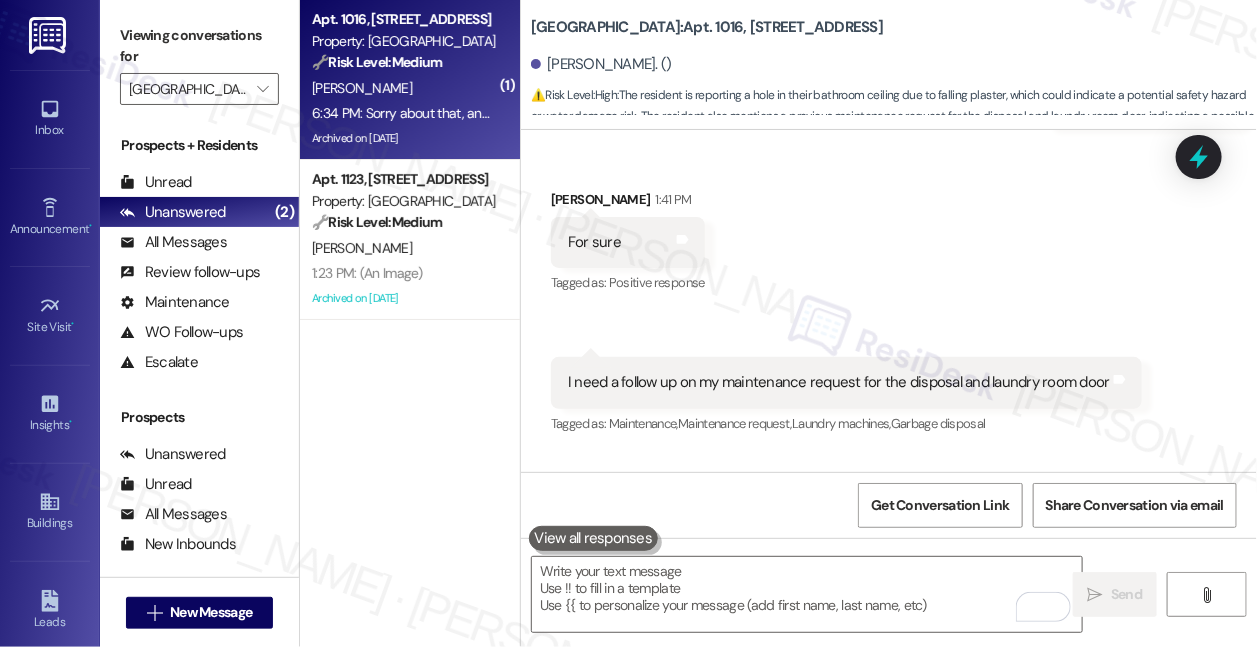 scroll, scrollTop: 63314, scrollLeft: 0, axis: vertical 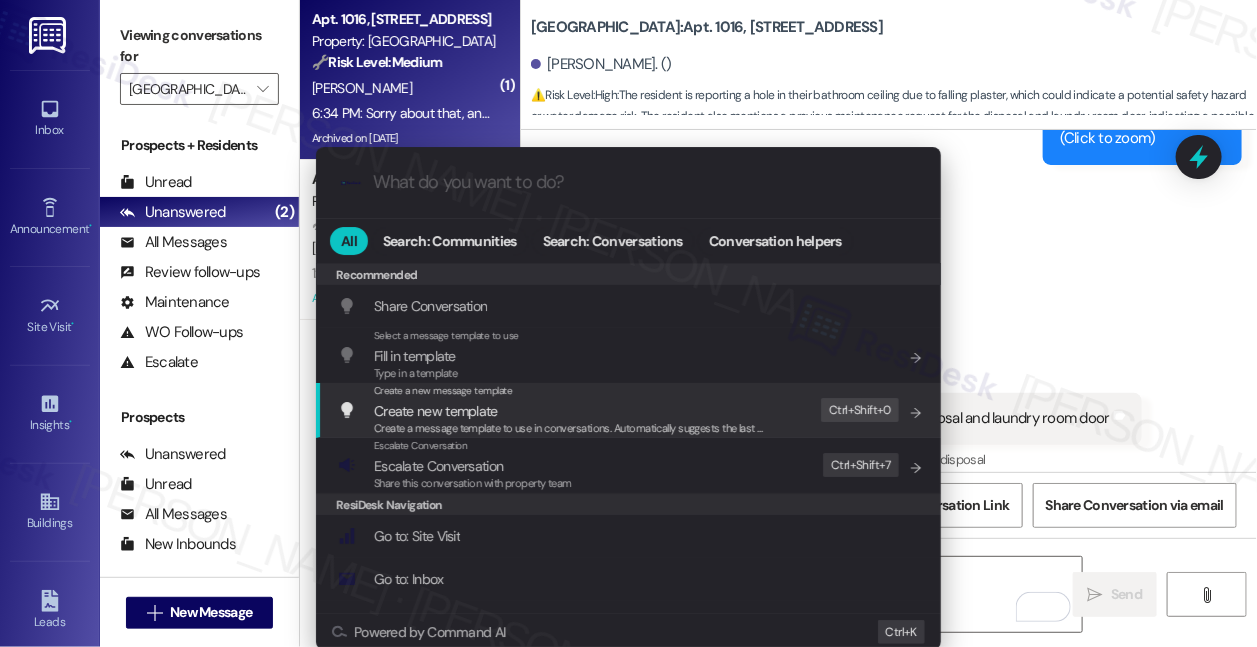 click on "Escalate Conversation" at bounding box center [473, 466] 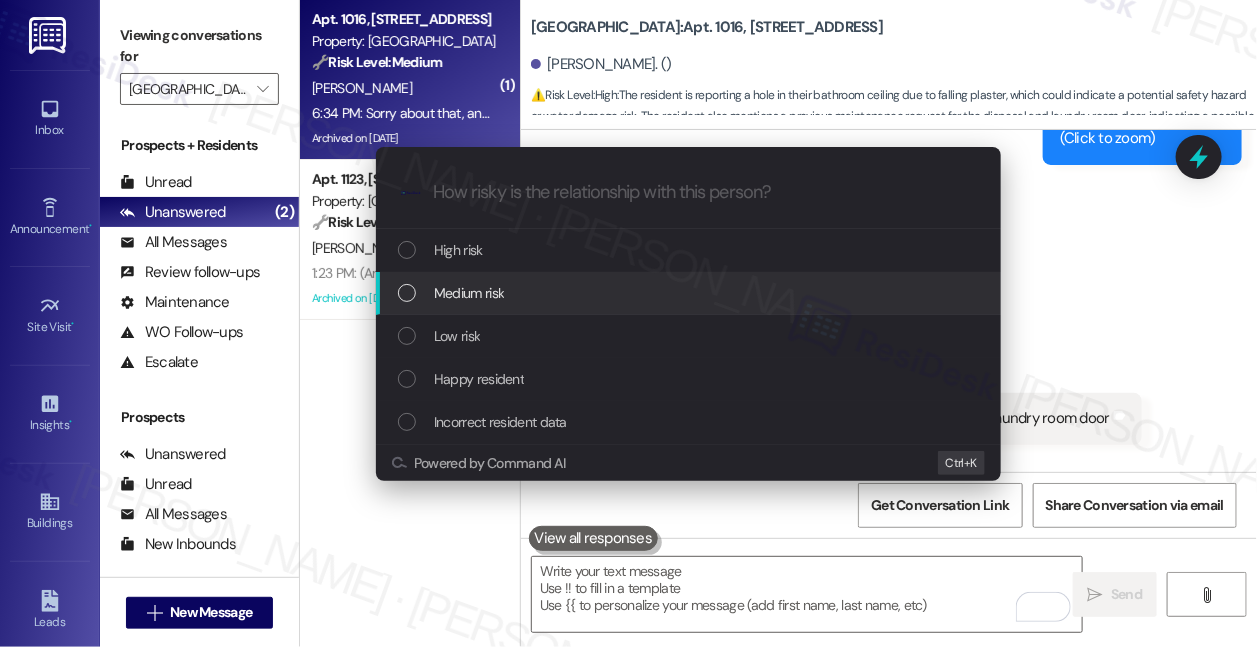 click on "Medium risk" at bounding box center (469, 293) 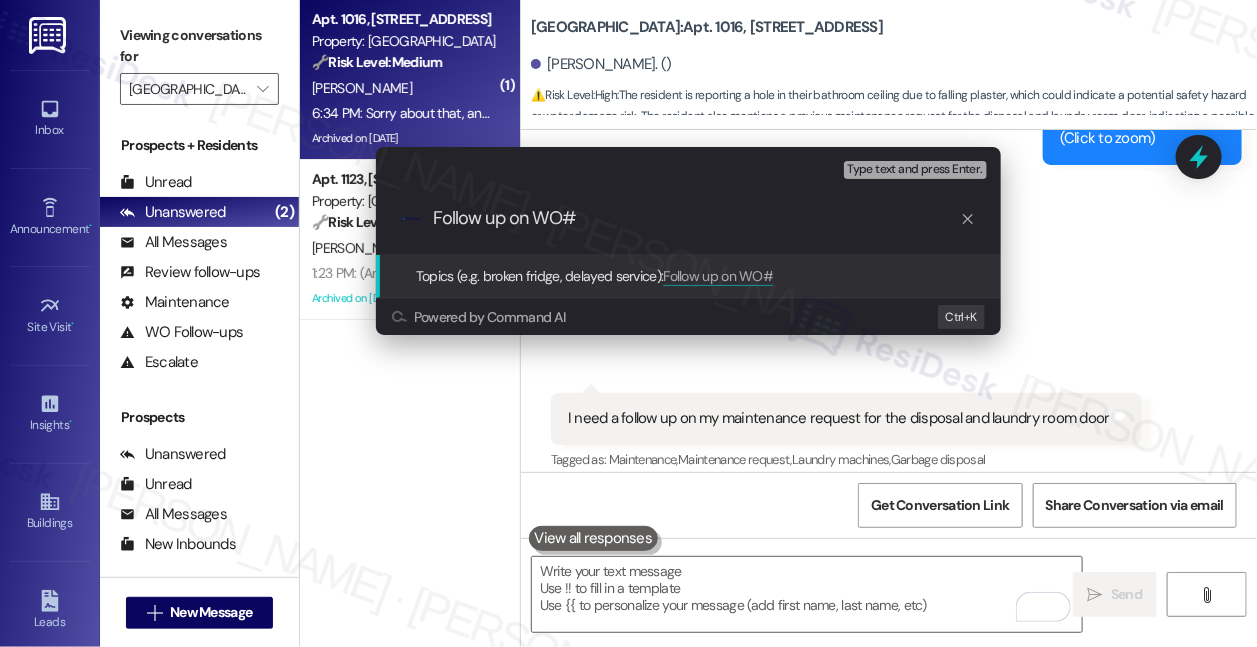 paste on "4575778 4617060 4657233" 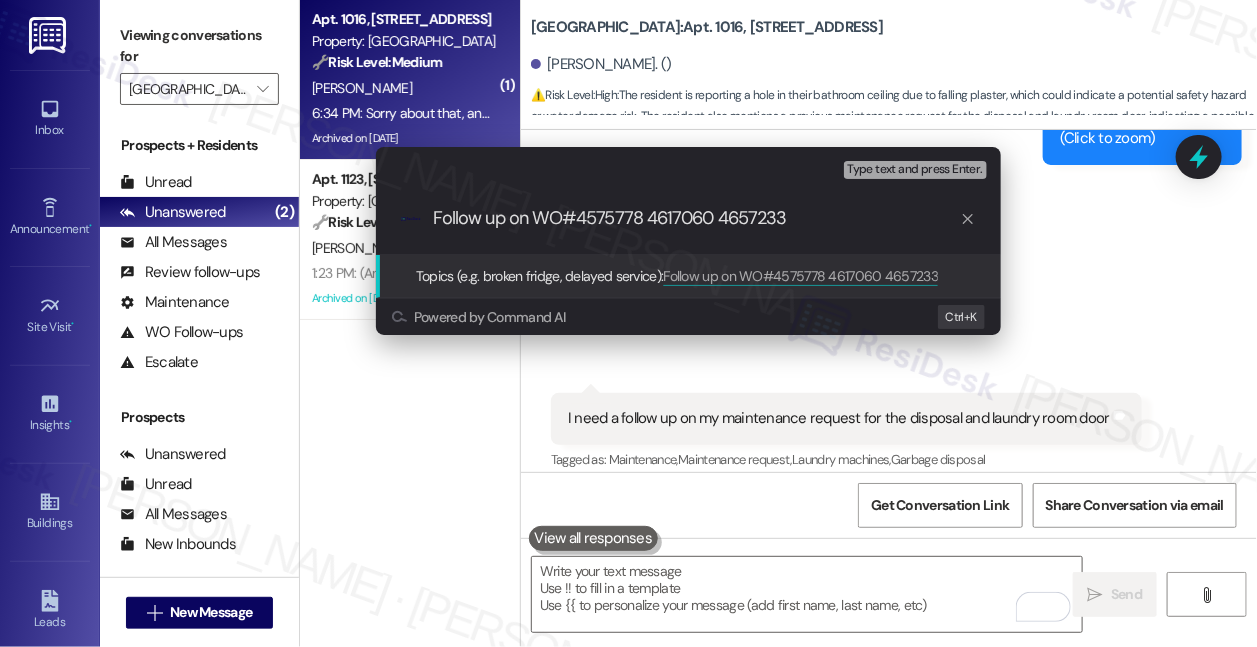 click on "Follow up on WO#4575778 4617060 4657233" at bounding box center [696, 218] 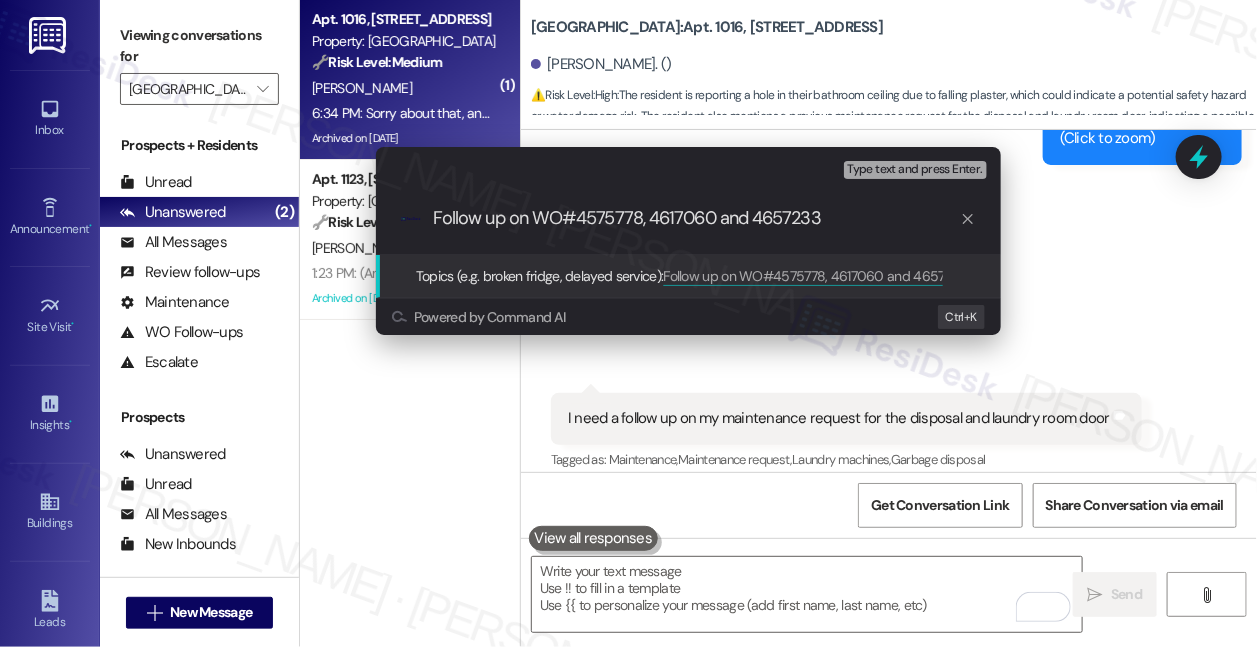 click on "Follow up on WO#4575778, 4617060 and 4657233" at bounding box center (696, 218) 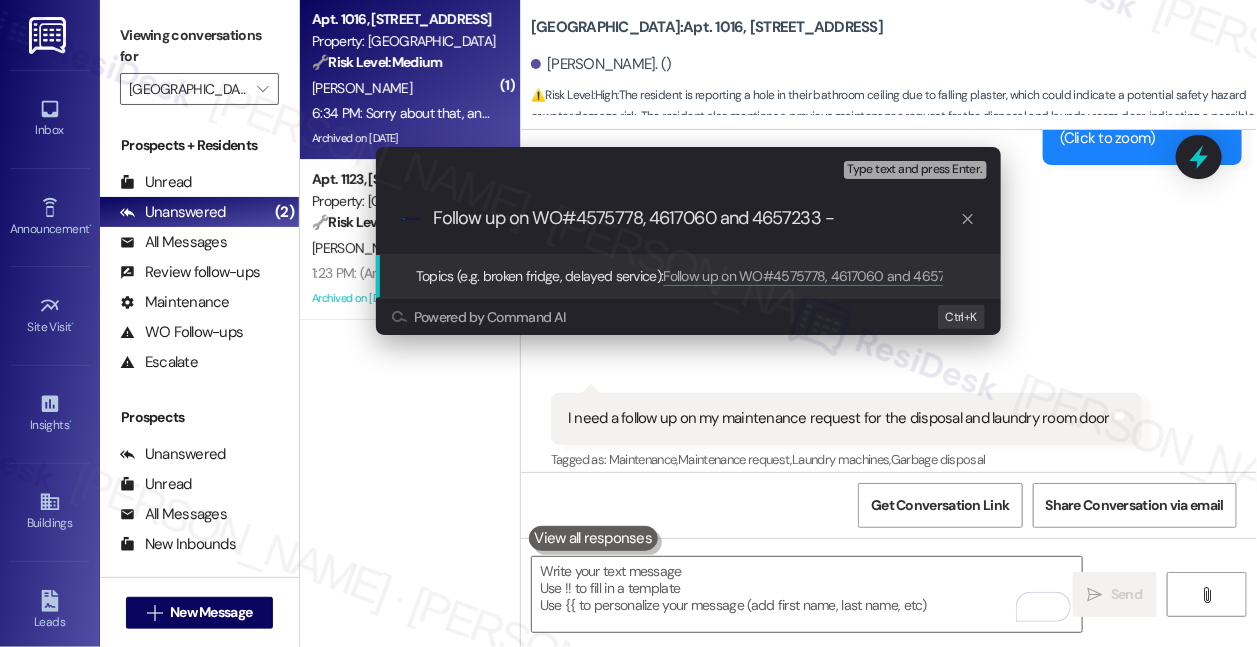 type 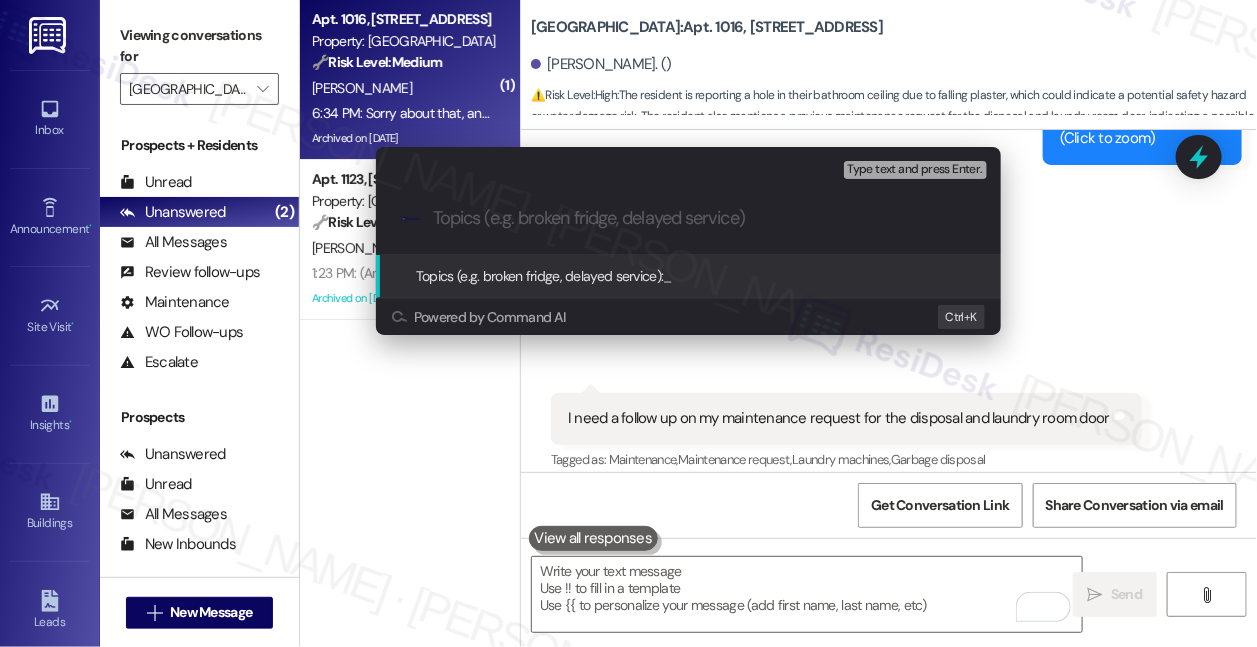 click on "Escalate Conversation Medium risk Topics (e.g. broken fridge, delayed service) Any messages to highlight in the email? Type text and press Enter. .cls-1{fill:#0a055f;}.cls-2{fill:#0cc4c4;} resideskLogoBlueOrange Topics (e.g. broken fridge, delayed service):  _ Powered by Command AI Ctrl+ K" at bounding box center [628, 323] 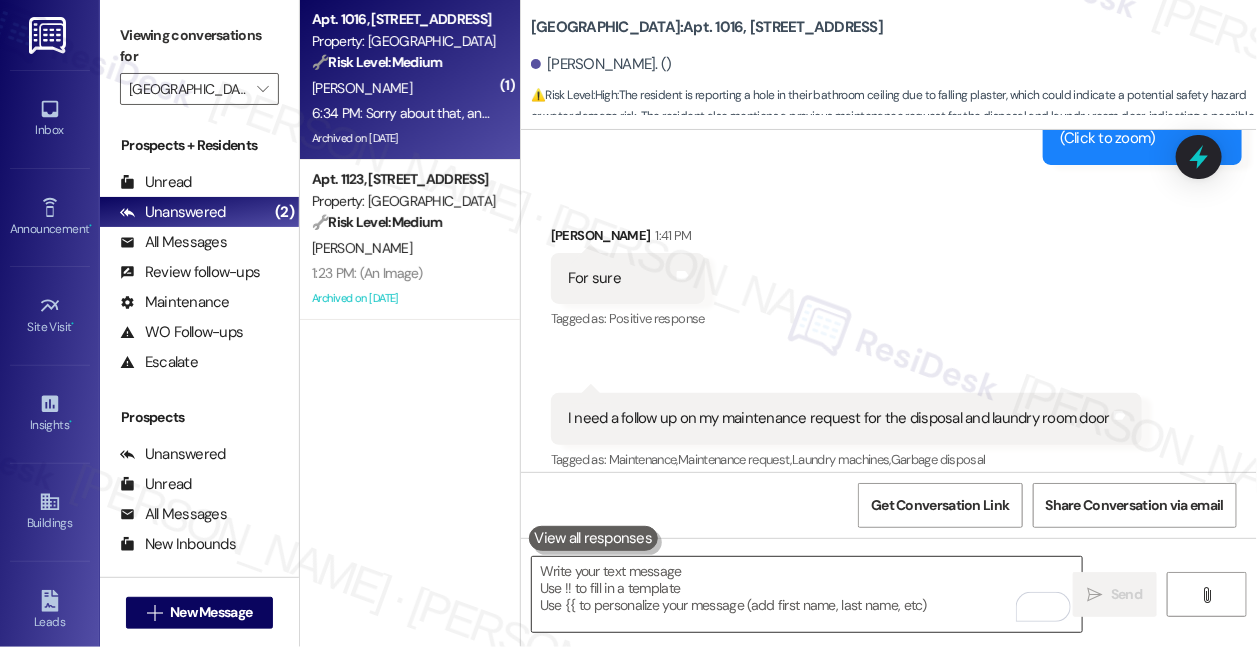 click at bounding box center [807, 594] 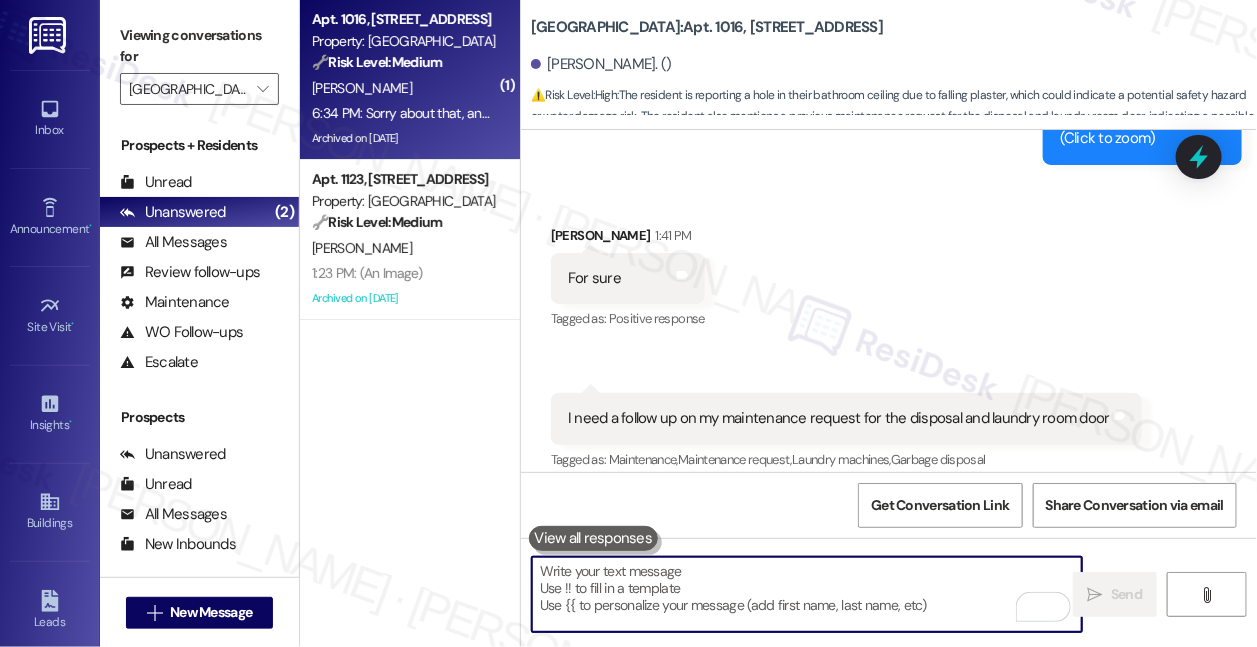 paste on "Follow up on WO#4575778, 4617060 and 4657233 -" 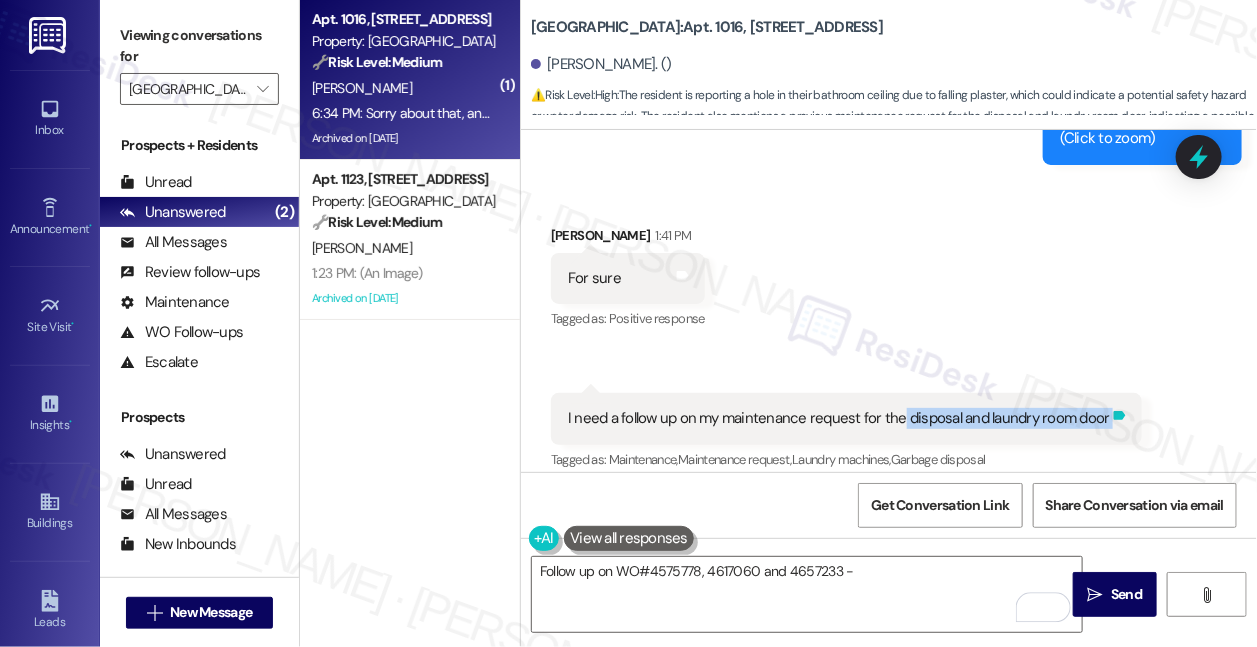 drag, startPoint x: 899, startPoint y: 158, endPoint x: 1109, endPoint y: 160, distance: 210.00952 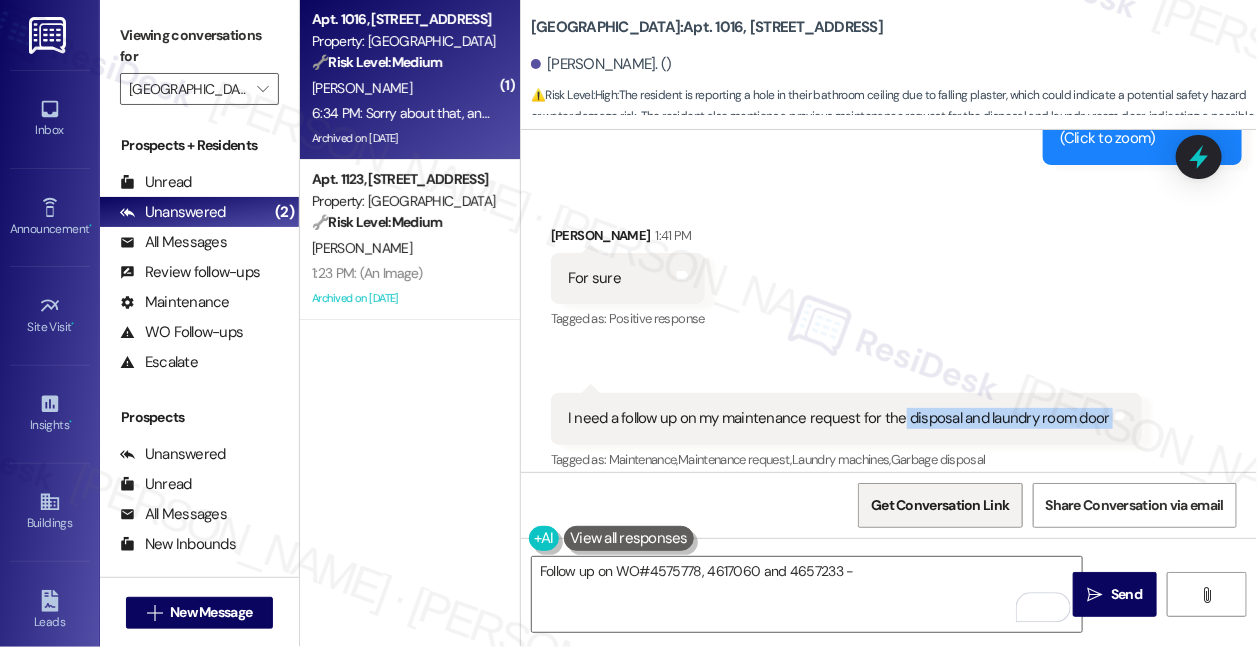 copy on "disposal and laundry room door  Tags and notes" 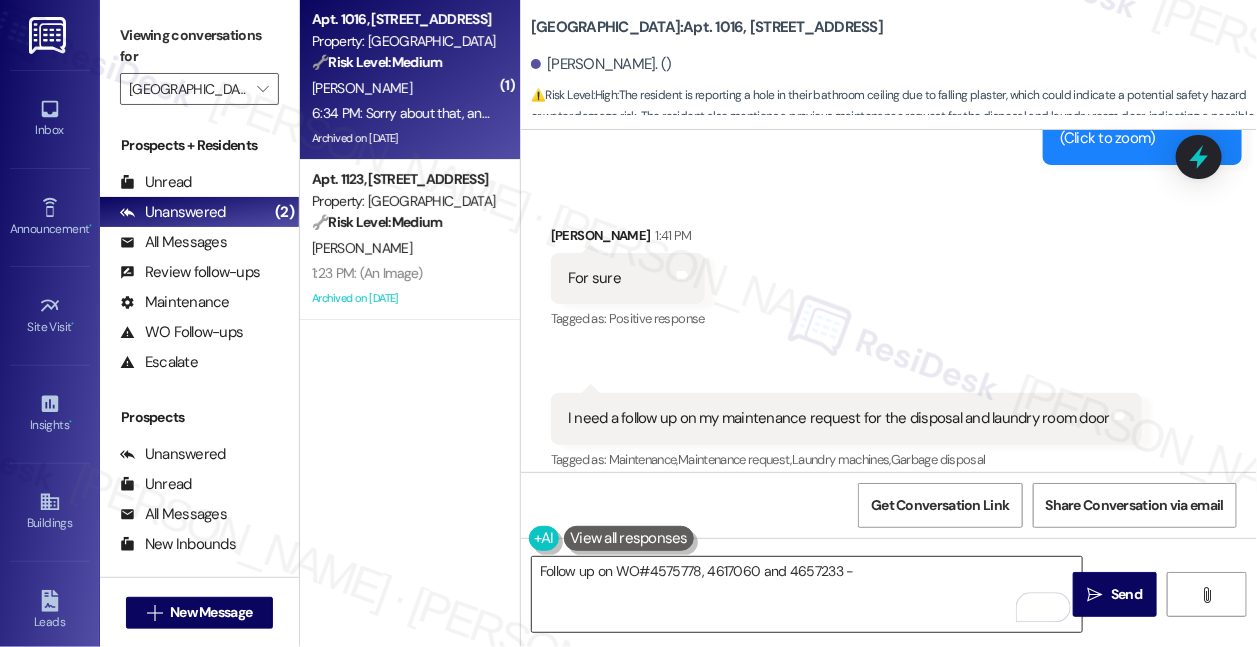 click on "Follow up on WO#4575778, 4617060 and 4657233 -" at bounding box center (807, 594) 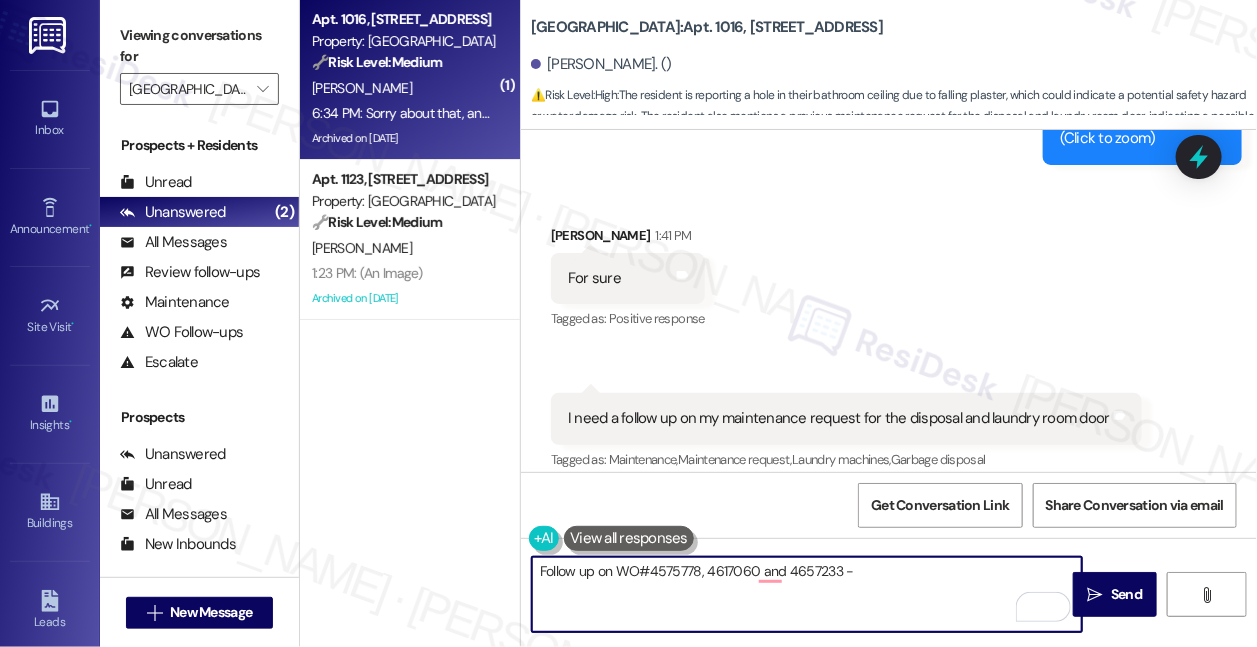 paste on "disposal and laundry room door" 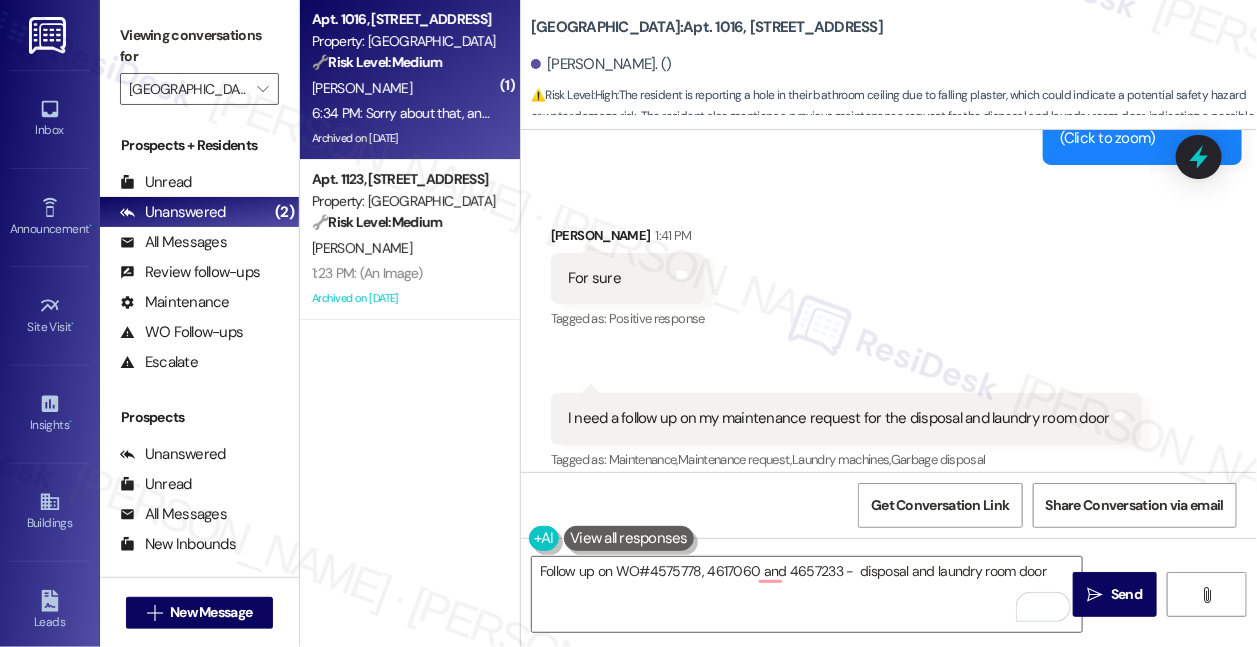 drag, startPoint x: 712, startPoint y: 299, endPoint x: 816, endPoint y: 301, distance: 104.019226 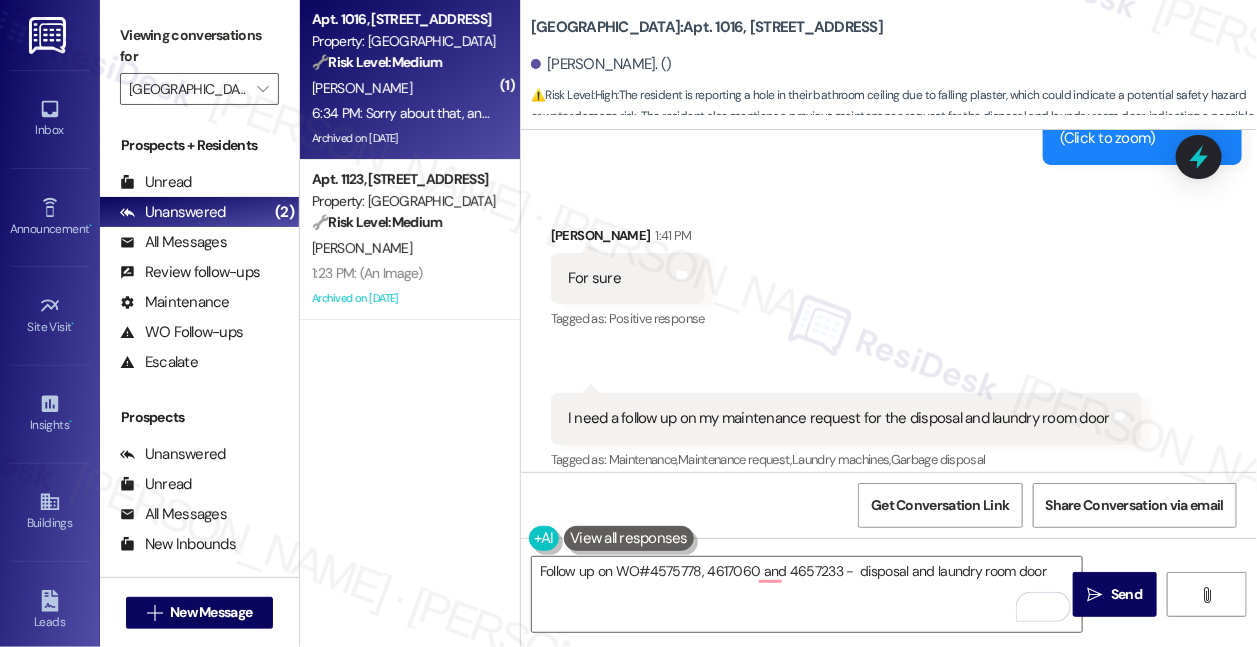 click on "I also have a hole in my bathroom ceiling where plaster has fallen off" at bounding box center [781, 559] 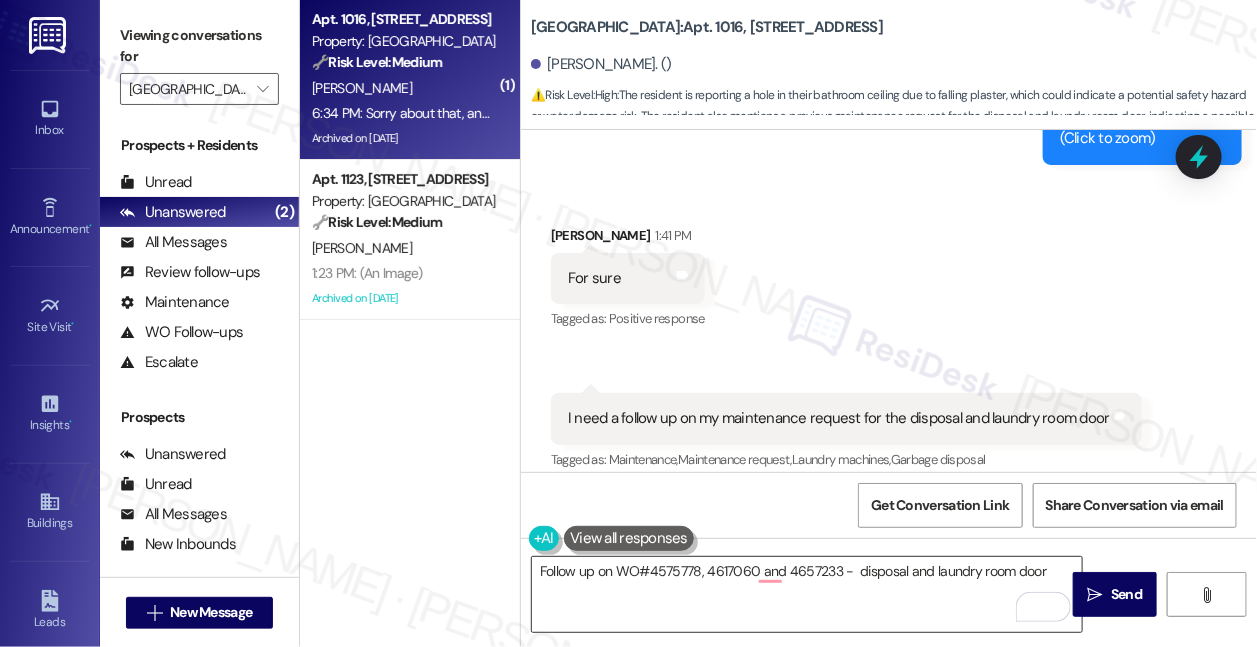 click on "Follow up on WO#4575778, 4617060 and 4657233 -  disposal and laundry room door" at bounding box center [807, 594] 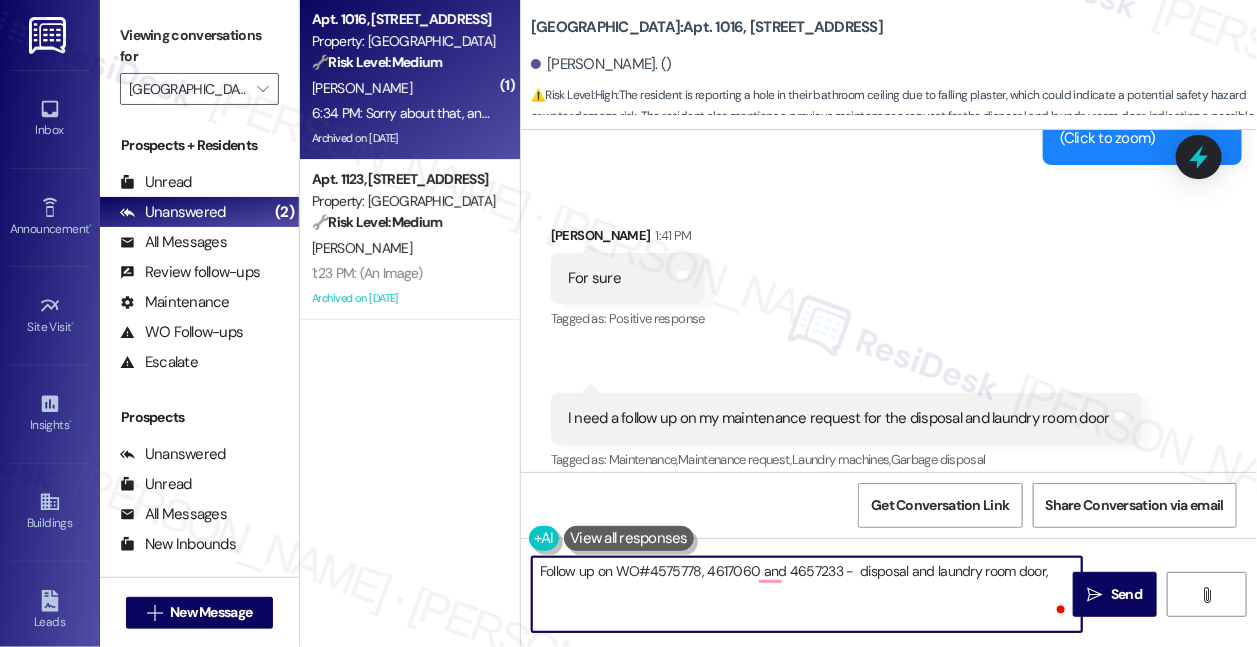 paste on "bathroom ceiling" 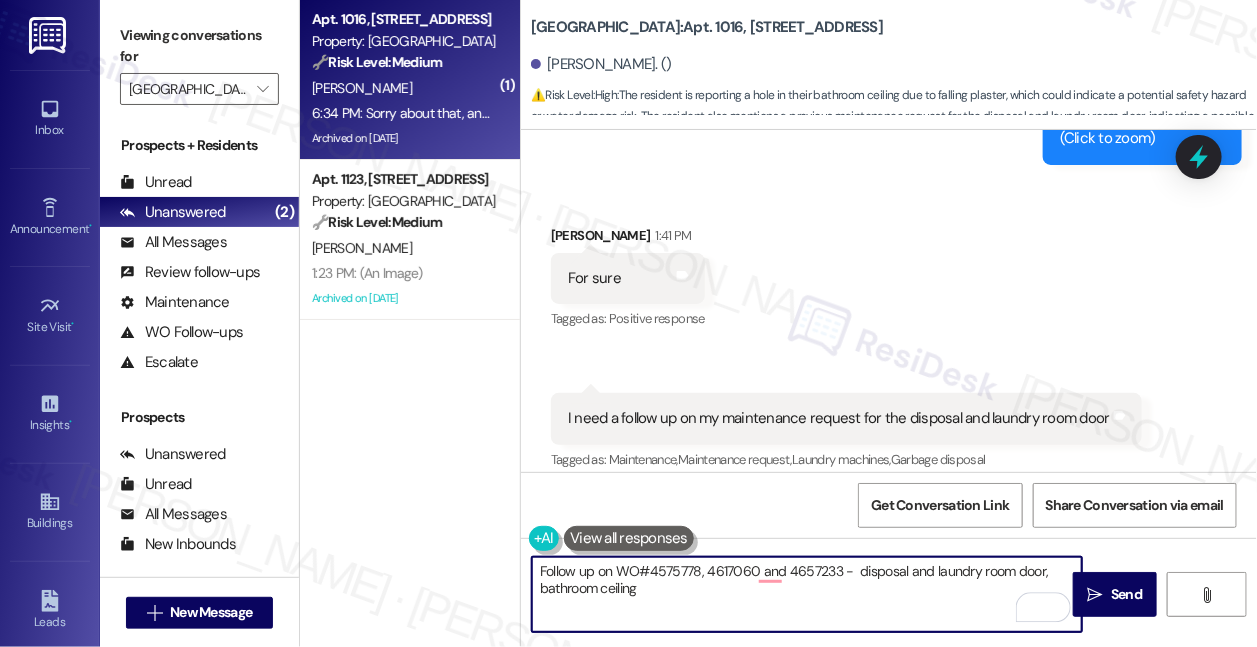 click on "Follow up on WO#4575778, 4617060 and 4657233 -  disposal and laundry room door, bathroom ceiling" at bounding box center (807, 594) 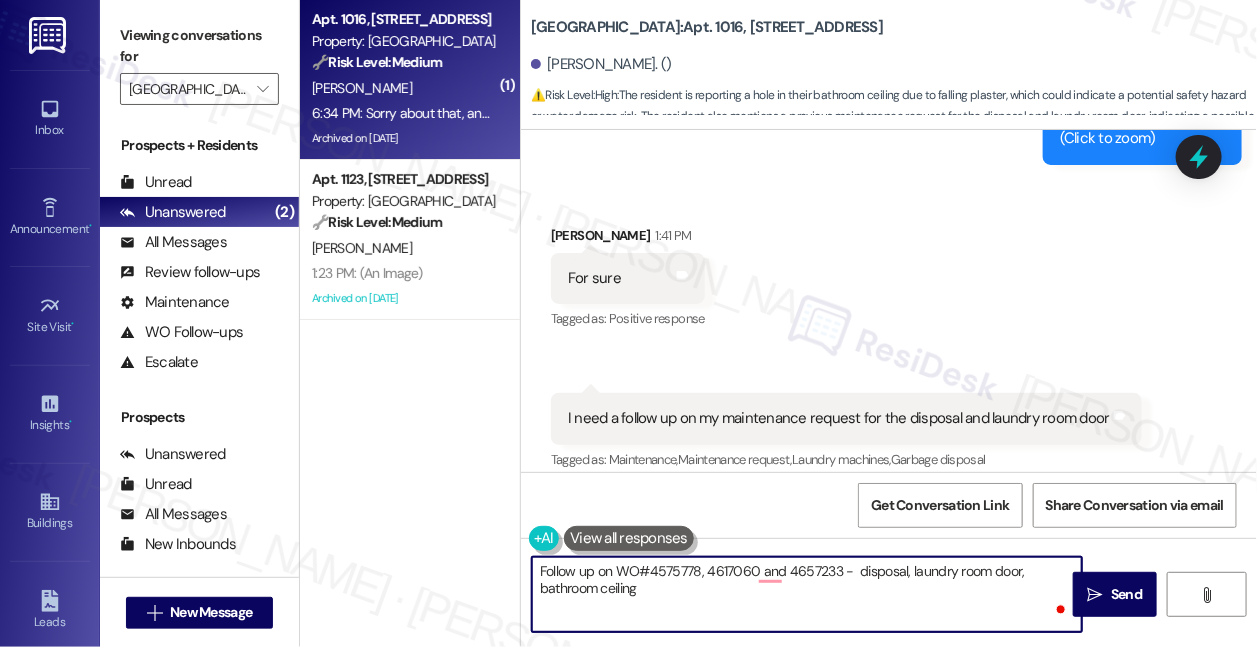 click on "Follow up on WO#4575778, 4617060 and 4657233 -  disposal, laundry room door, bathroom ceiling" at bounding box center (807, 594) 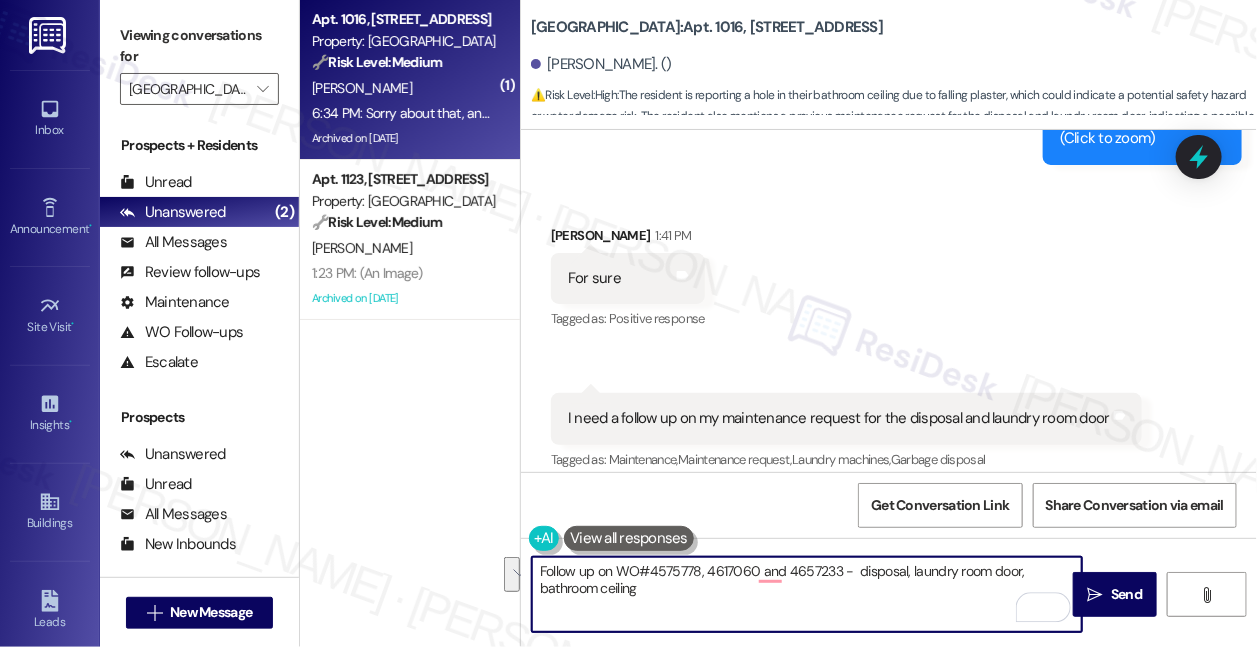 click on "Follow up on WO#4575778, 4617060 and 4657233 -  disposal, laundry room door, bathroom ceiling" at bounding box center (807, 594) 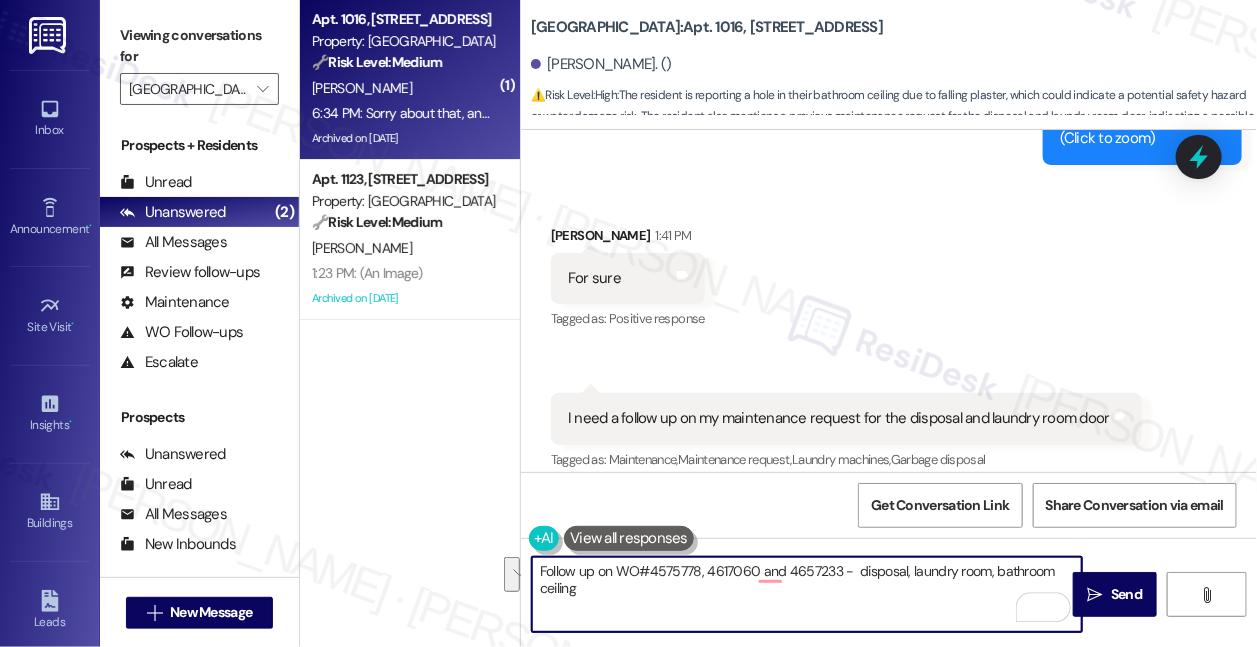 type on "Follow up on WO#4575778, 4617060 and 4657233 -  disposal, laundry room, bathroom ceiling" 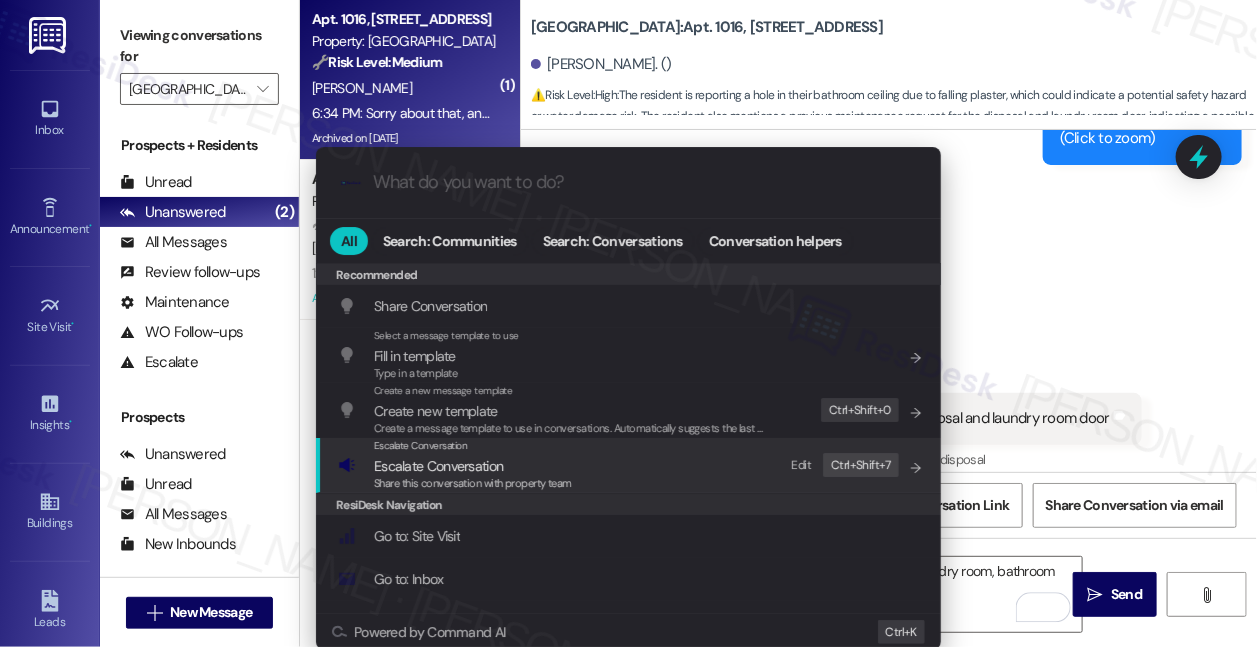 click on "Escalate Conversation" at bounding box center (473, 446) 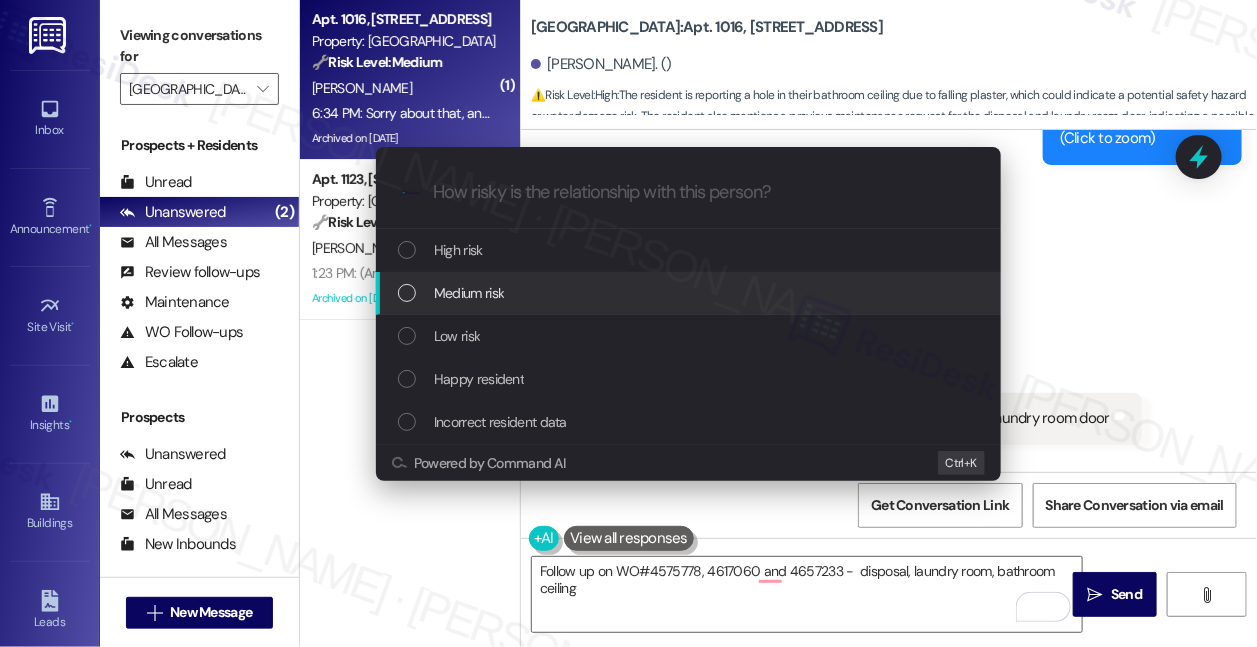 click on "Medium risk" at bounding box center [690, 293] 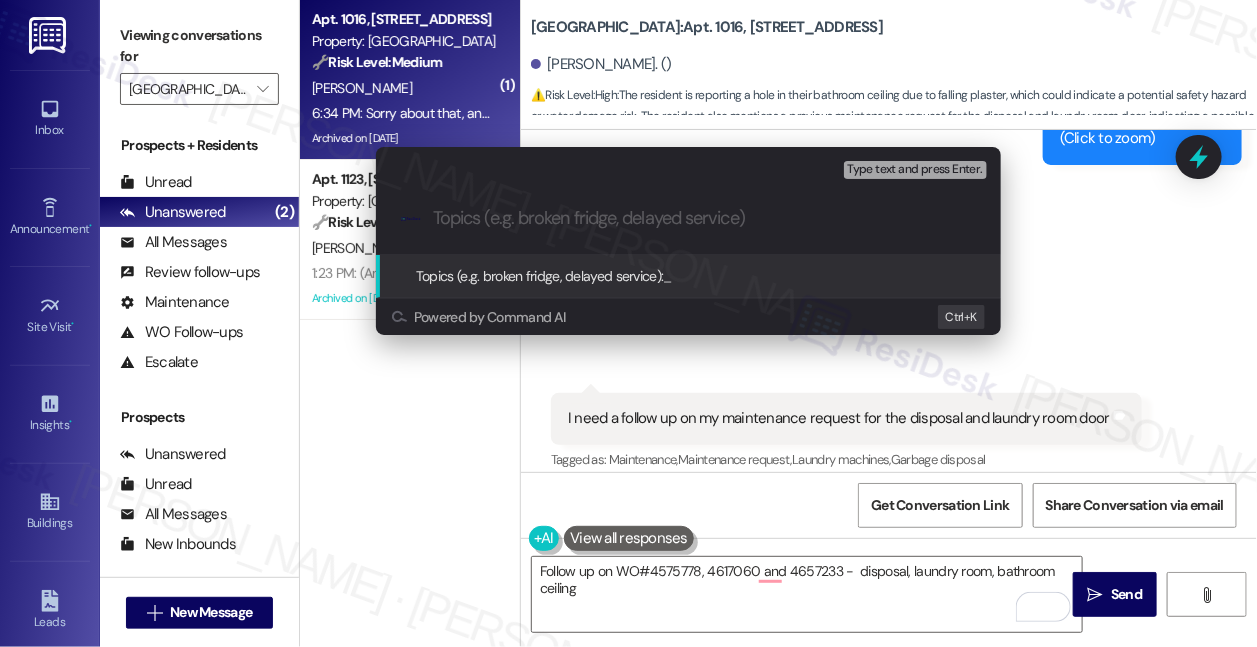 paste on "Follow up on WO#4575778, 4617060 and 4657233 -  disposal, laundry room, bathroom ceiling" 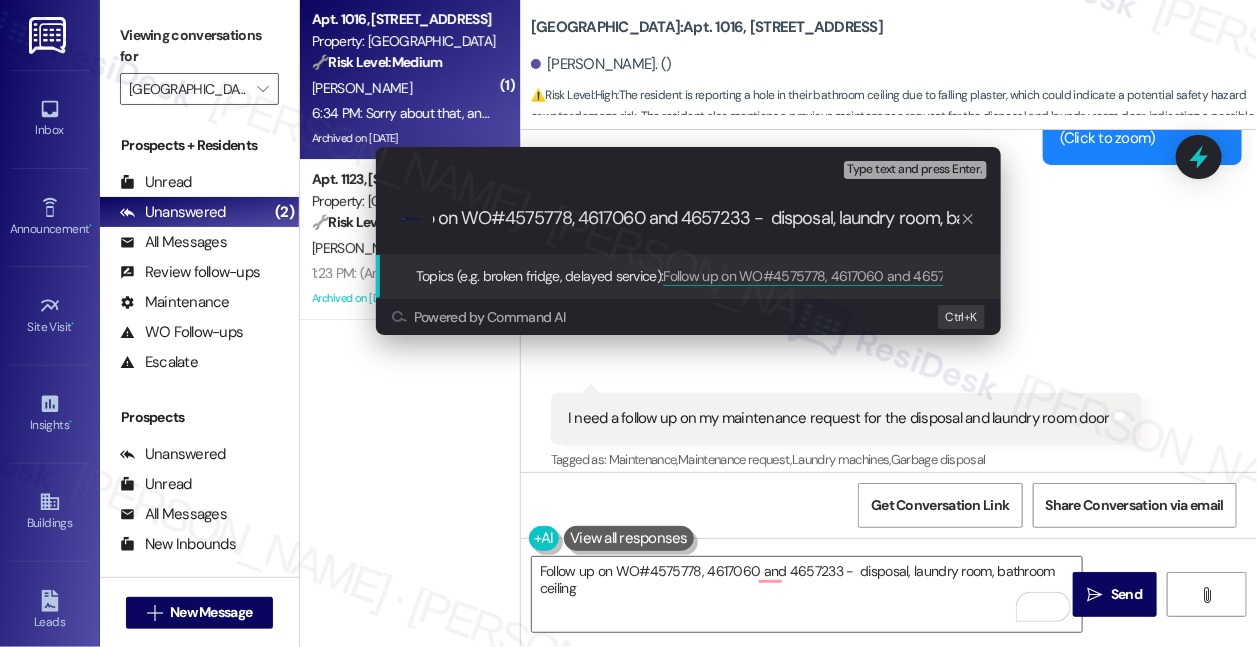 scroll, scrollTop: 0, scrollLeft: 0, axis: both 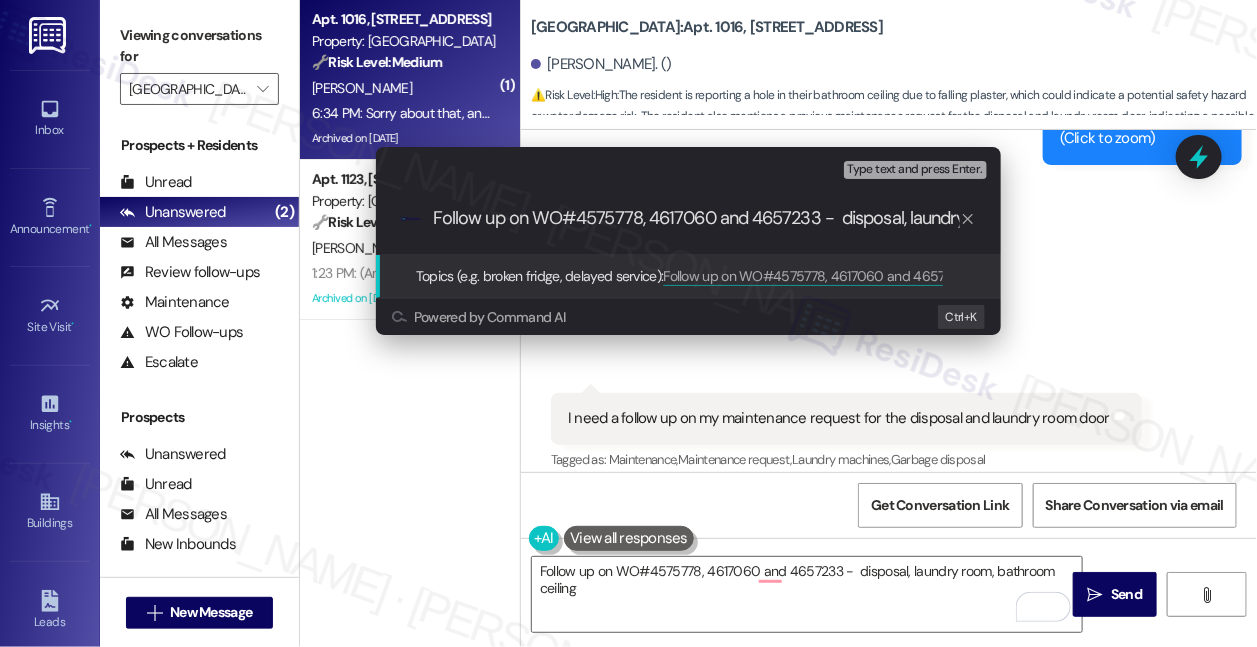 drag, startPoint x: 596, startPoint y: 216, endPoint x: 355, endPoint y: 219, distance: 241.01868 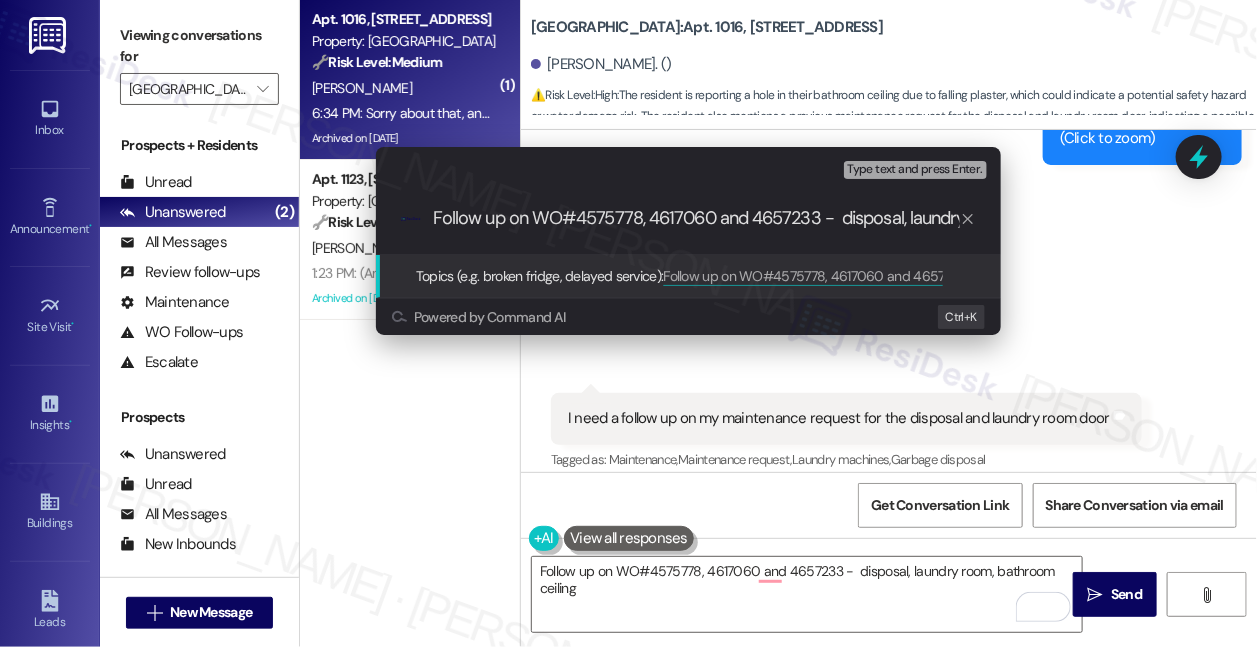 click on "Follow up on WO#4575778, 4617060 and 4657233 -  disposal, laundry room, bathroom ceiling" at bounding box center [696, 218] 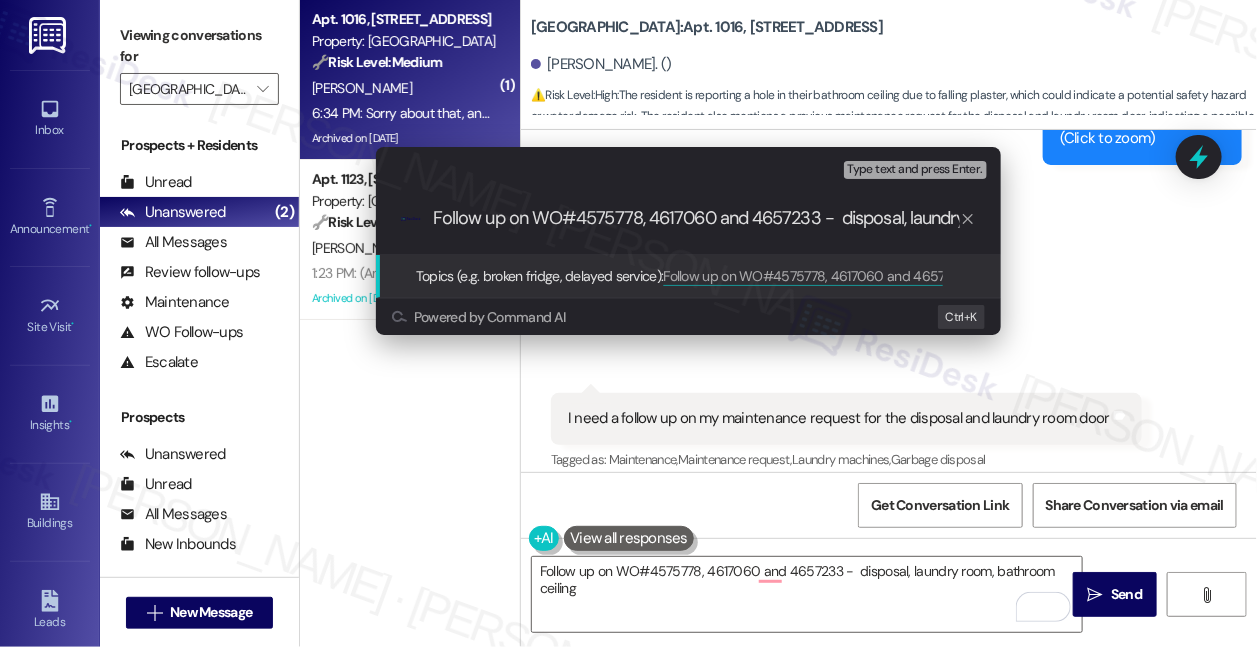 click on "Follow up on WO#4575778, 4617060 and 4657233 -  disposal, laundry room, bathroom ceiling" at bounding box center (696, 218) 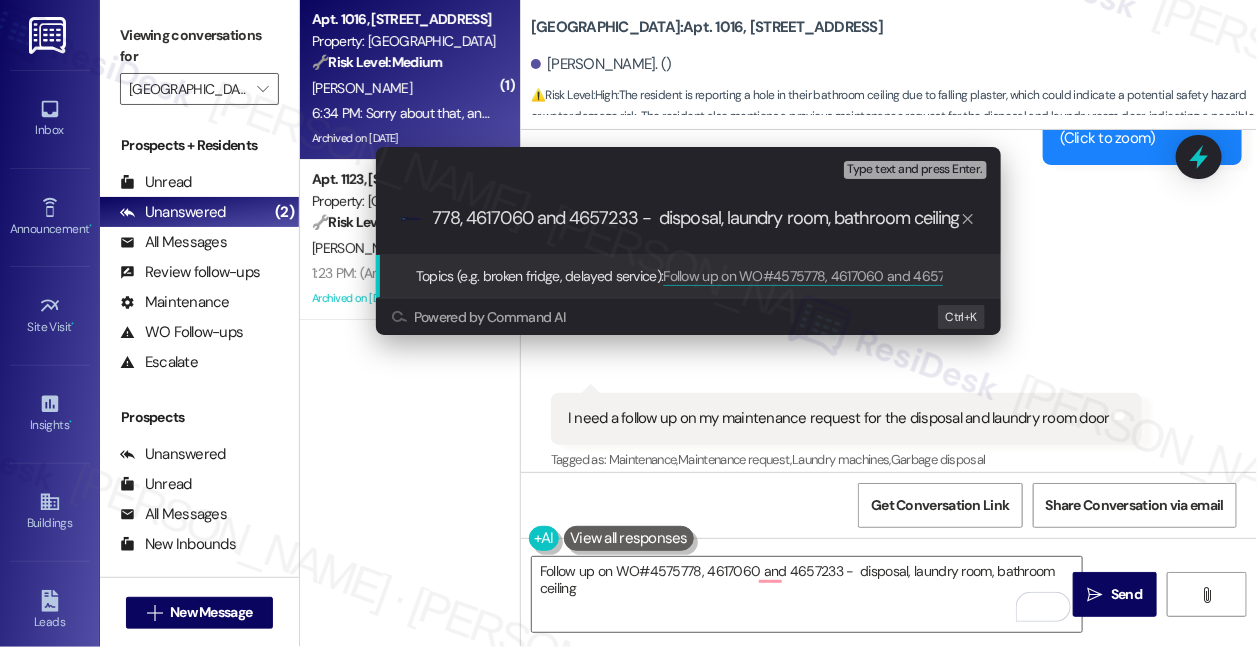 drag, startPoint x: 639, startPoint y: 219, endPoint x: 1059, endPoint y: 221, distance: 420.00476 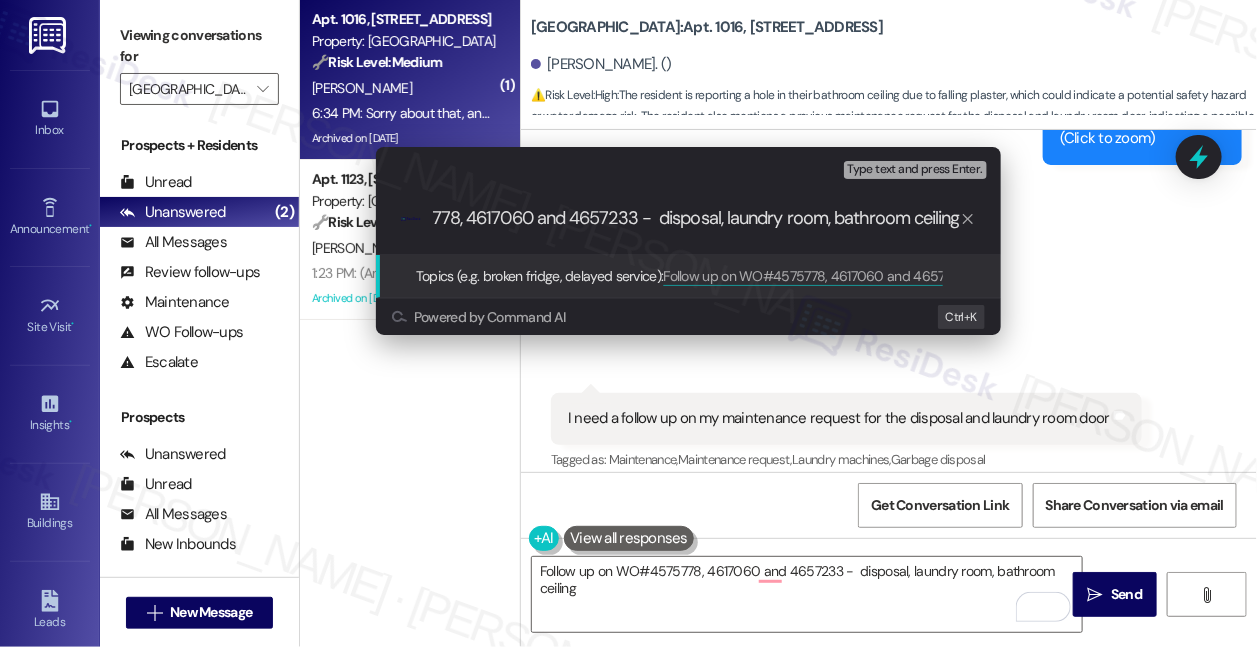 drag, startPoint x: 824, startPoint y: 216, endPoint x: 997, endPoint y: 218, distance: 173.01157 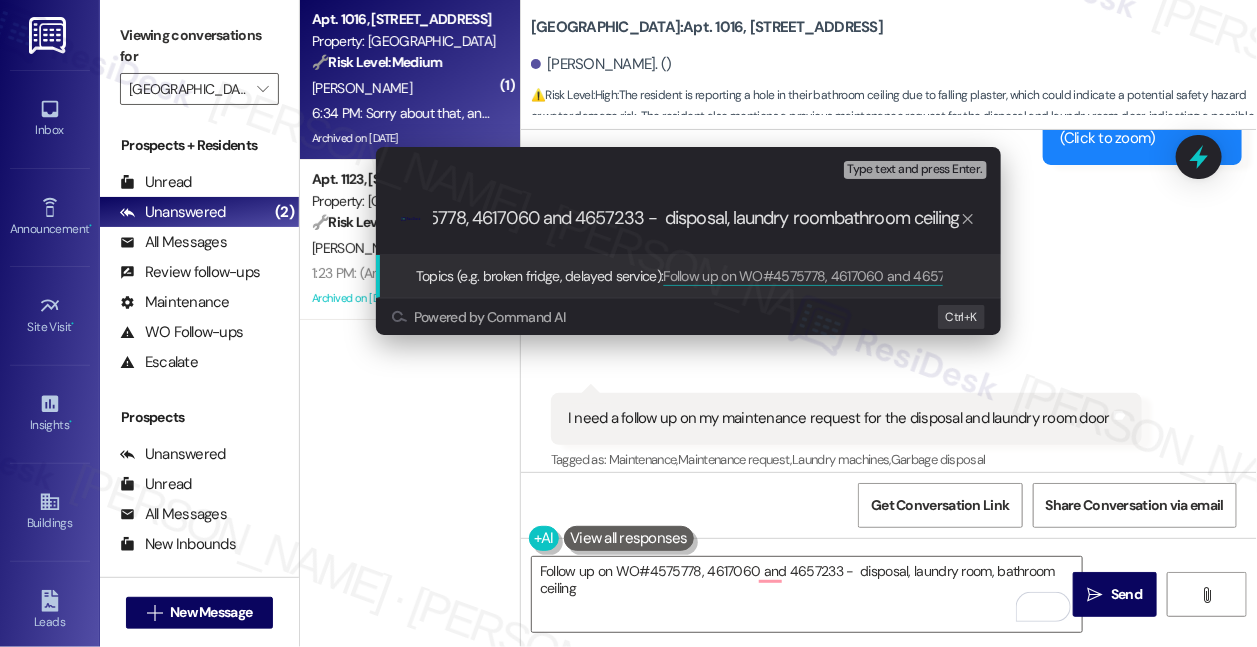 scroll, scrollTop: 0, scrollLeft: 176, axis: horizontal 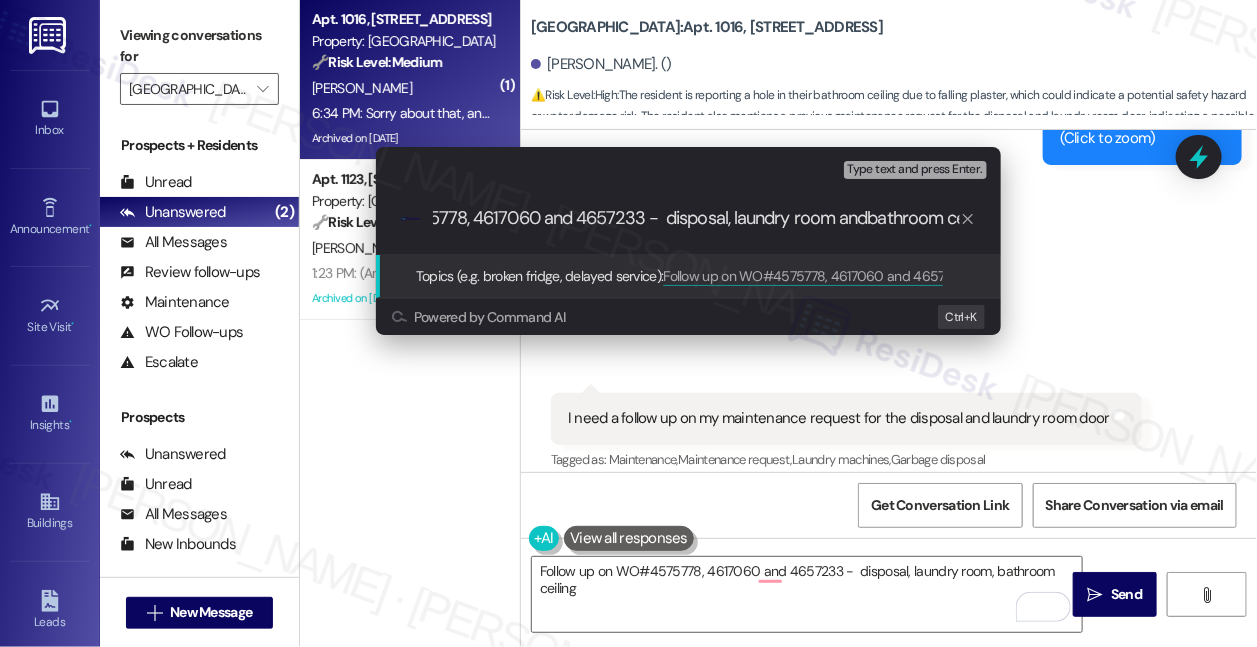 type on "Follow up on WO#4575778, 4617060 and 4657233 -  disposal, laundry room and bathroom ceiling" 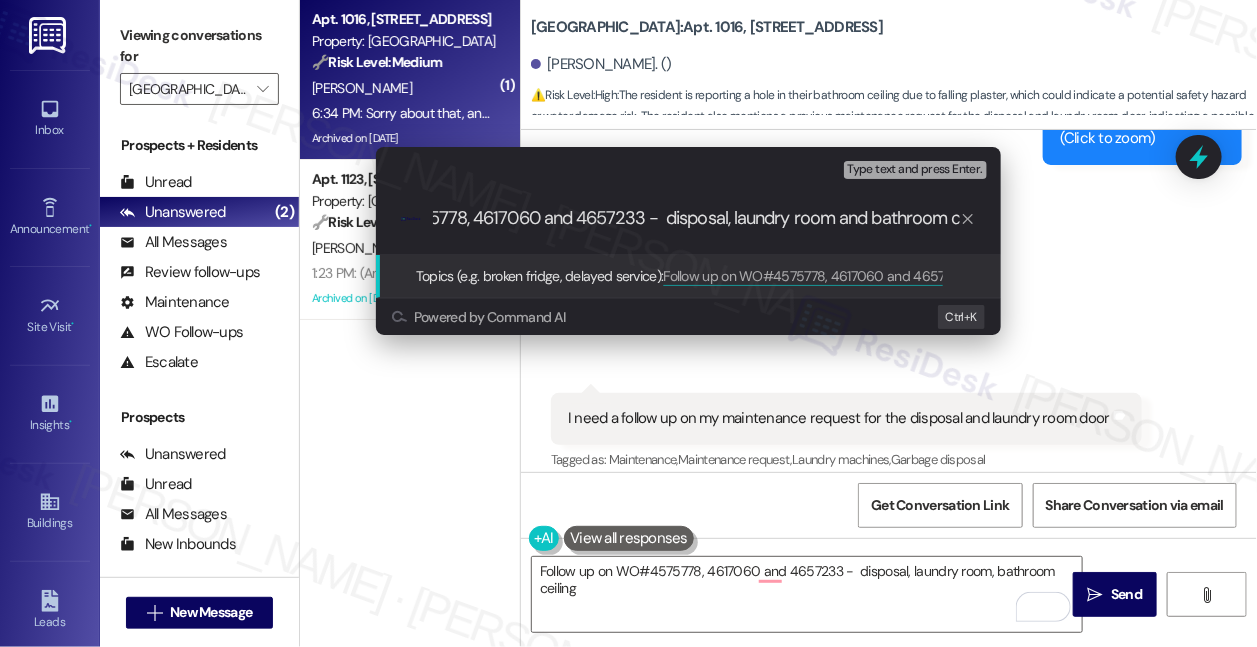 type 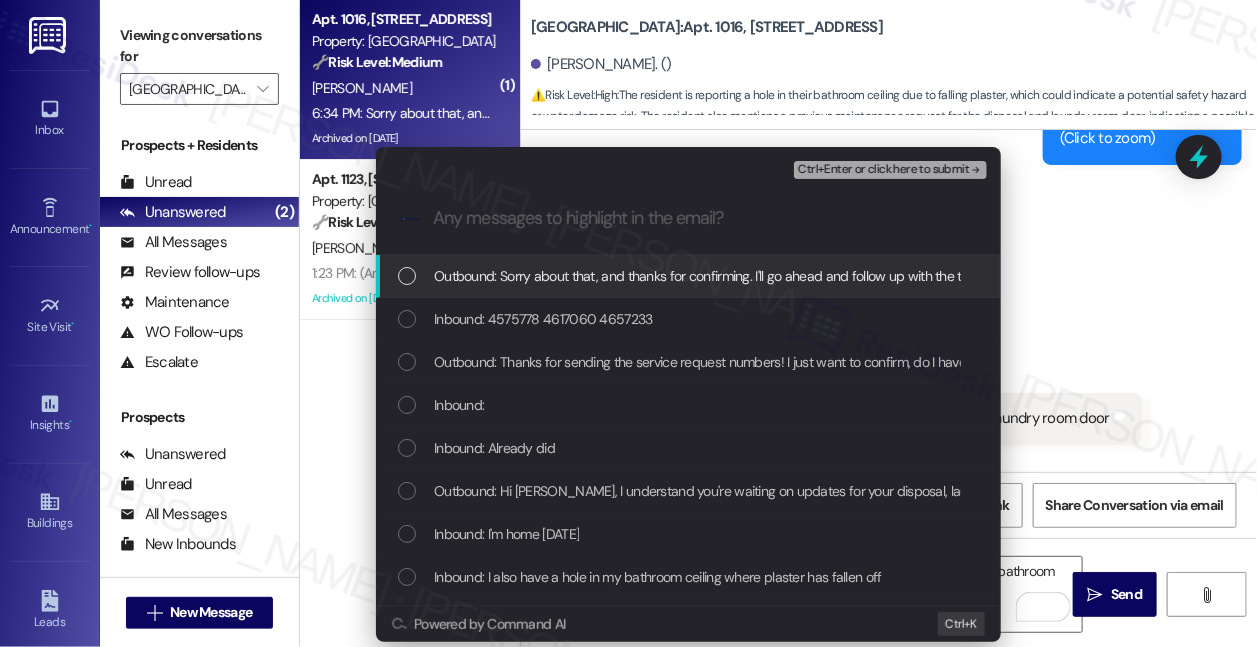 scroll, scrollTop: 0, scrollLeft: 0, axis: both 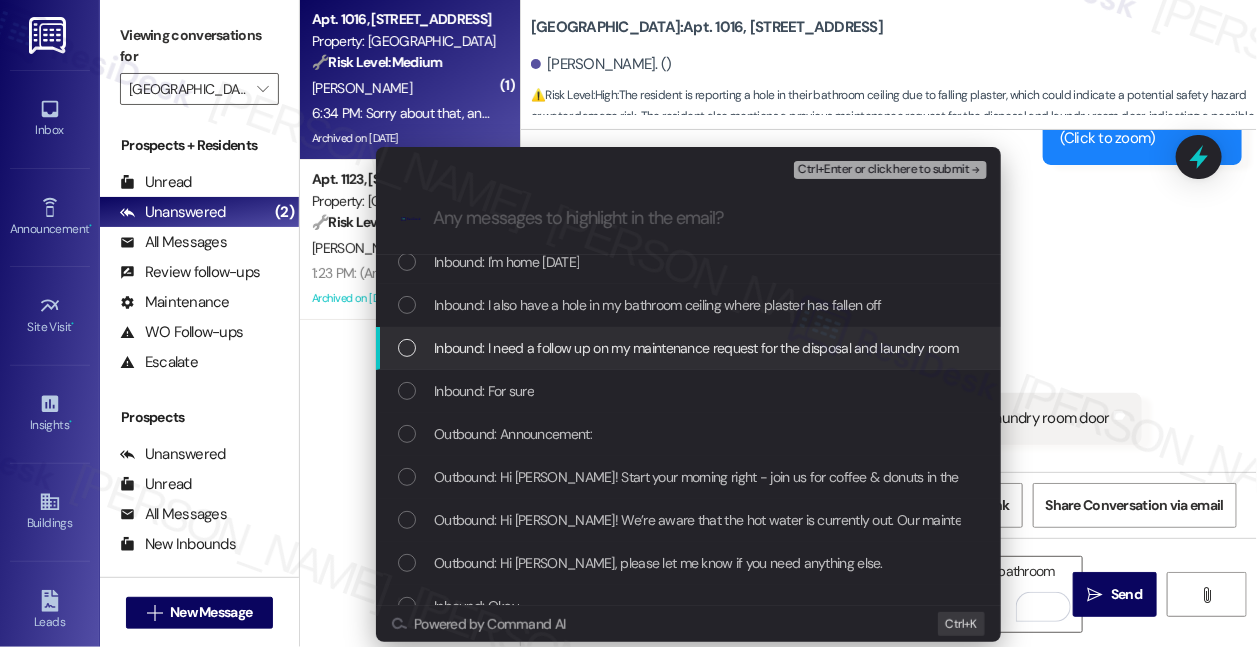 click on "Inbound: I need a follow up on my maintenance request for the disposal and laundry room door" at bounding box center [688, 348] 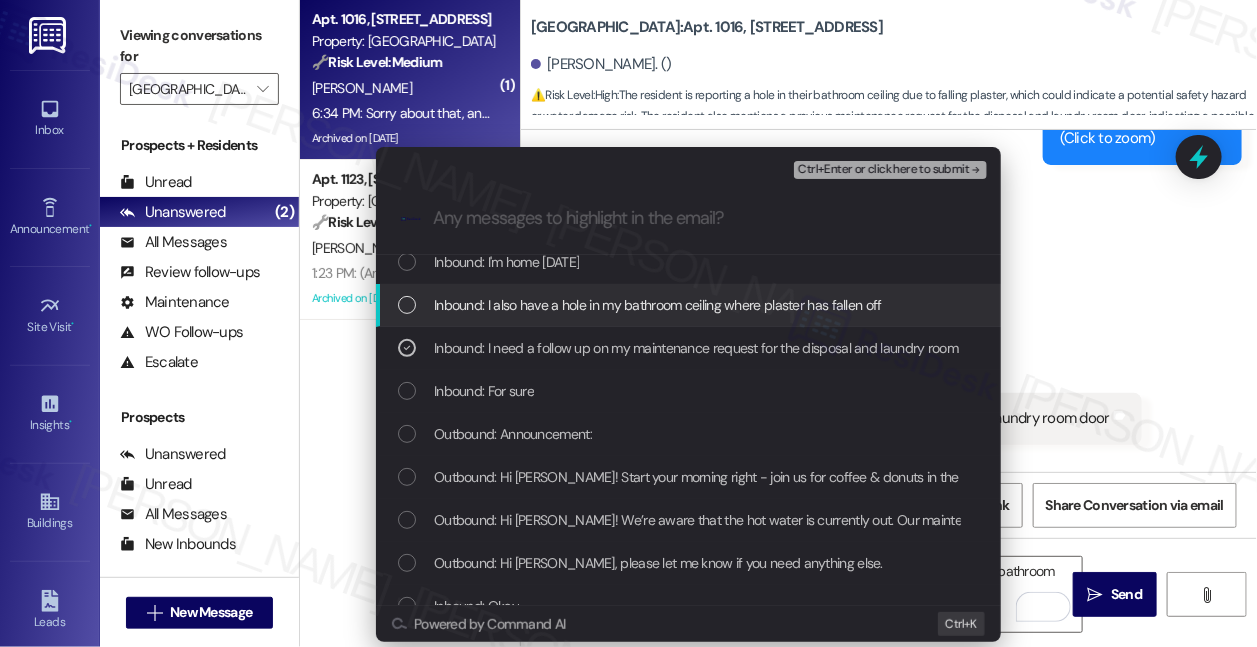 click on "Inbound: I also have a hole in my bathroom ceiling where plaster has fallen off" at bounding box center (658, 305) 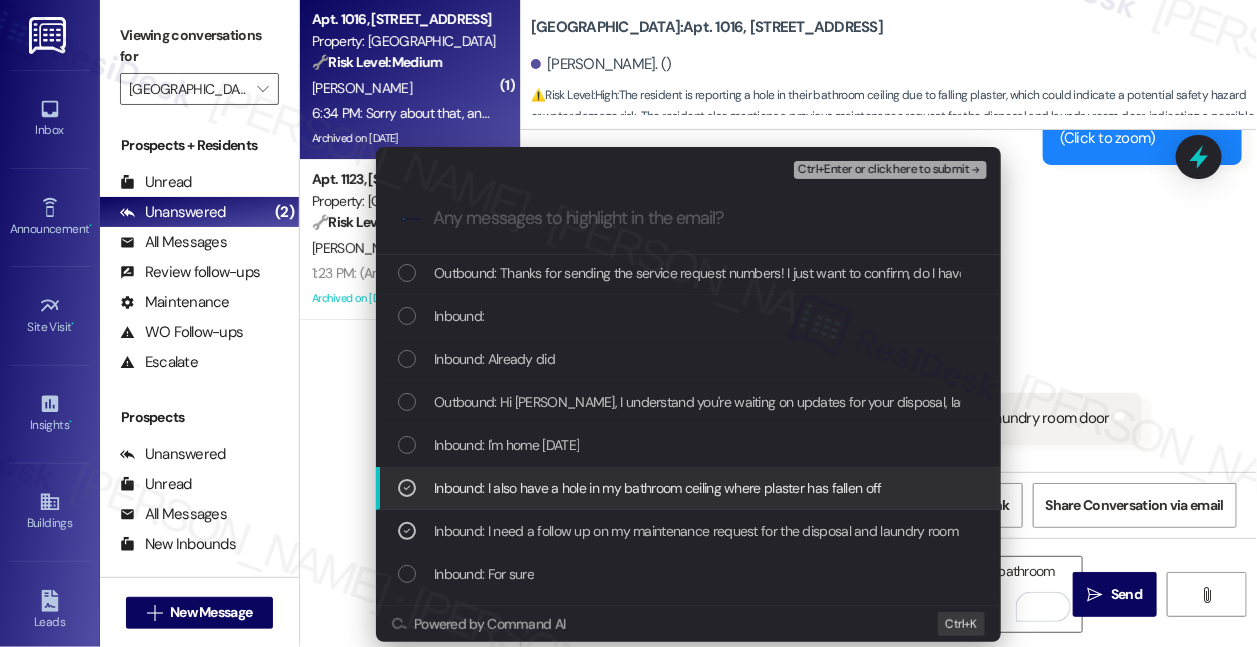 scroll, scrollTop: 0, scrollLeft: 0, axis: both 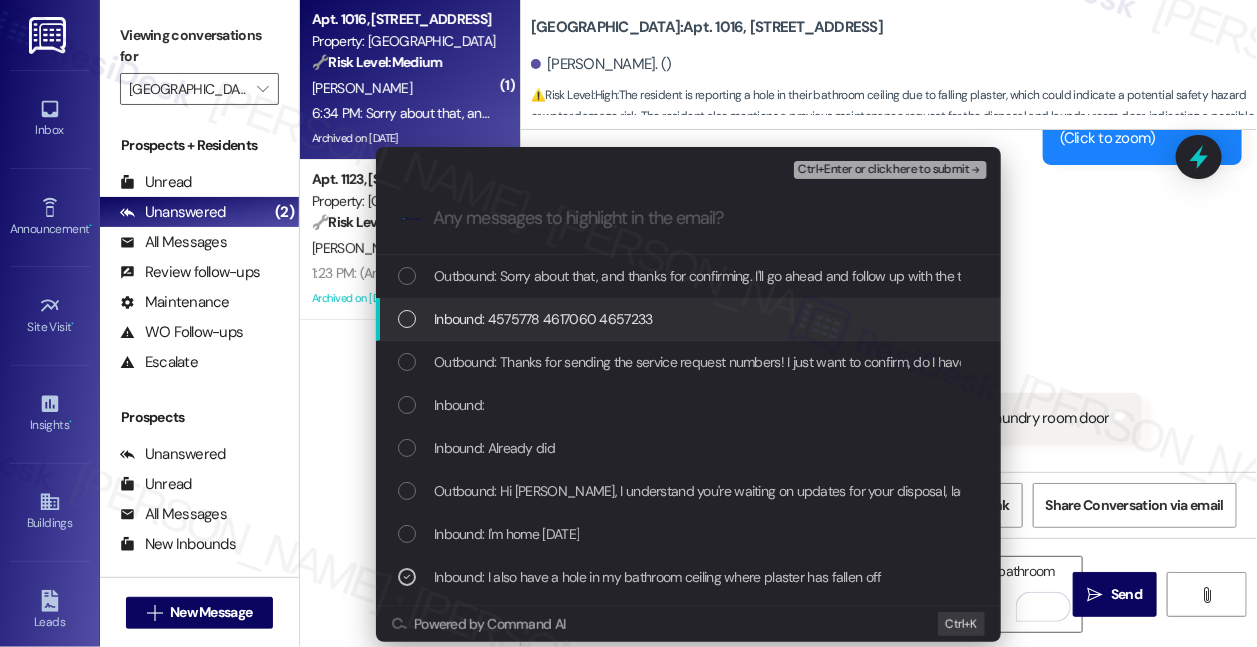 click on "Inbound: 4575778
4617060
4657233" at bounding box center (690, 319) 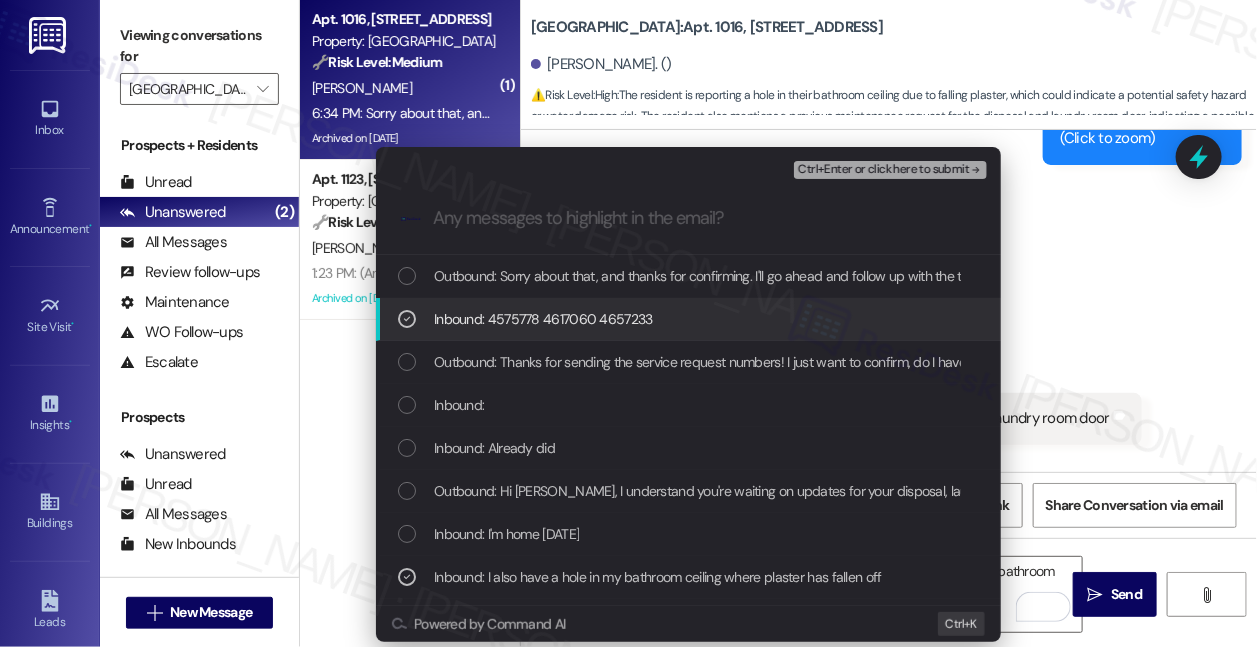 click on "Inbound: 4575778
4617060
4657233" at bounding box center [690, 319] 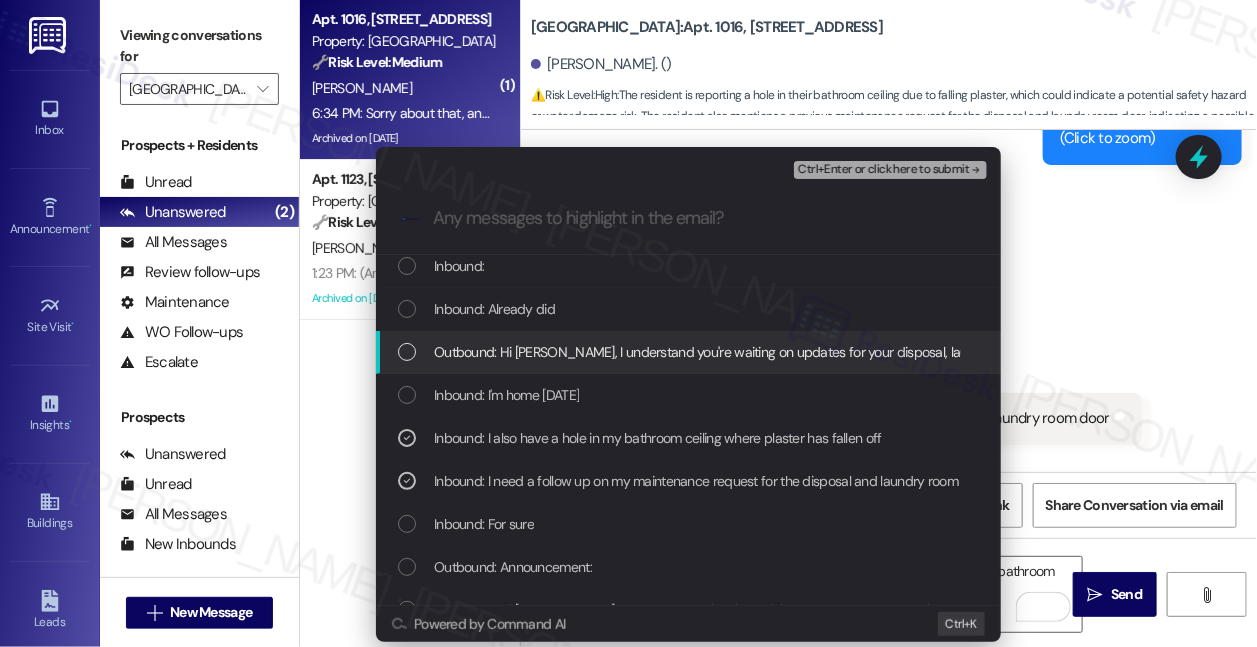 scroll, scrollTop: 0, scrollLeft: 0, axis: both 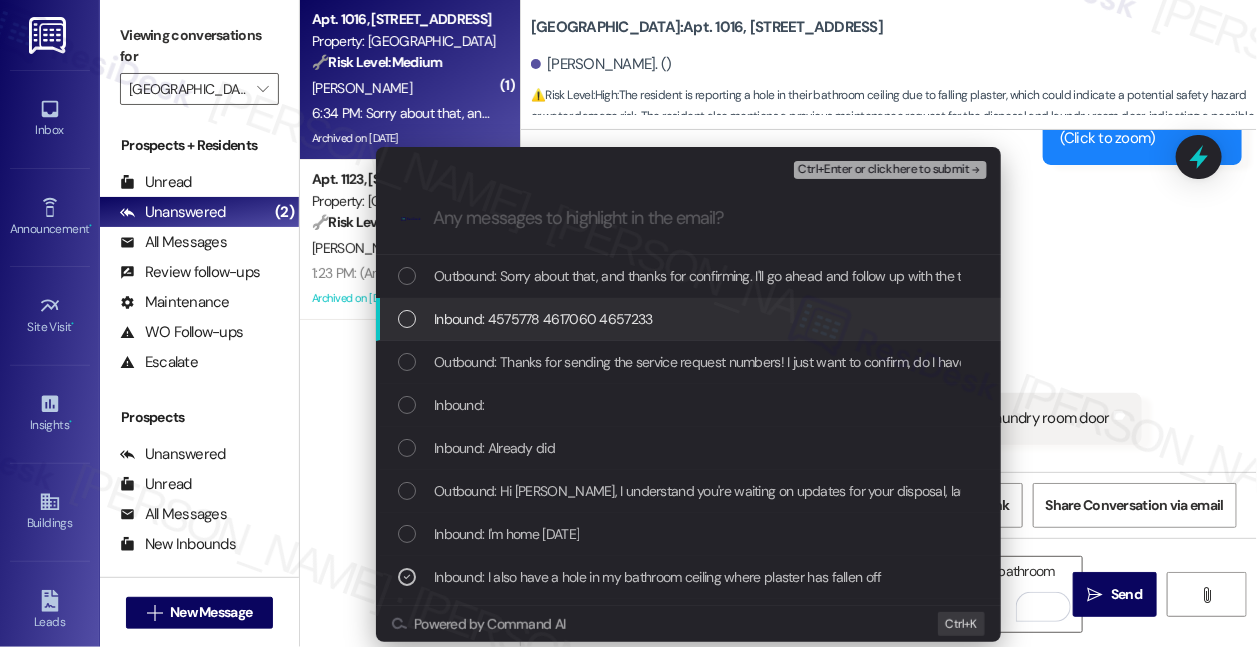 click on "Inbound: 4575778
4617060
4657233" at bounding box center (543, 319) 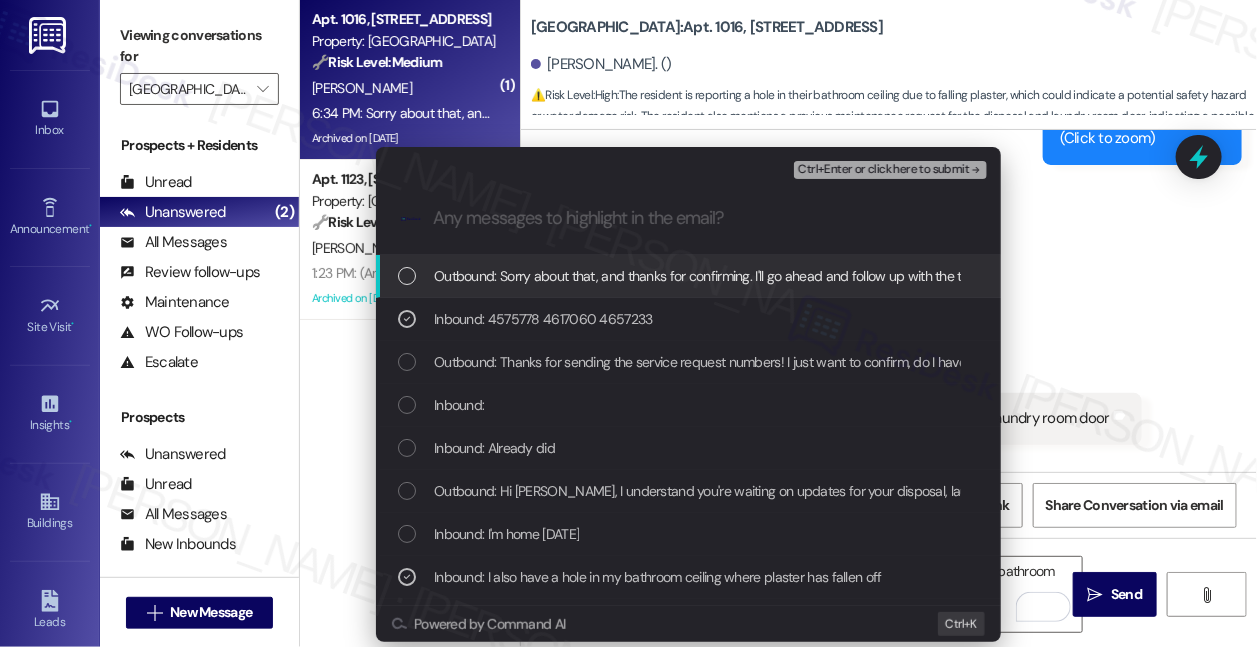 click on "Ctrl+Enter or click here to submit" at bounding box center (883, 170) 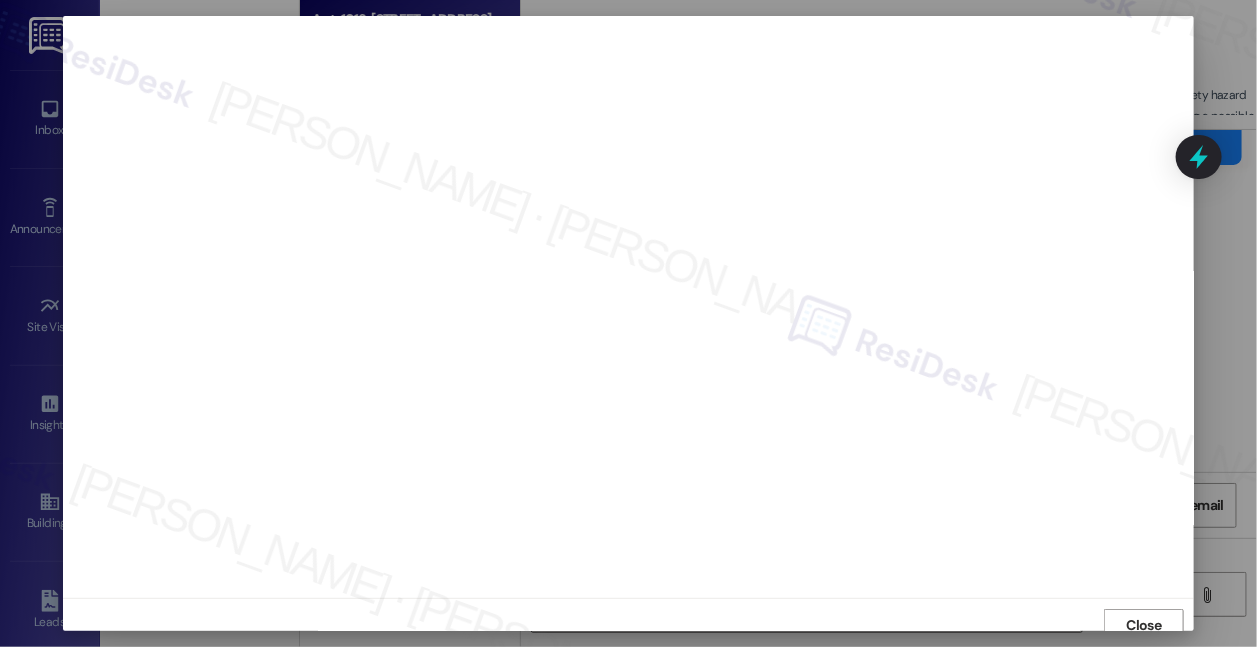 scroll, scrollTop: 10, scrollLeft: 0, axis: vertical 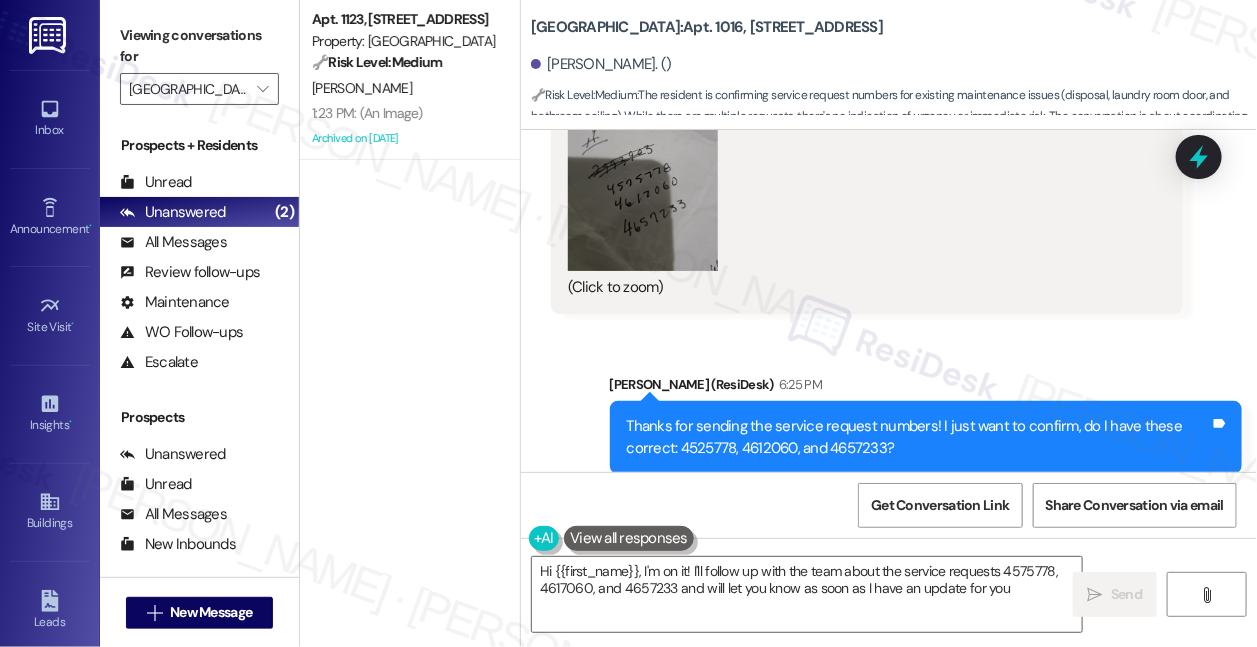 type on "Hi {{first_name}}, I'm on it! I'll follow up with the team about the service requests 4575778, 4617060, and 4657233 and will let you know as soon as I have an update for you." 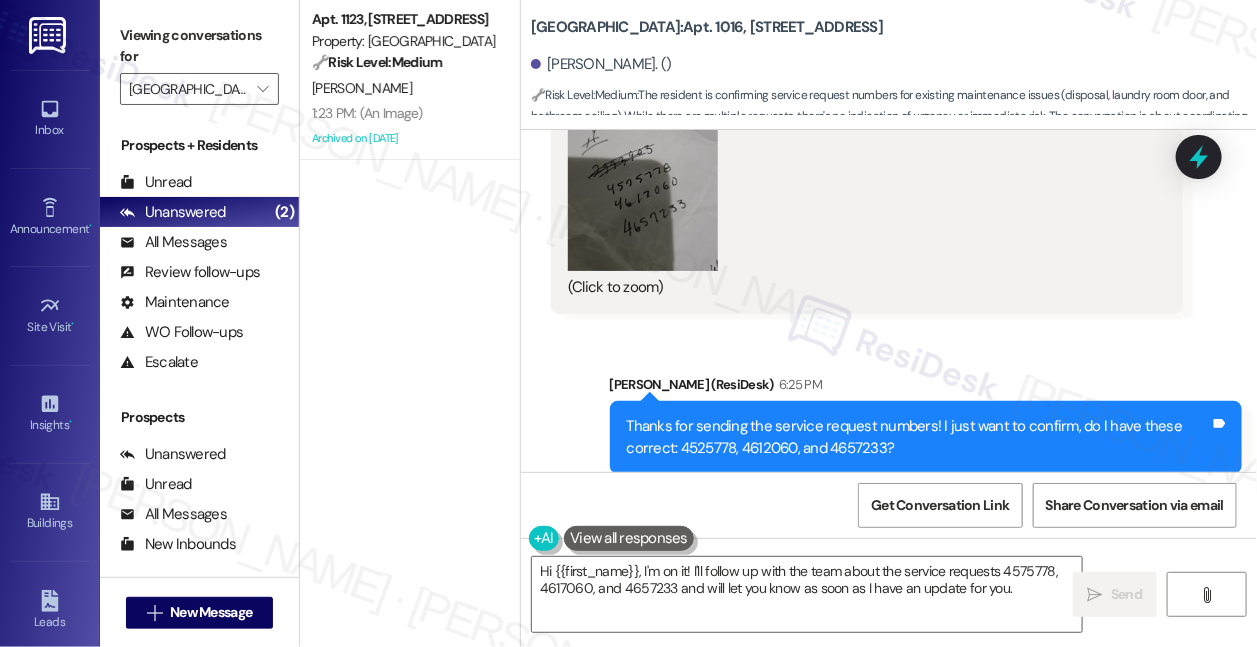 click on "Viewing conversations for" at bounding box center (199, 46) 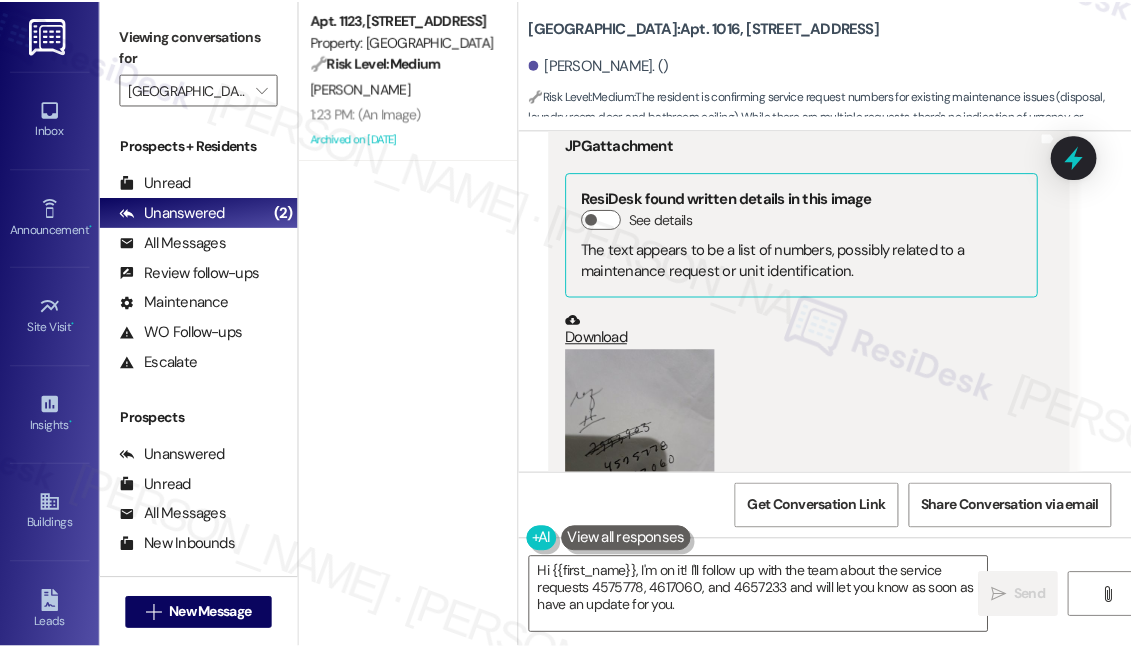 scroll, scrollTop: 67257, scrollLeft: 0, axis: vertical 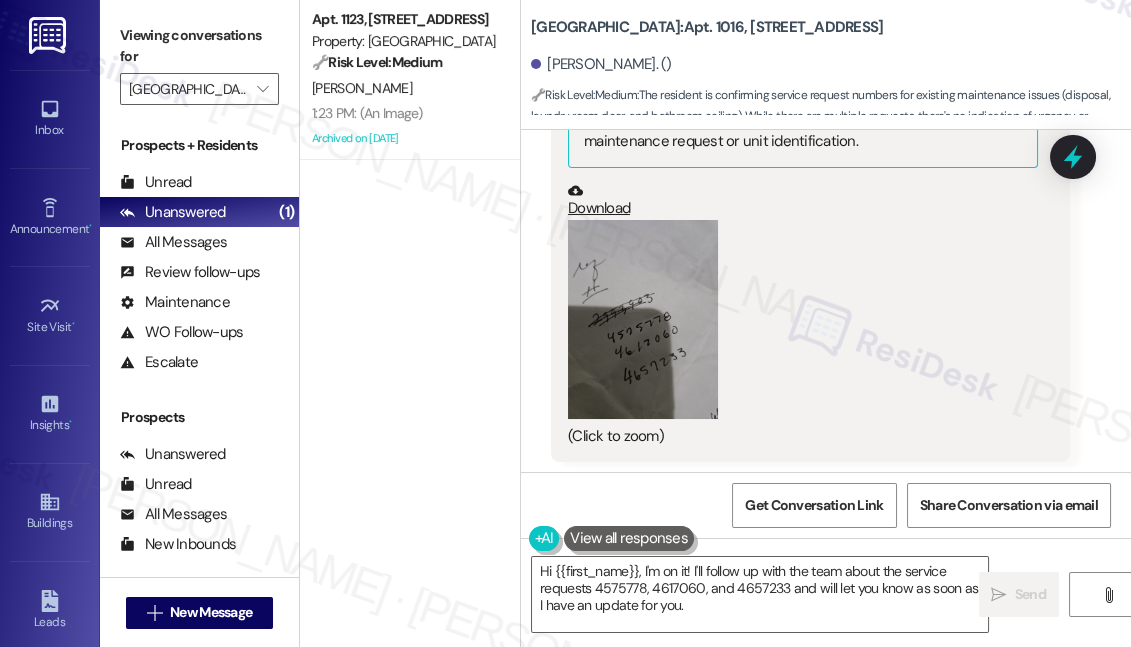 click on "Viewing conversations for" at bounding box center [199, 46] 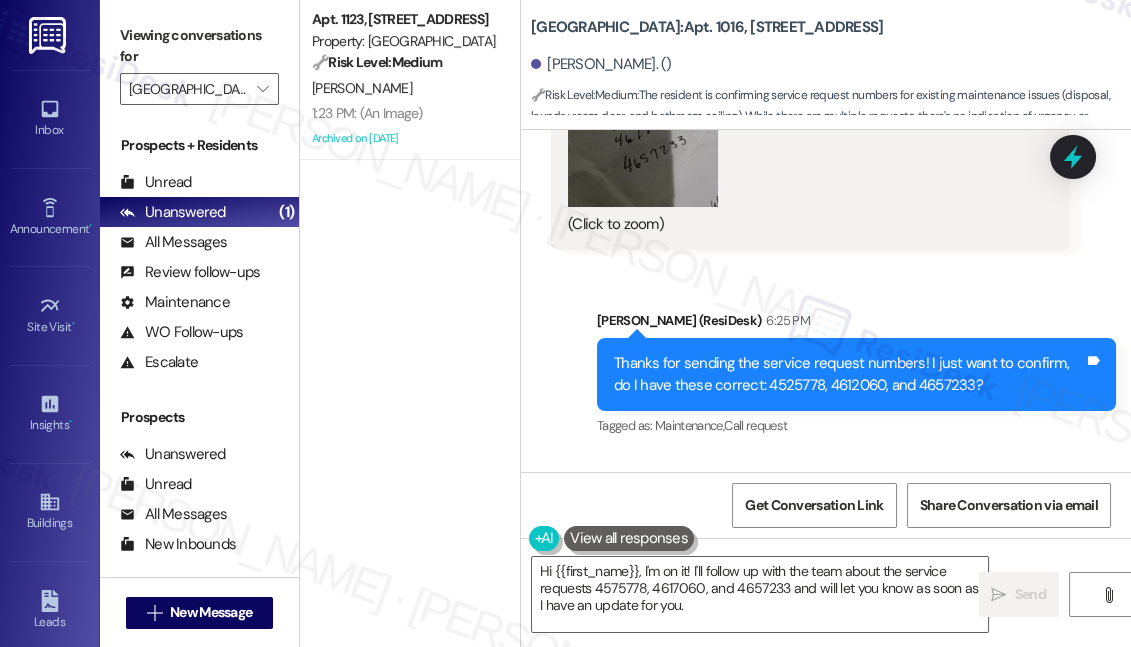 click on "Sorry about that, and thanks for confirming. I'll go ahead and follow up with the team. I'll let you know as soon as I get an update. Have a wonderful evening!" at bounding box center [849, 787] 